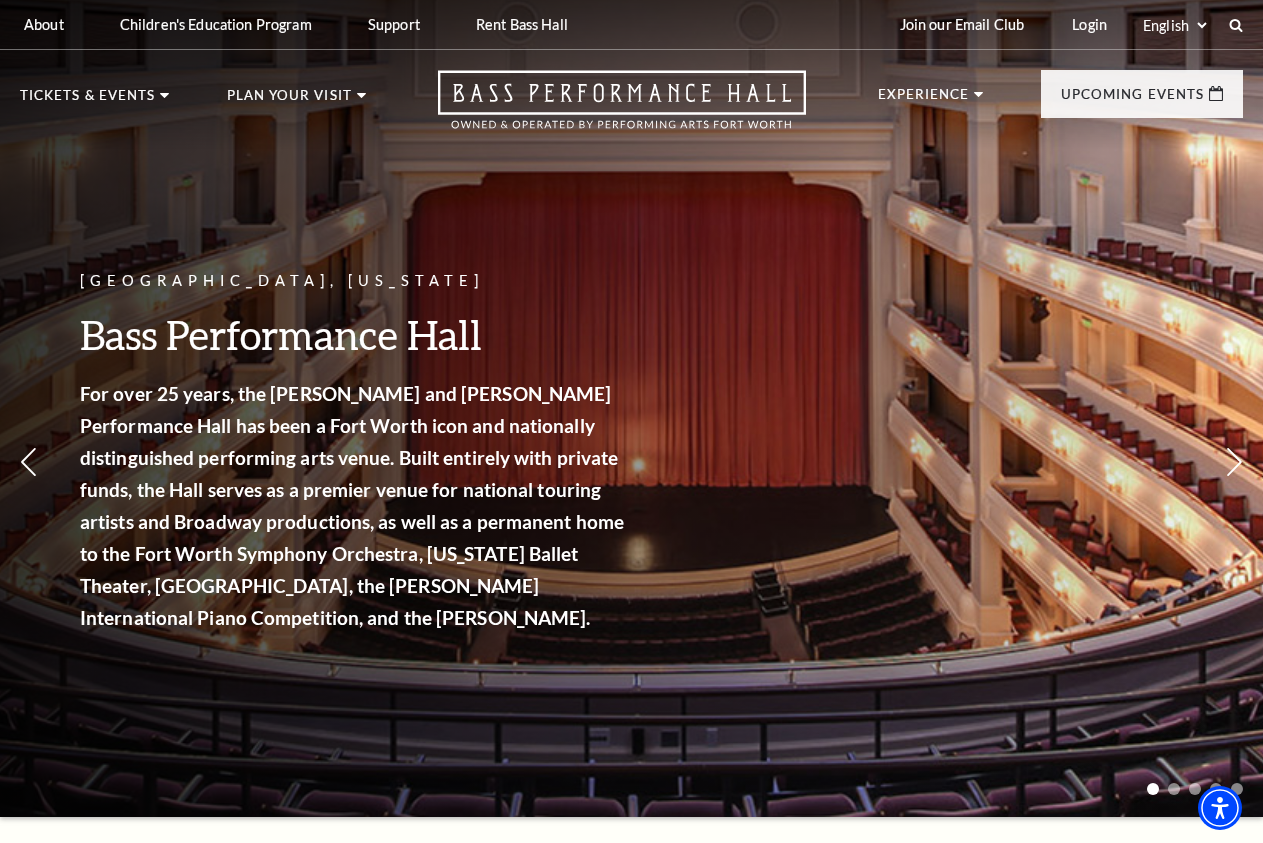 scroll, scrollTop: 0, scrollLeft: 0, axis: both 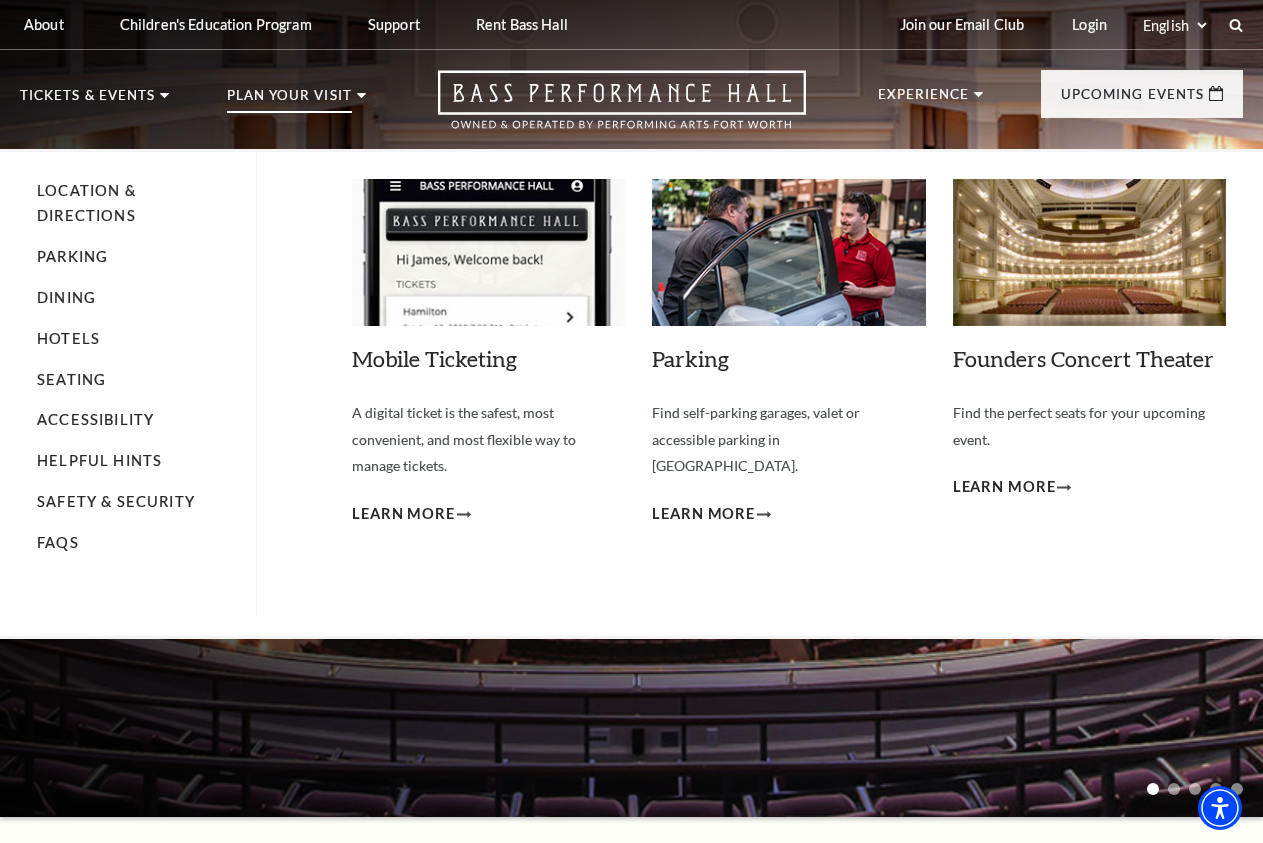 click on "Plan Your Visit
Location & Directions
Parking
Dining
Hotels
Seating
Accessibility
Helpful Hints
Safety & Security
FAQs
Mobile Ticketing
A digital ticket is the safest, most convenient, and most flexible way to manage tickets.
Learn More
Parking
Find self-parking garages, valet or accessible parking in Sundance Square.
Learn More" at bounding box center (296, 119) 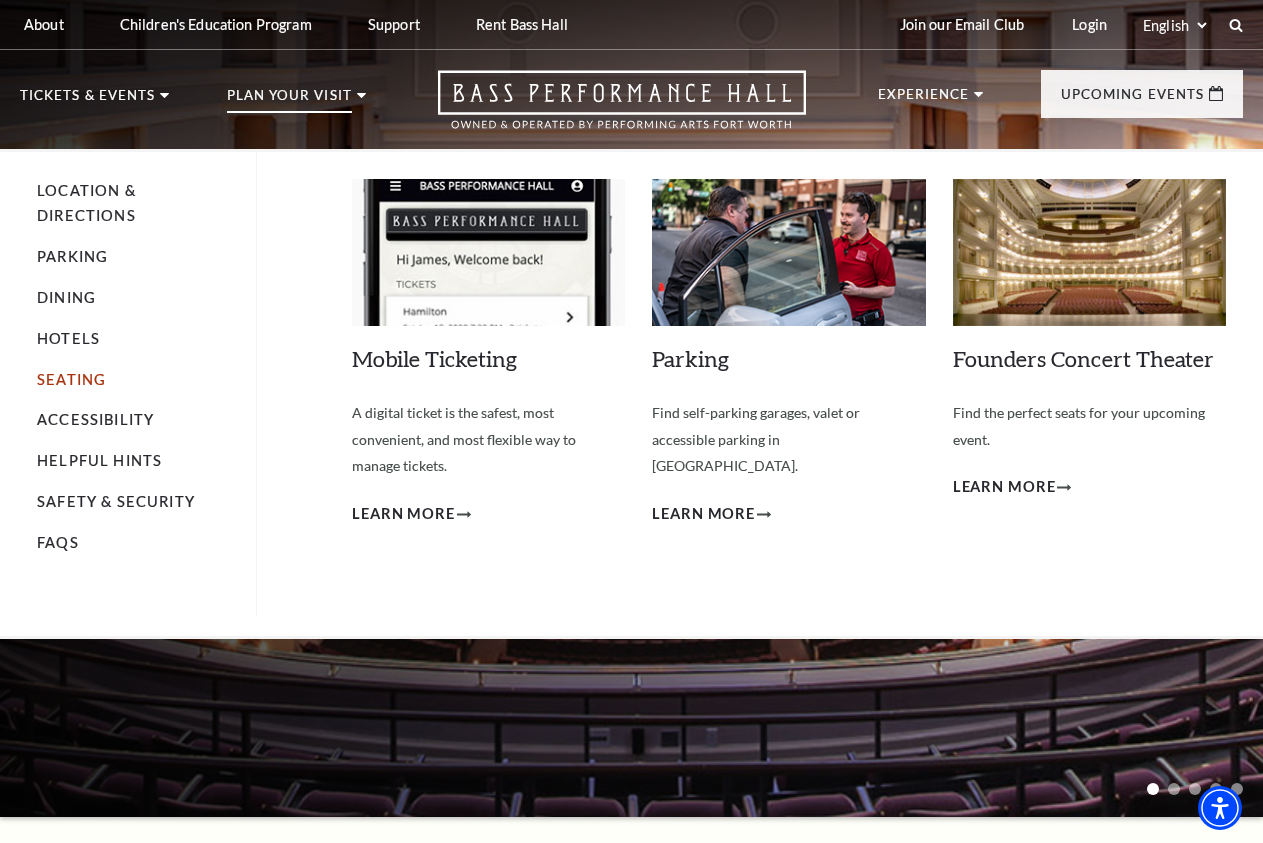 click on "Seating" at bounding box center (71, 379) 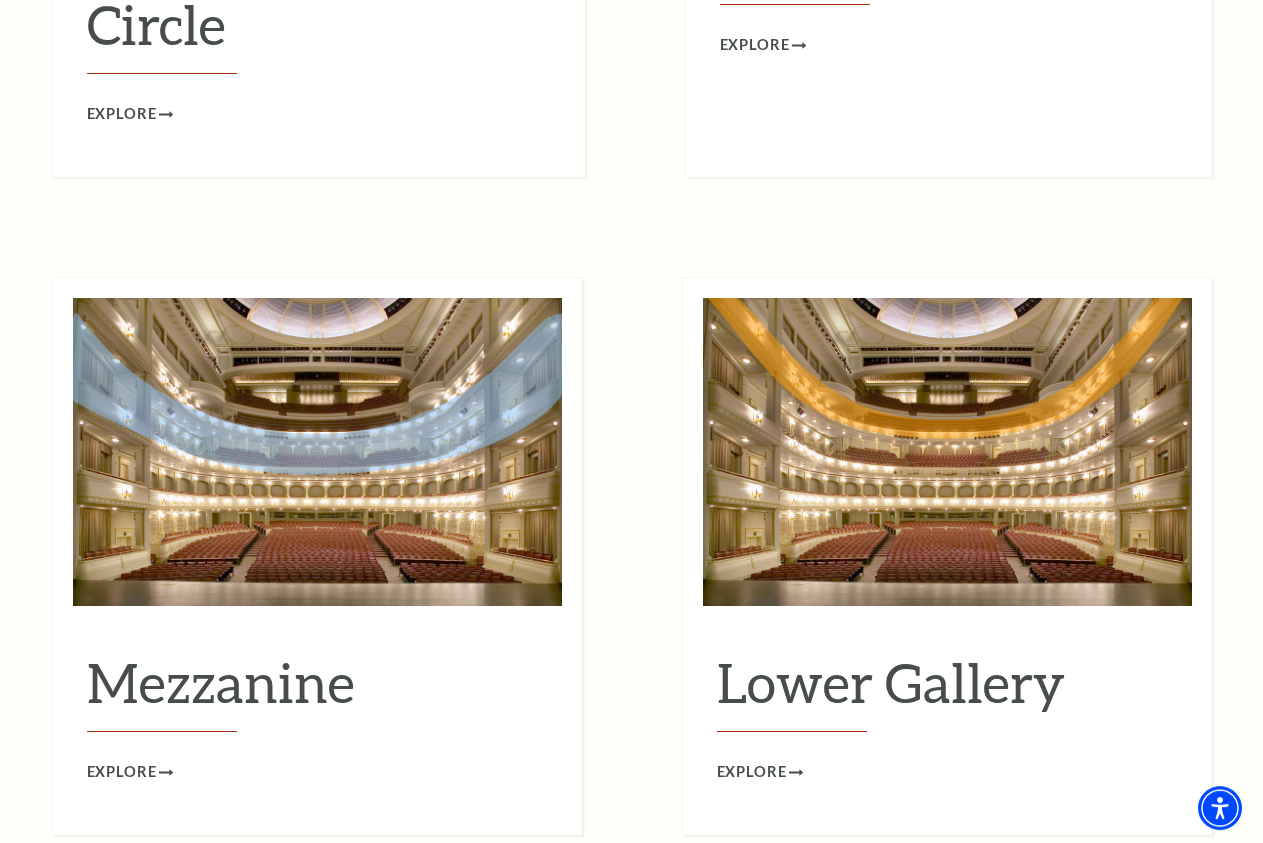 scroll, scrollTop: 2448, scrollLeft: 0, axis: vertical 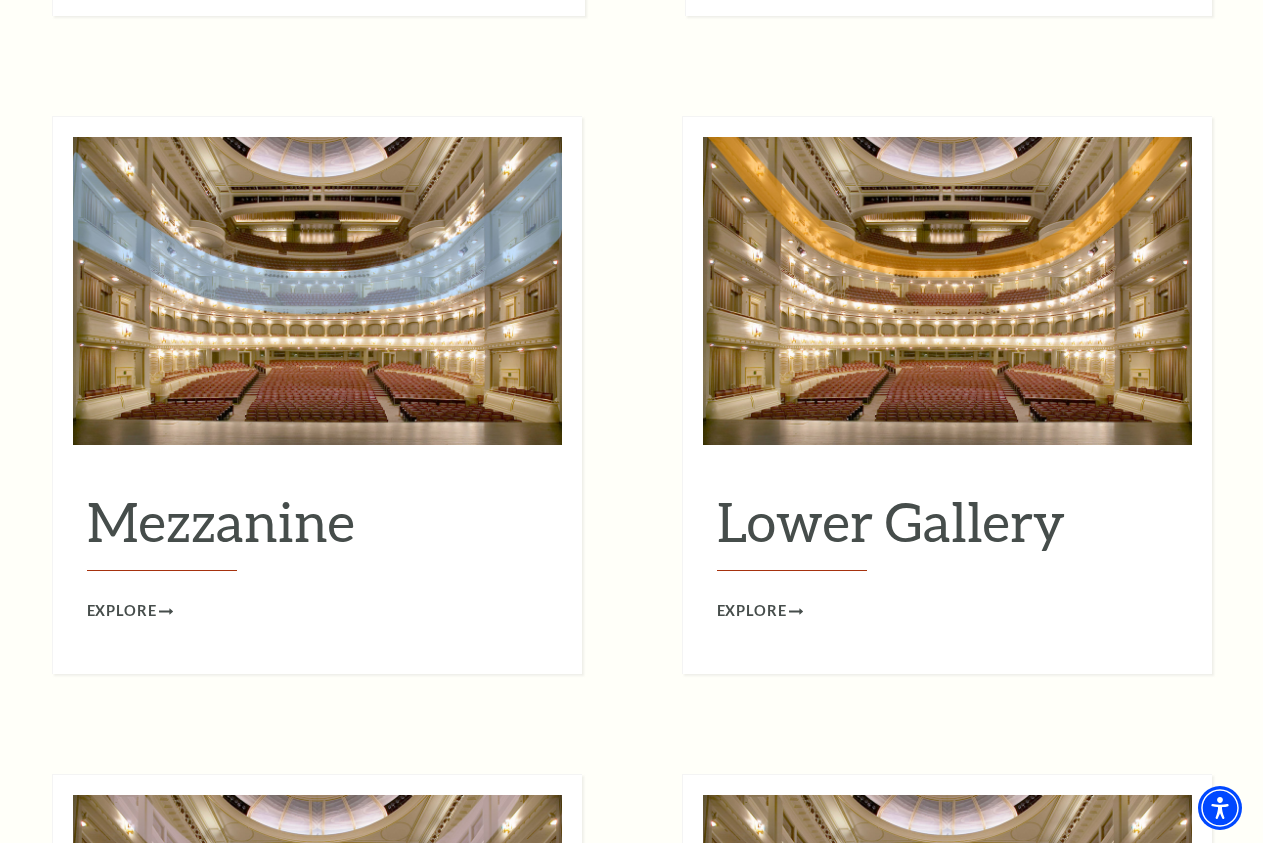 click at bounding box center [319, -434] 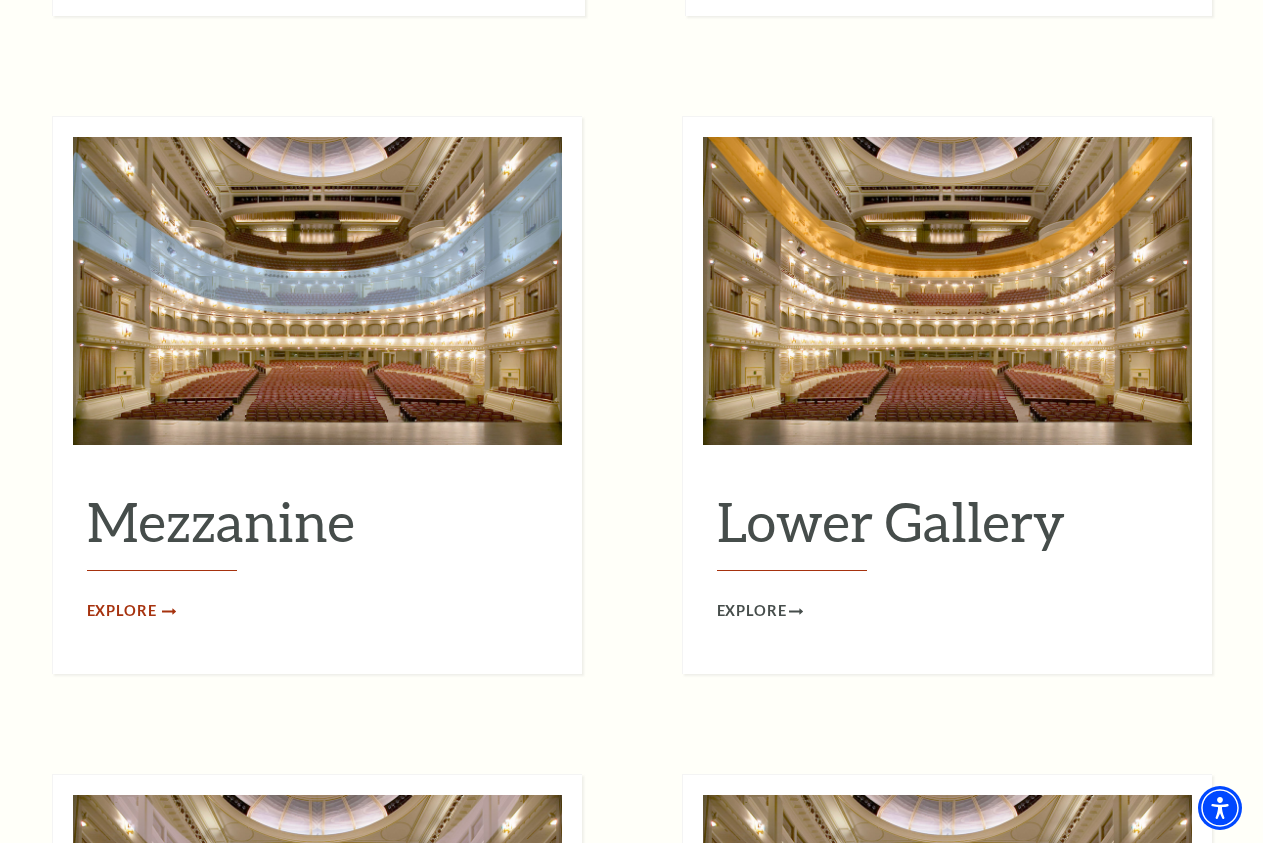 click on "Explore" at bounding box center [122, 611] 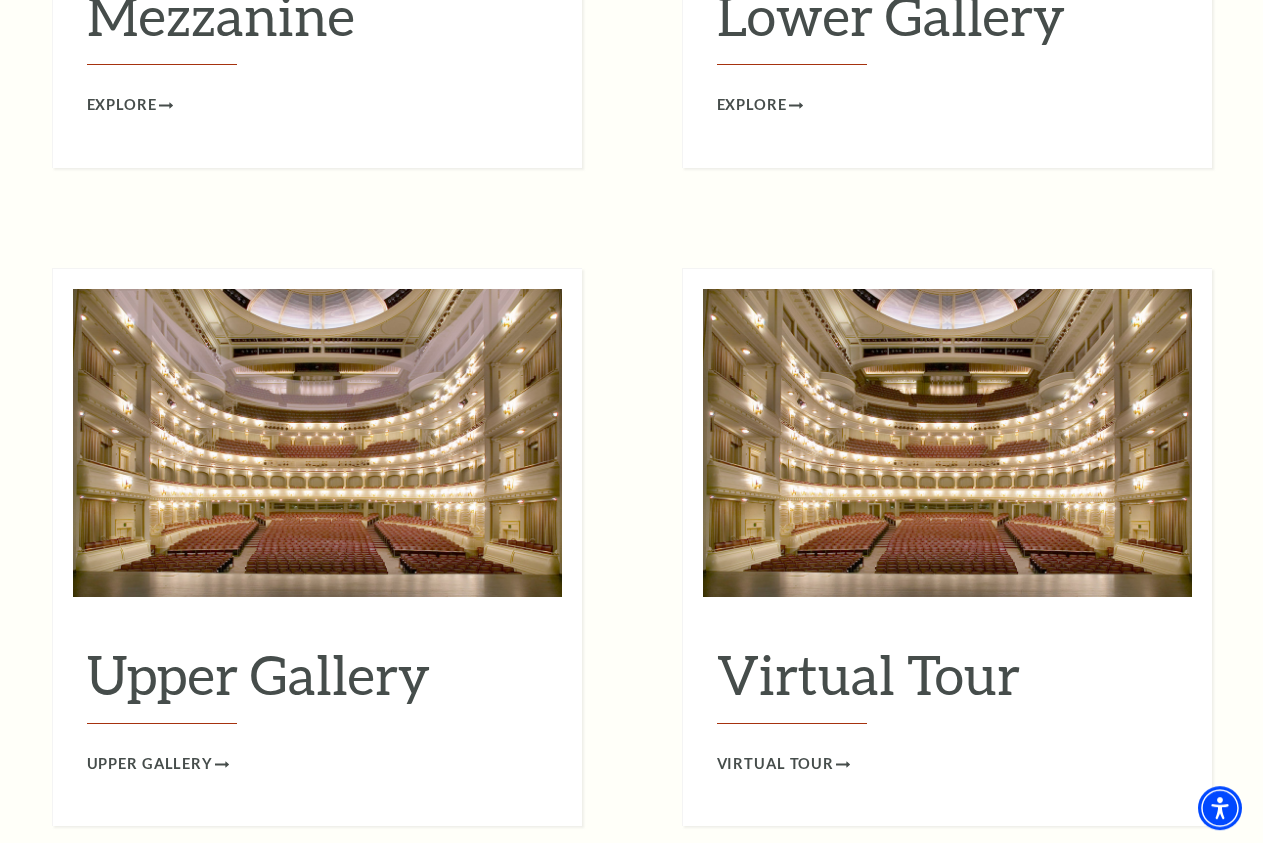 scroll, scrollTop: 2958, scrollLeft: 0, axis: vertical 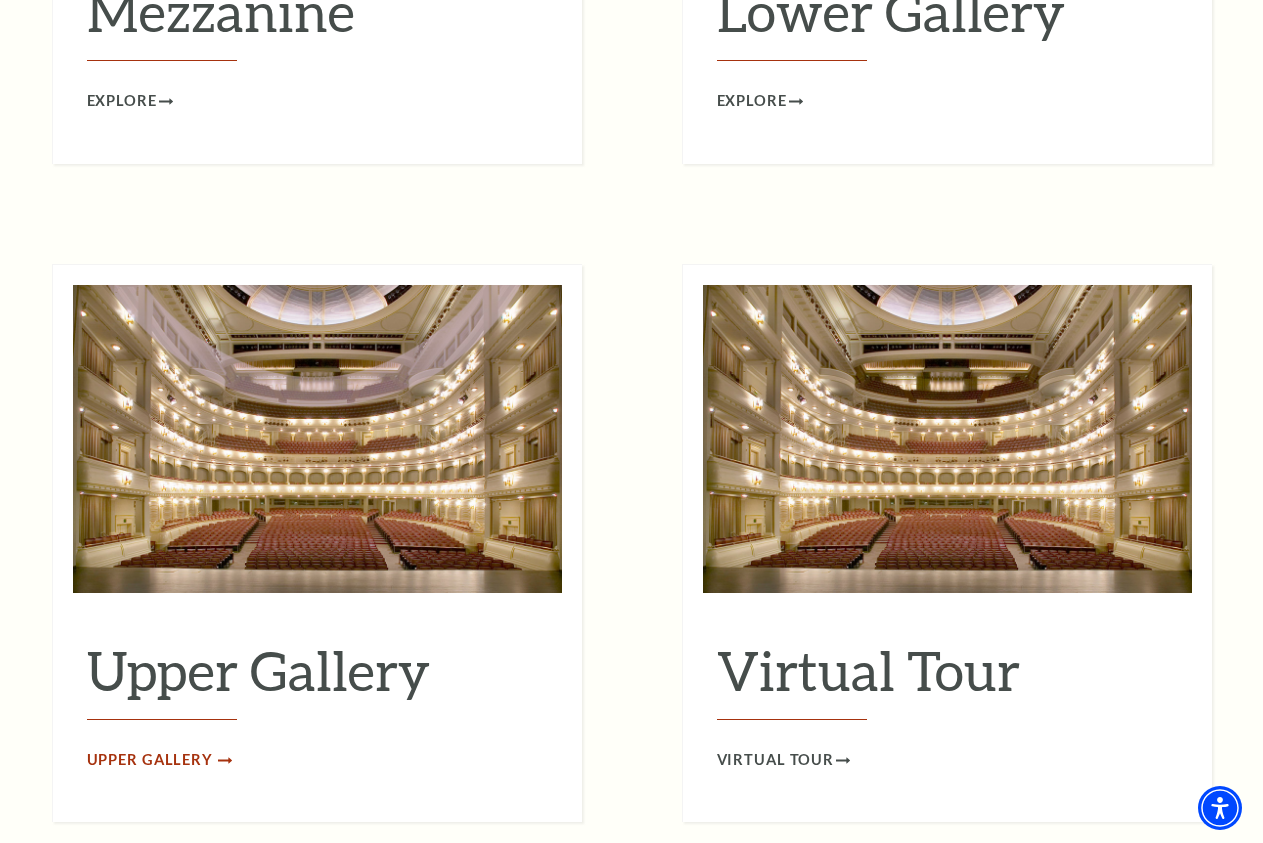 click on "Upper Gallery" at bounding box center [150, 760] 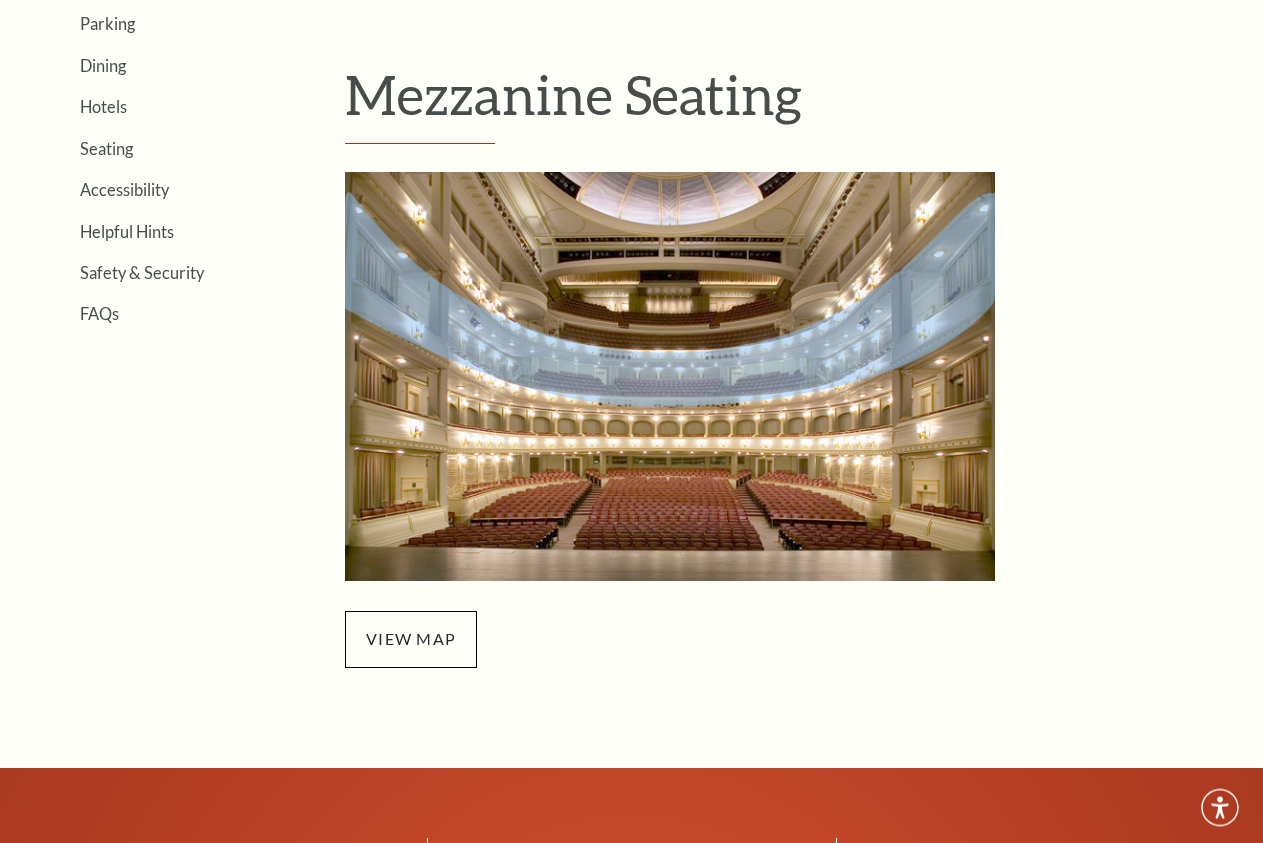 scroll, scrollTop: 612, scrollLeft: 0, axis: vertical 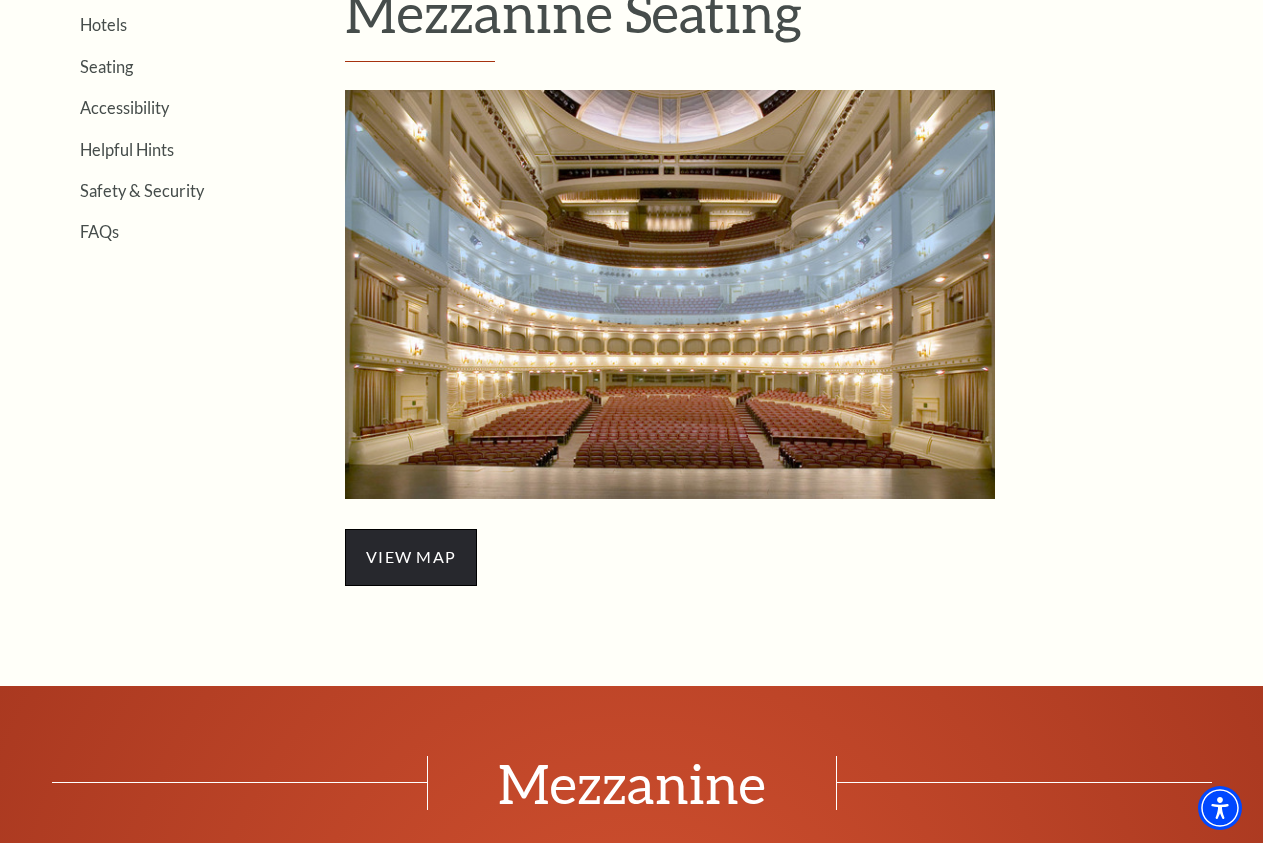 click on "view map" at bounding box center (411, 557) 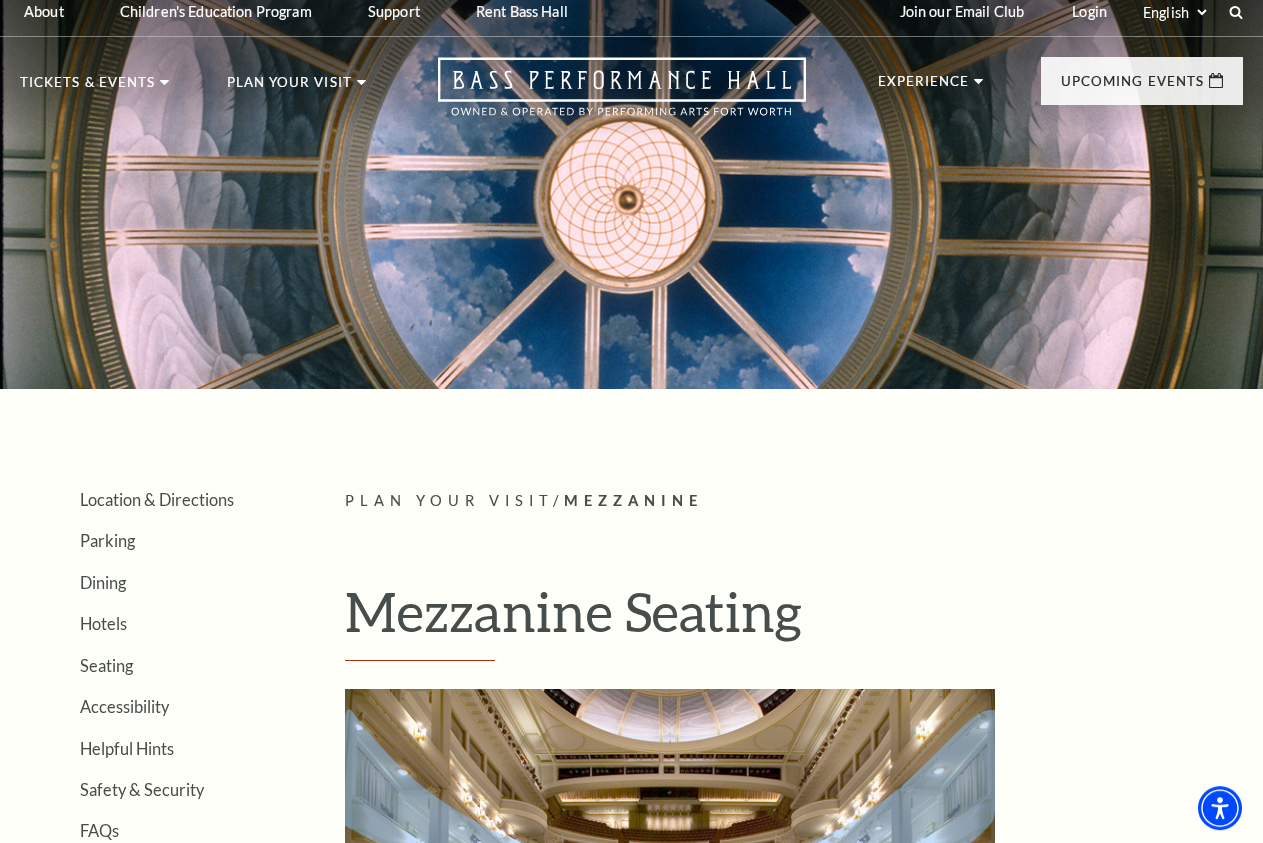 scroll, scrollTop: 0, scrollLeft: 0, axis: both 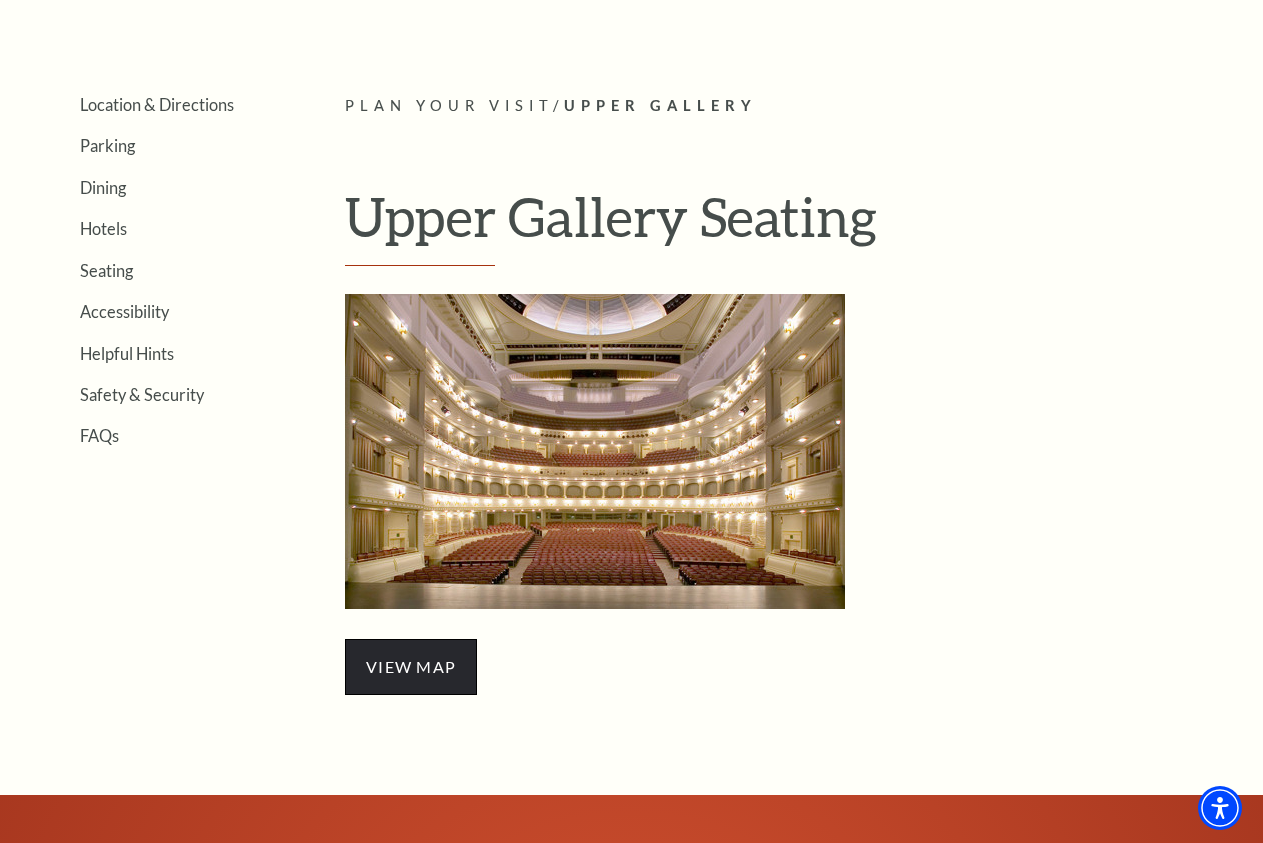 click on "view map" at bounding box center [411, 667] 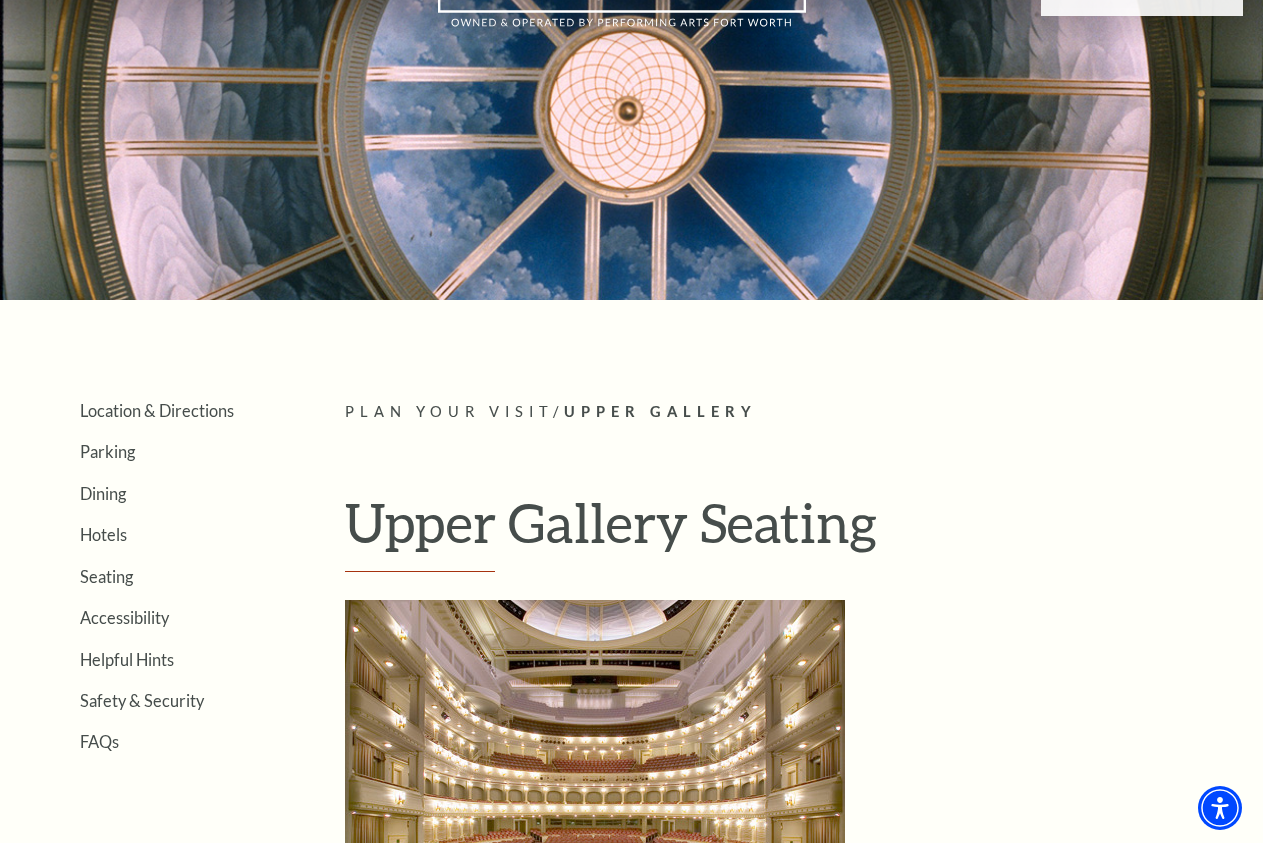 scroll, scrollTop: 0, scrollLeft: 0, axis: both 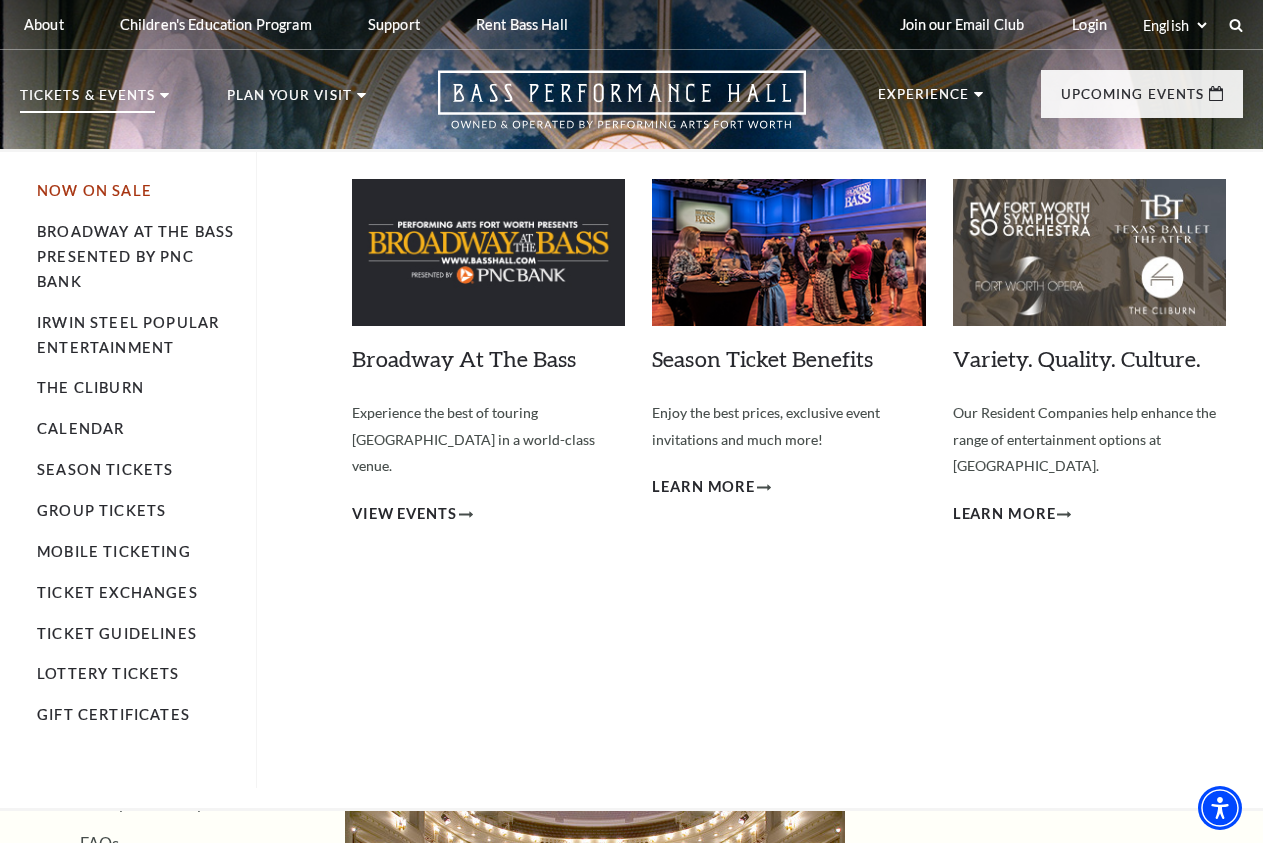 click on "Now On Sale" at bounding box center [94, 190] 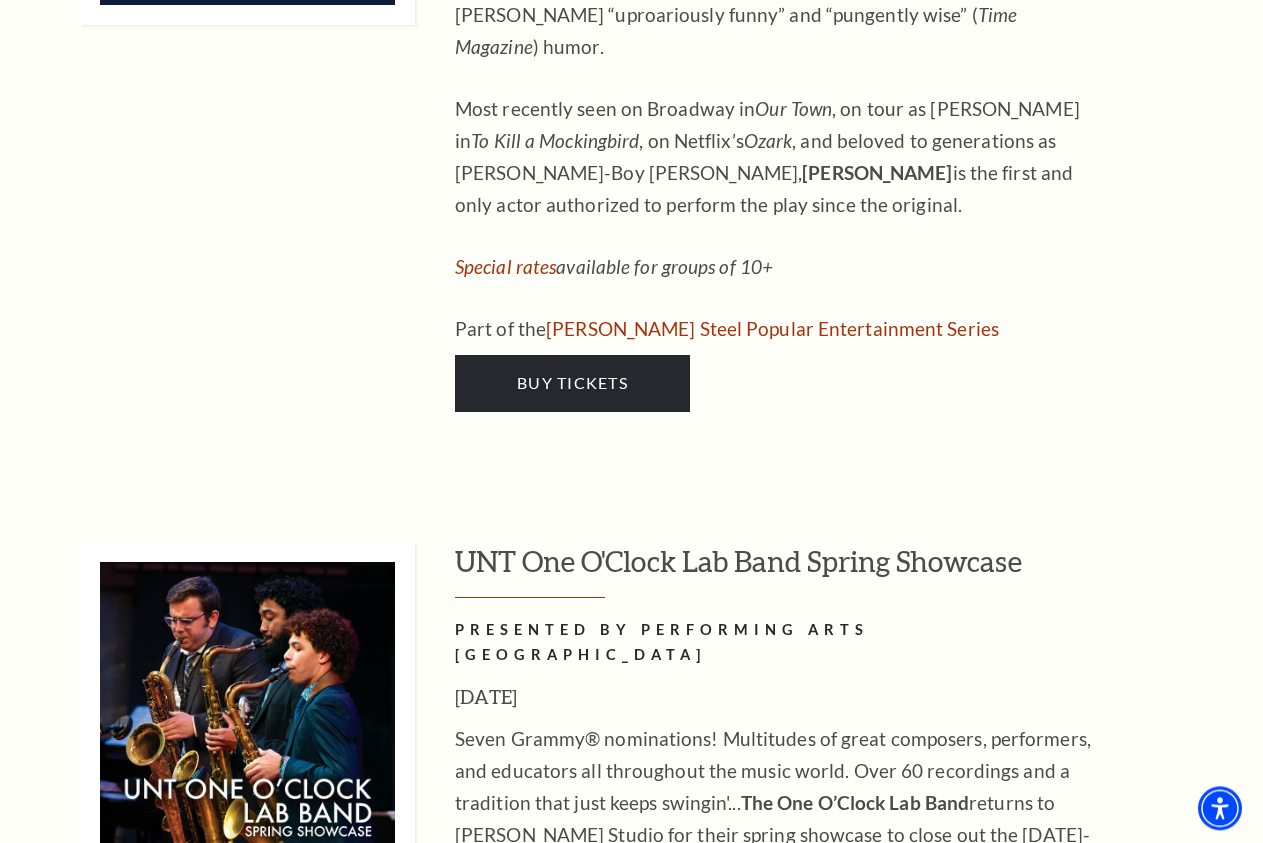 scroll, scrollTop: 10608, scrollLeft: 0, axis: vertical 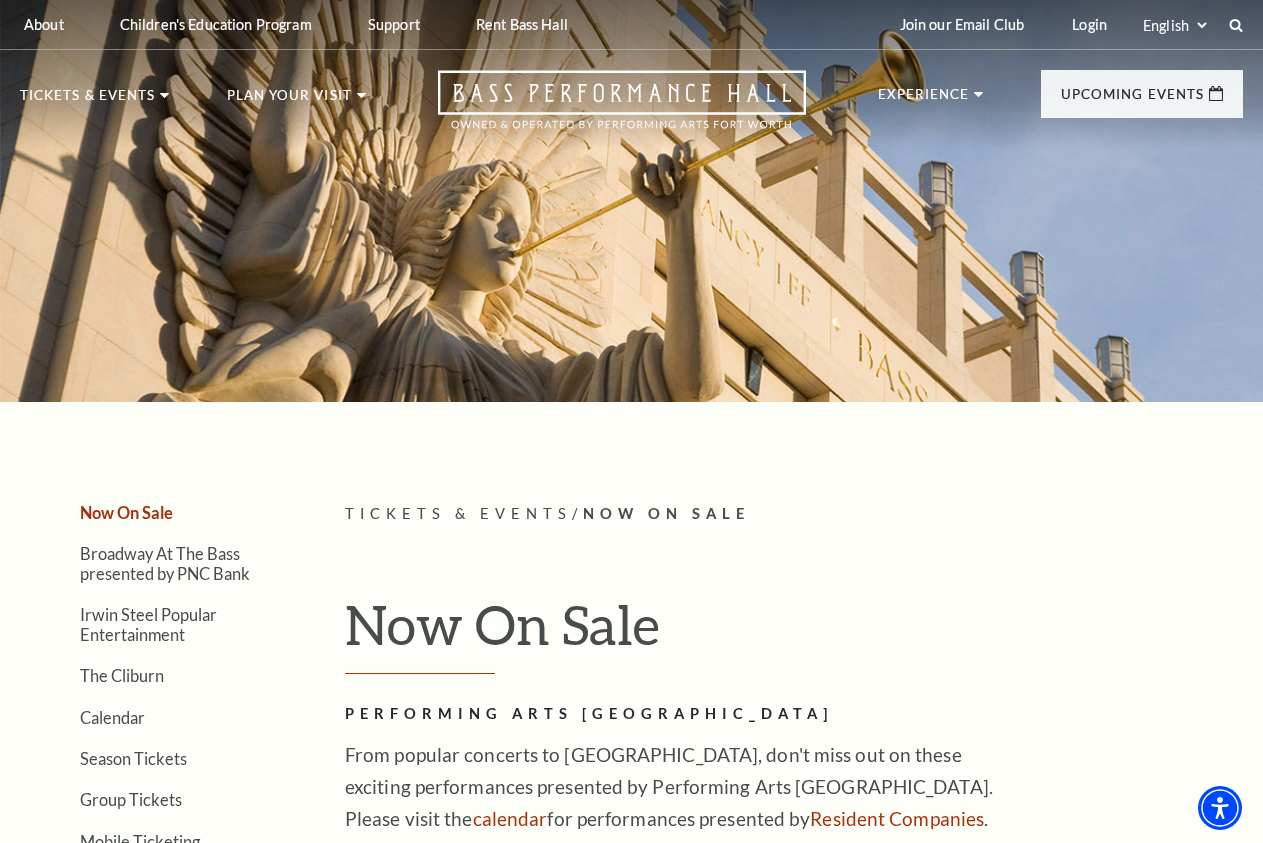 click on "Now On Sale" at bounding box center [666, 513] 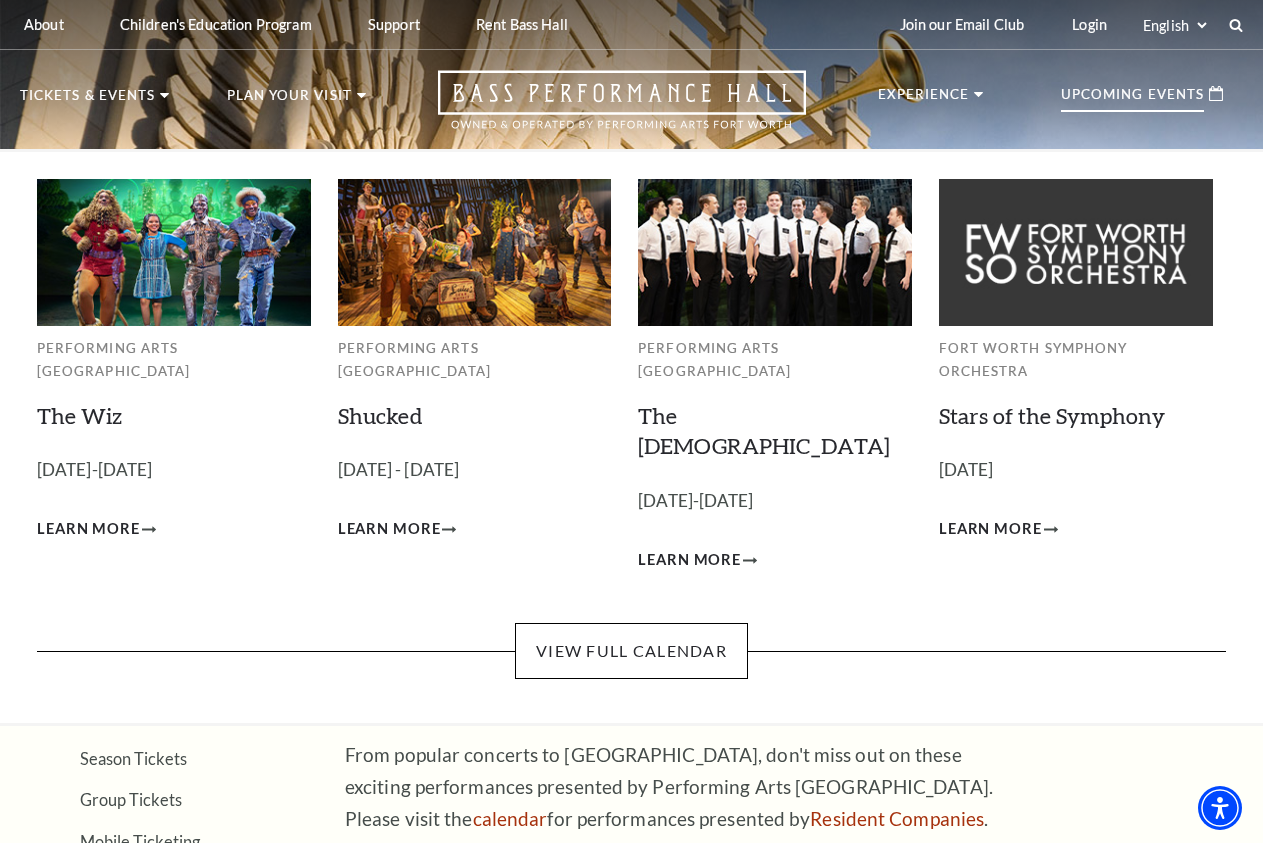 click on "Upcoming Events" at bounding box center [1132, 100] 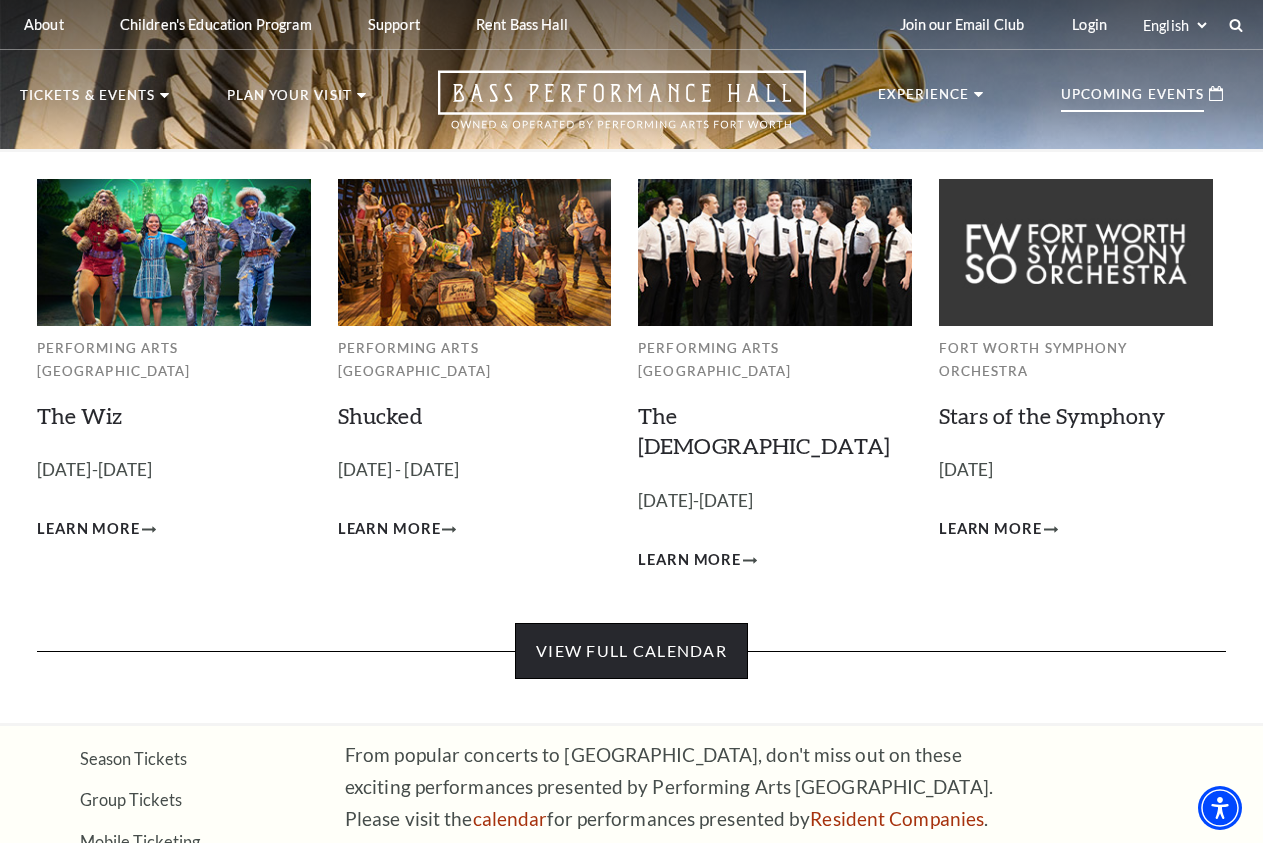 click on "View Full Calendar" at bounding box center (631, 651) 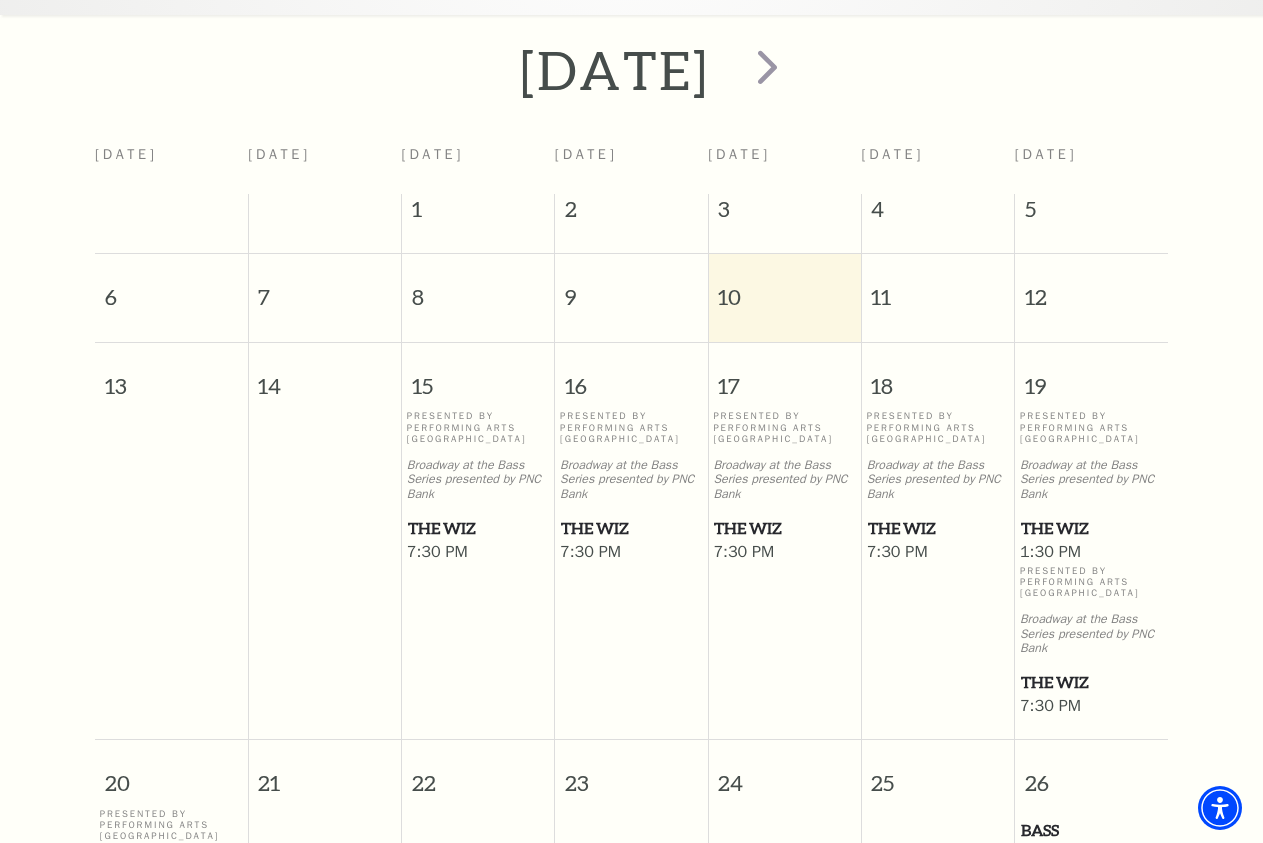 scroll, scrollTop: 279, scrollLeft: 0, axis: vertical 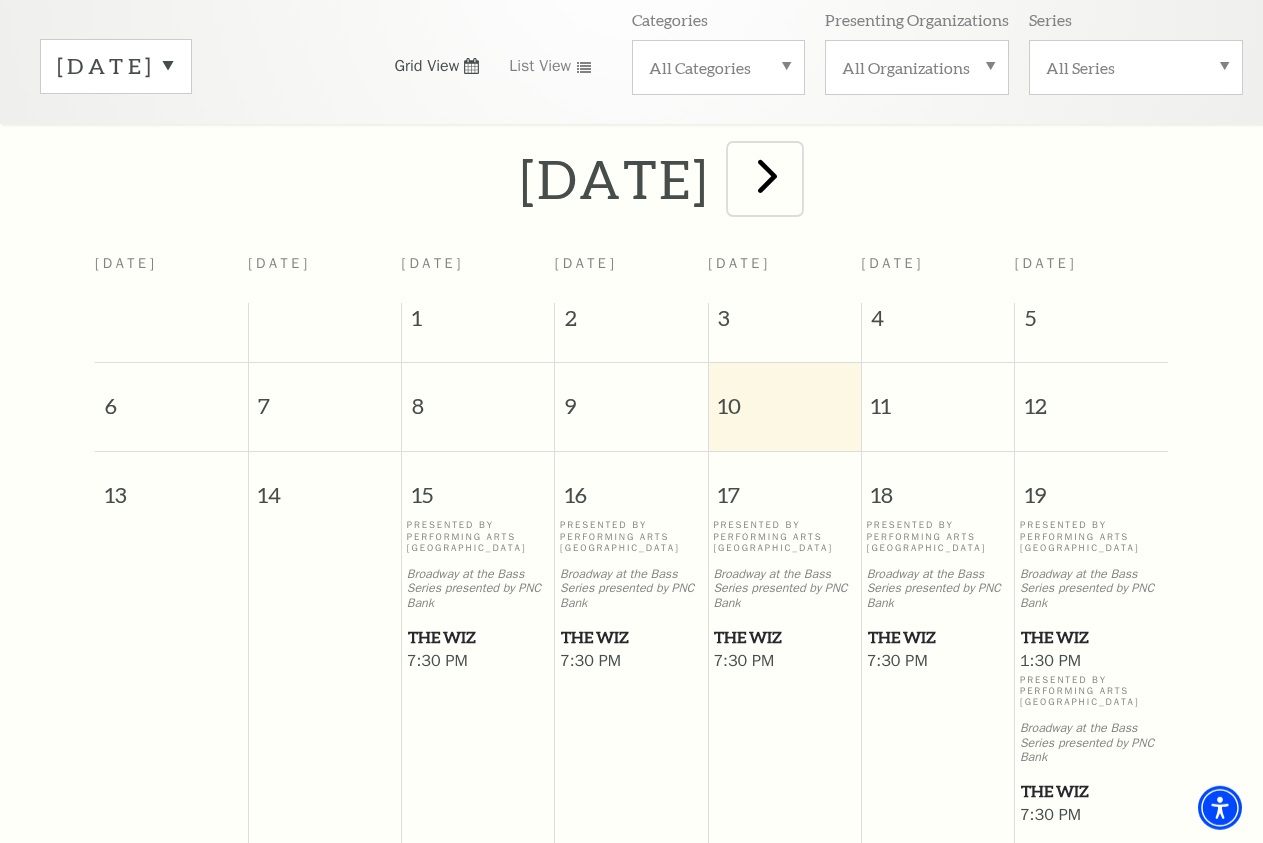 click at bounding box center (767, 175) 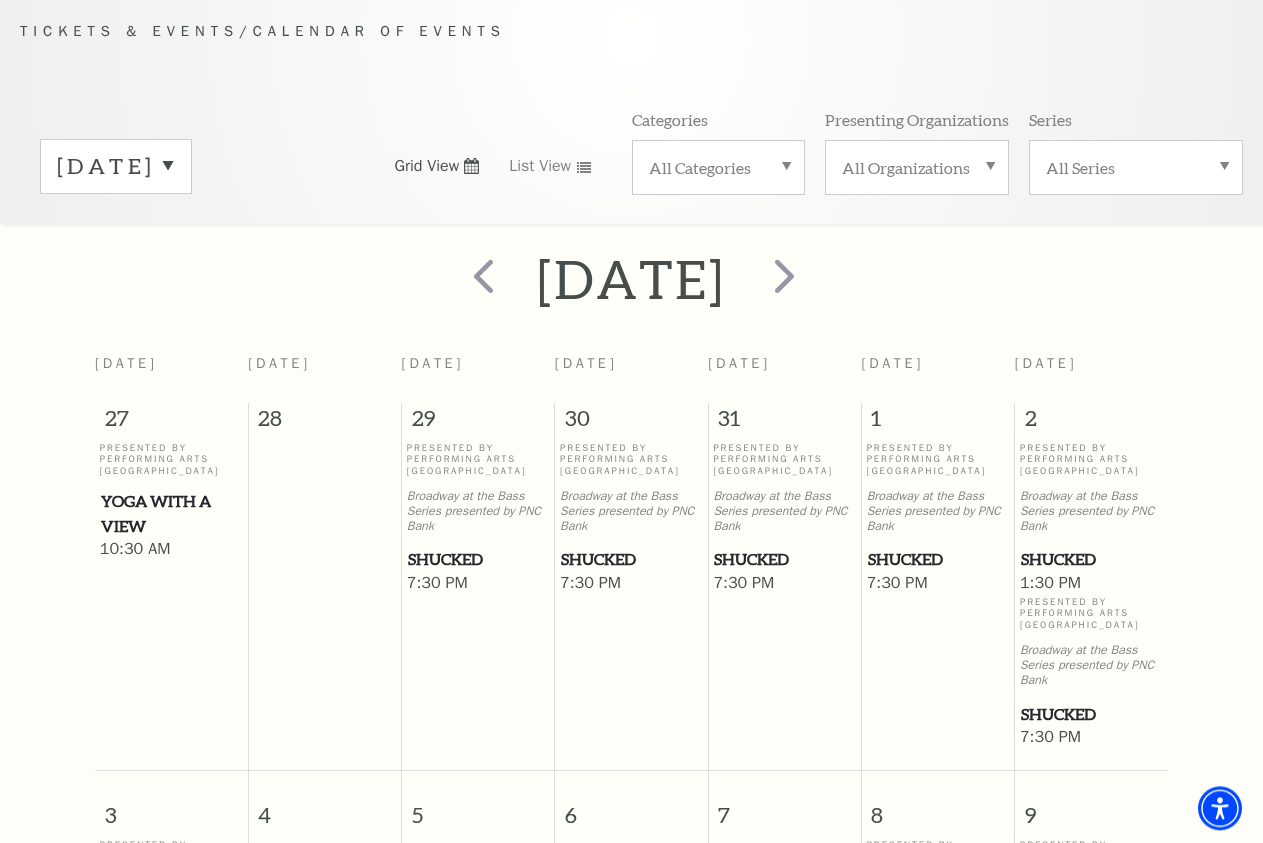 scroll, scrollTop: 177, scrollLeft: 0, axis: vertical 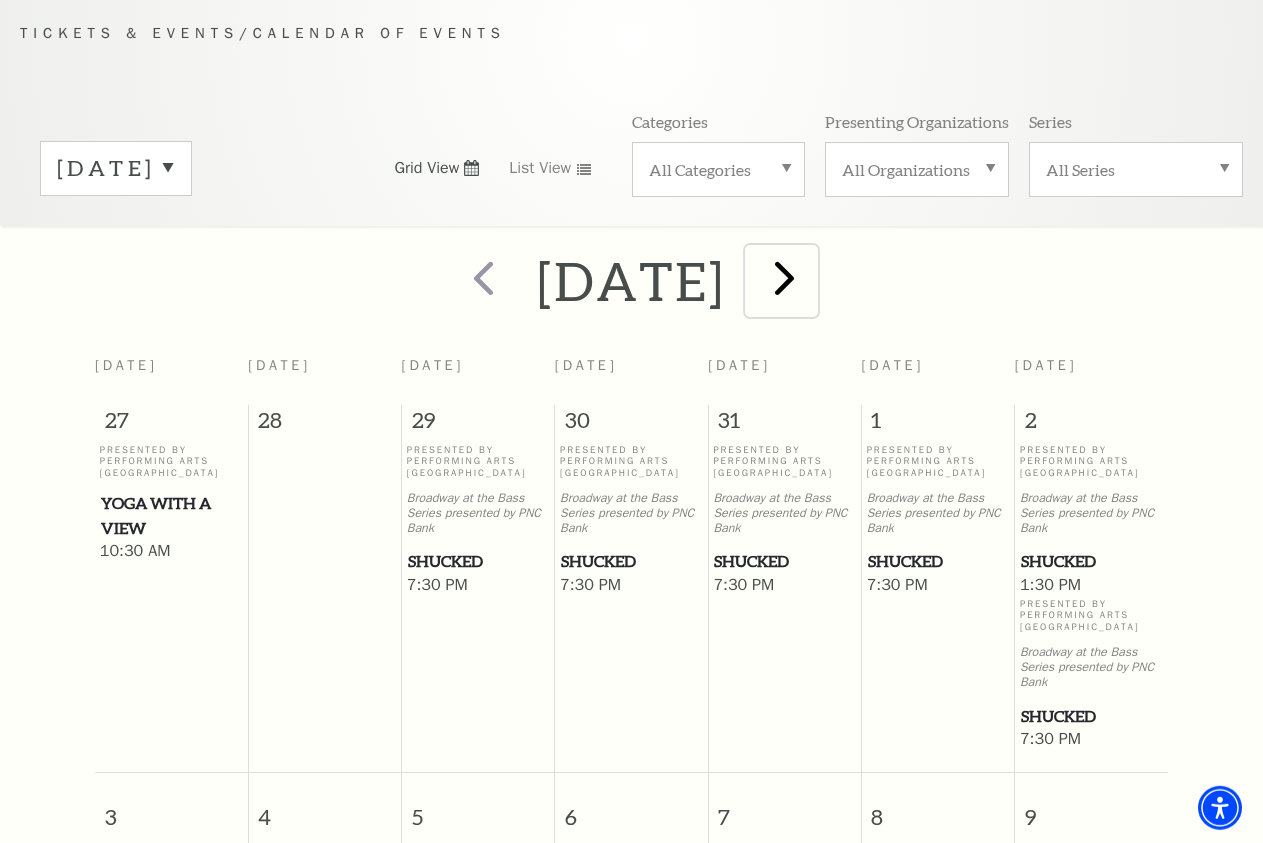 click at bounding box center (784, 277) 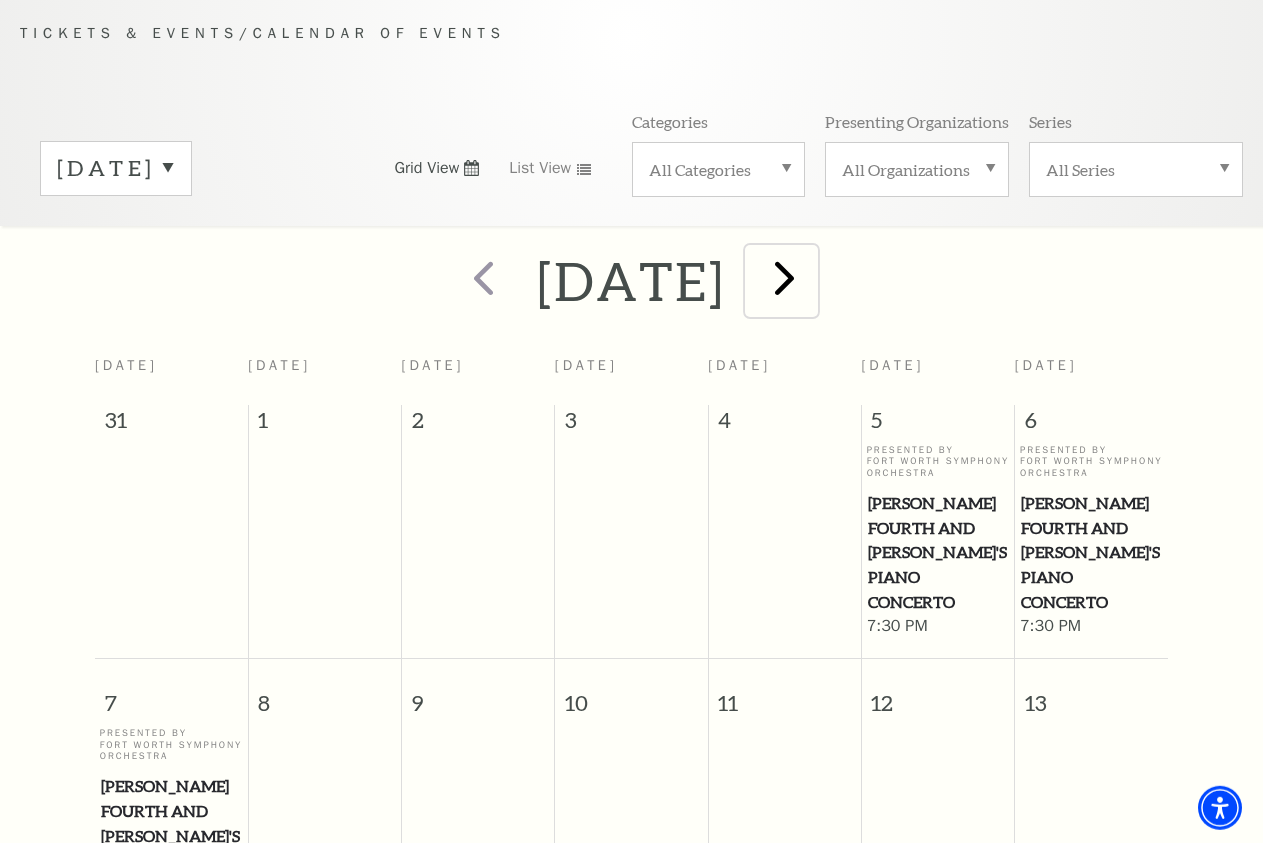 click at bounding box center [784, 277] 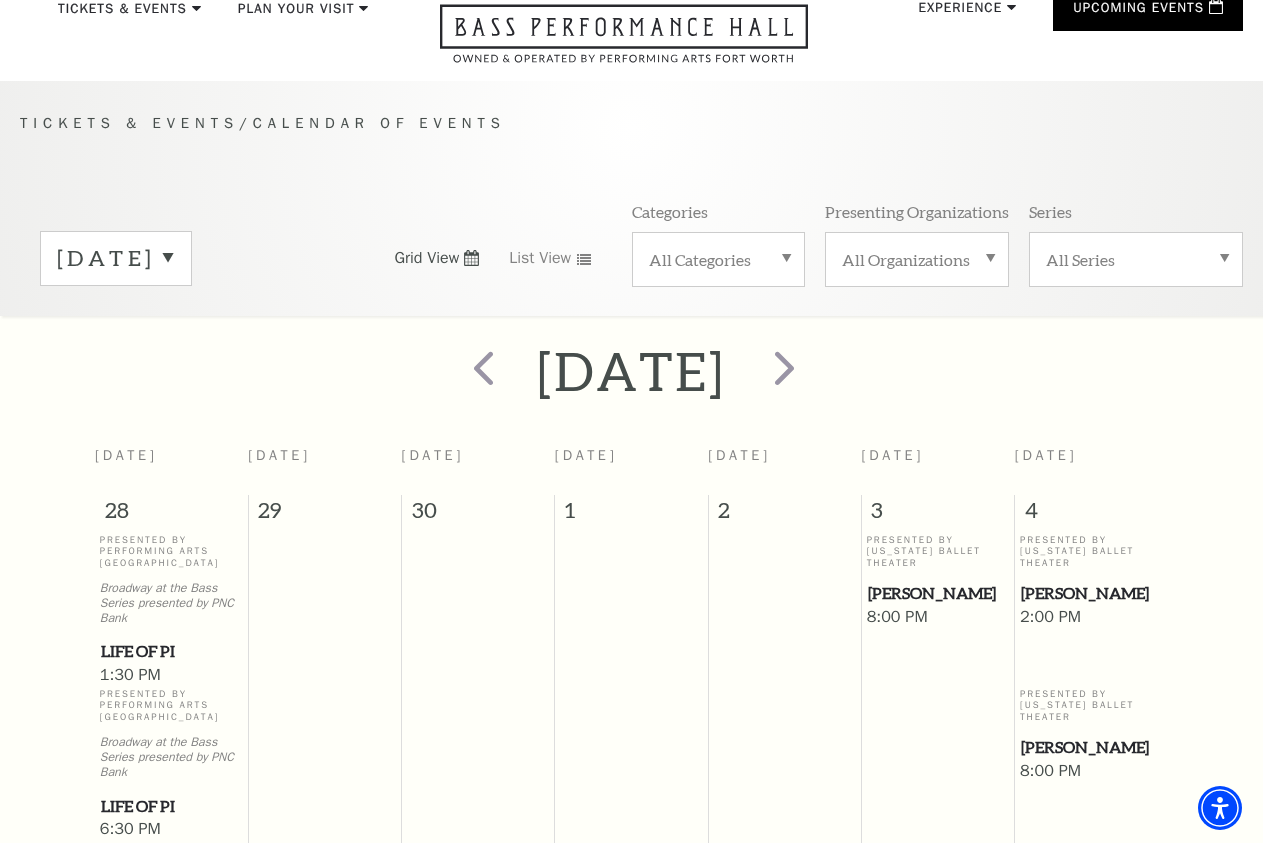 scroll, scrollTop: 0, scrollLeft: 0, axis: both 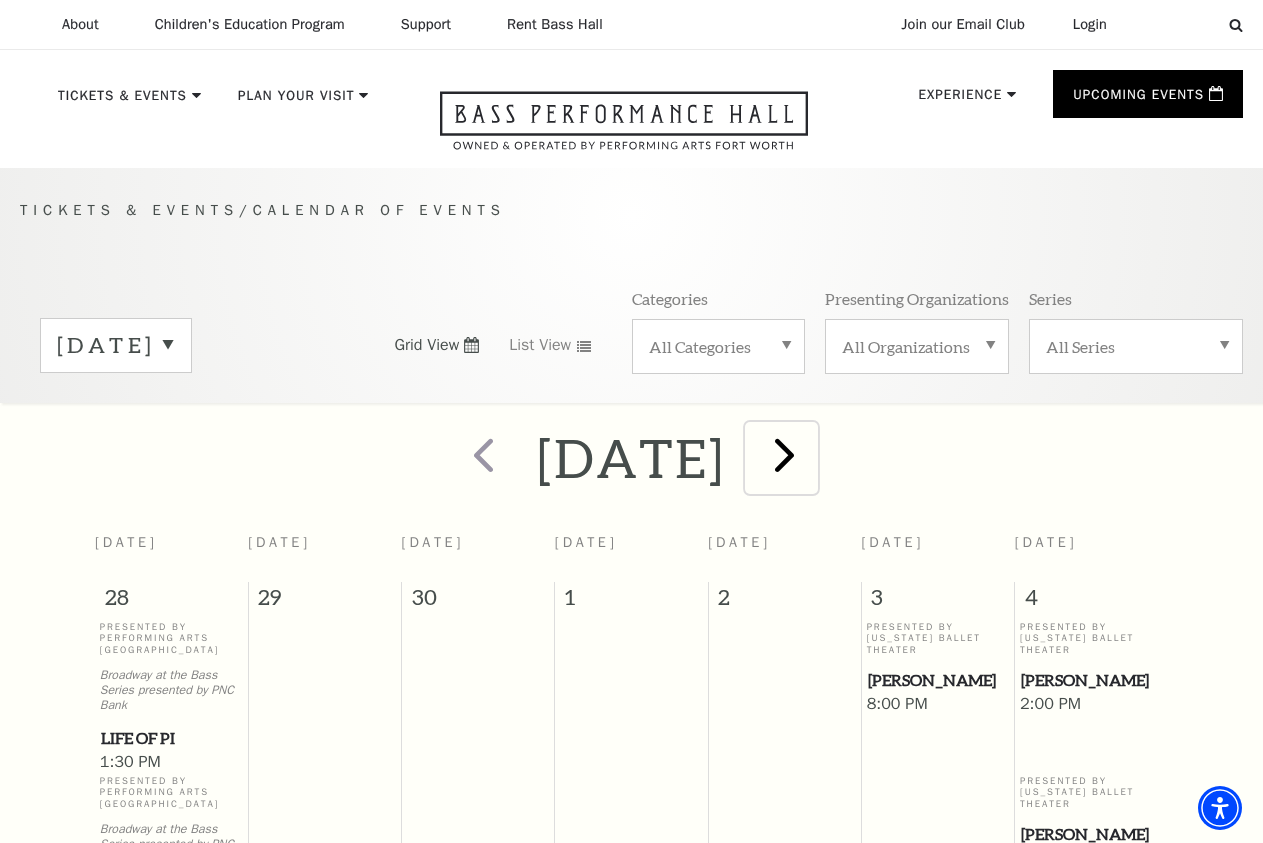 click at bounding box center [784, 454] 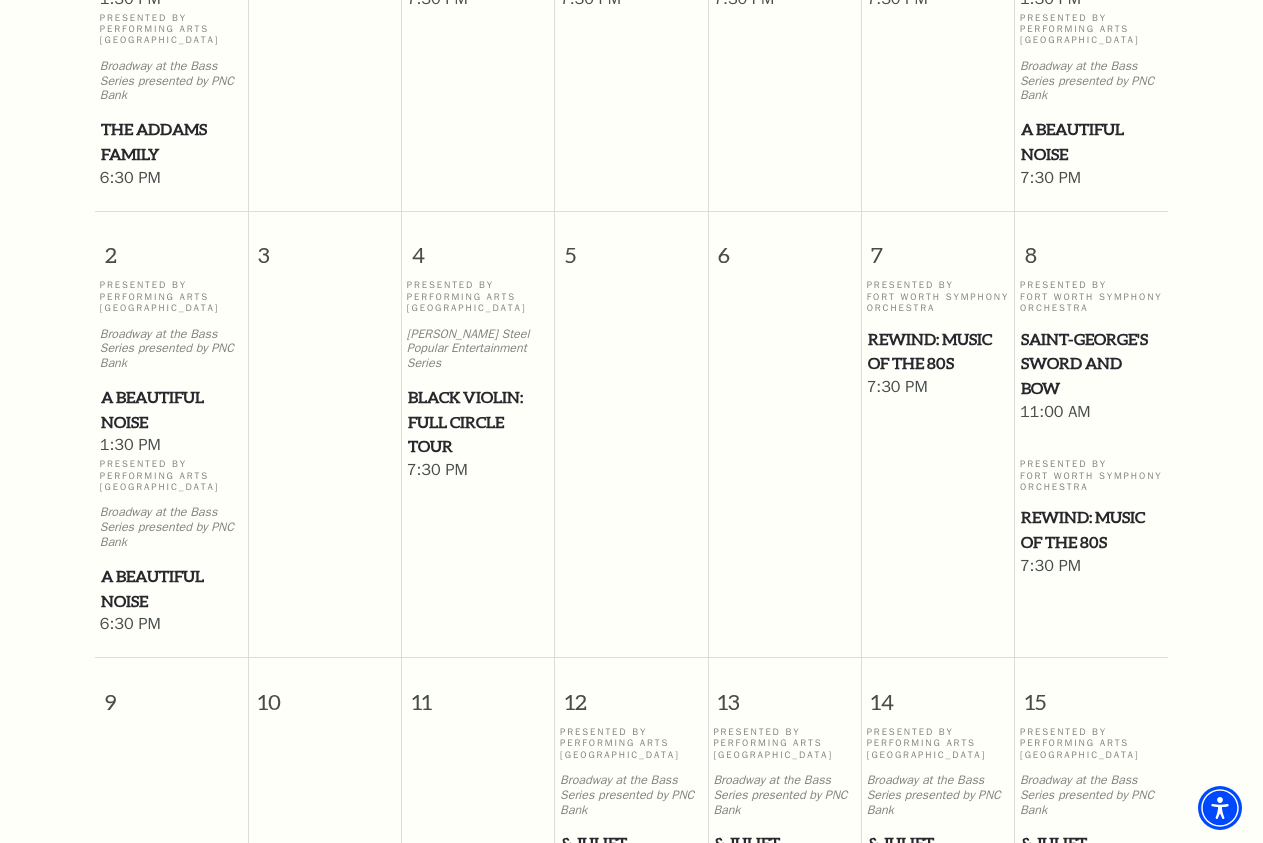 scroll, scrollTop: 789, scrollLeft: 0, axis: vertical 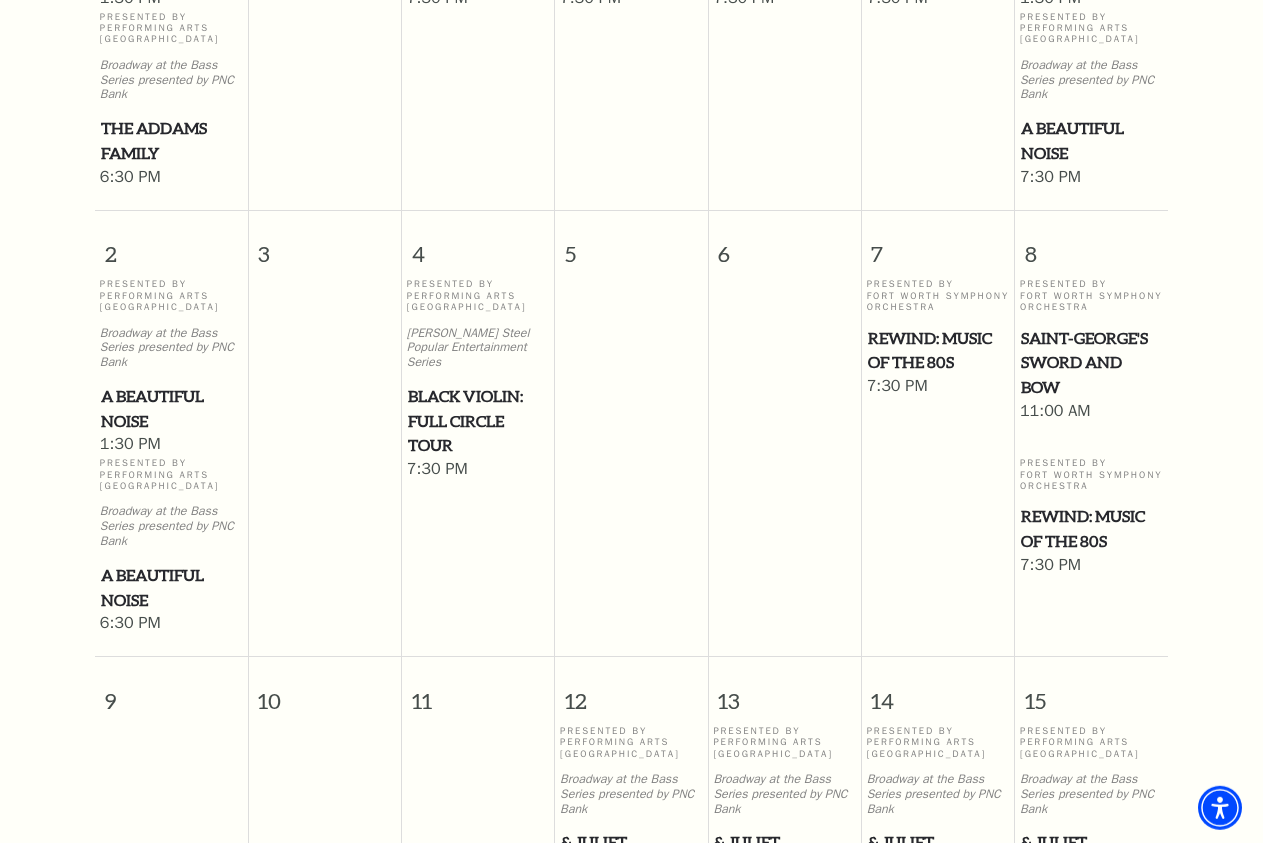 click on "A Beautiful Noise" at bounding box center (171, 587) 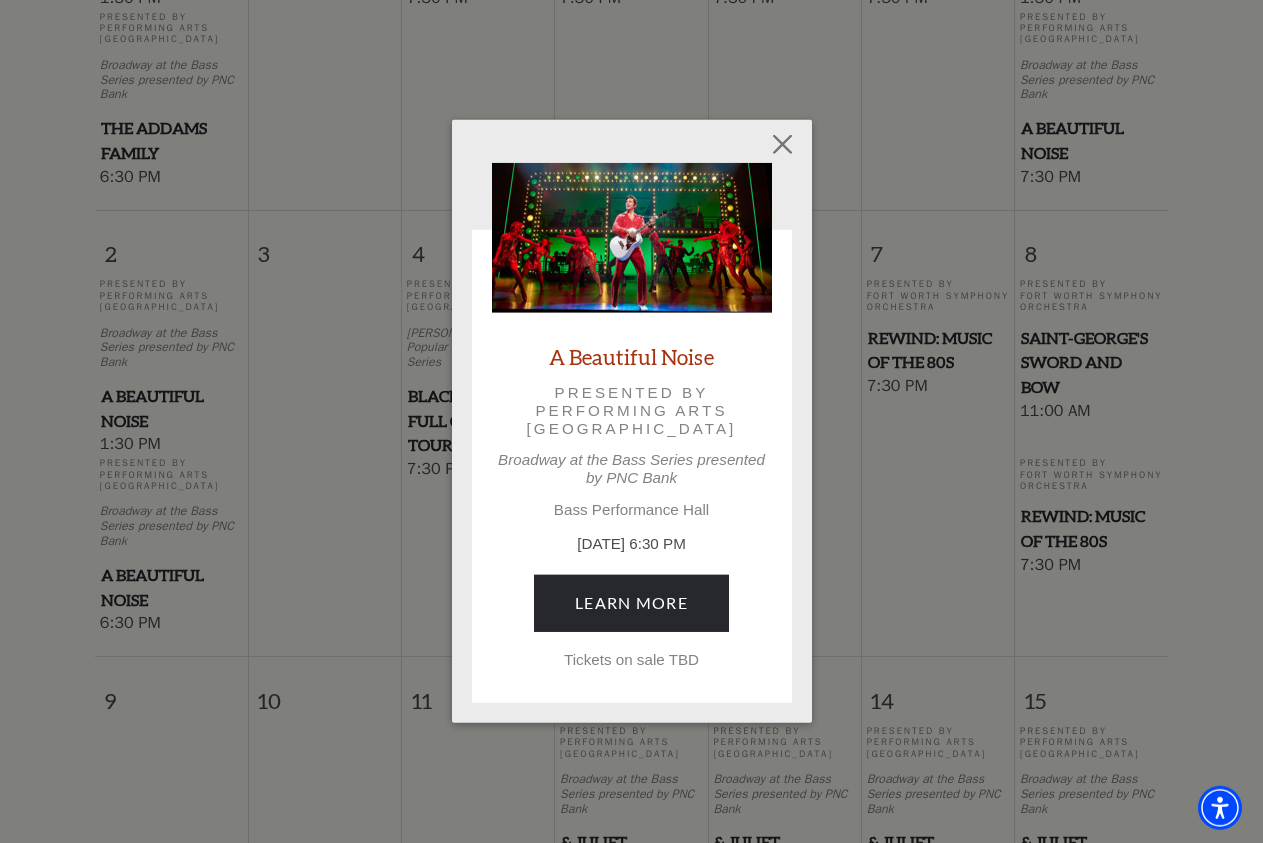 click on "Tickets on sale TBD" at bounding box center [632, 660] 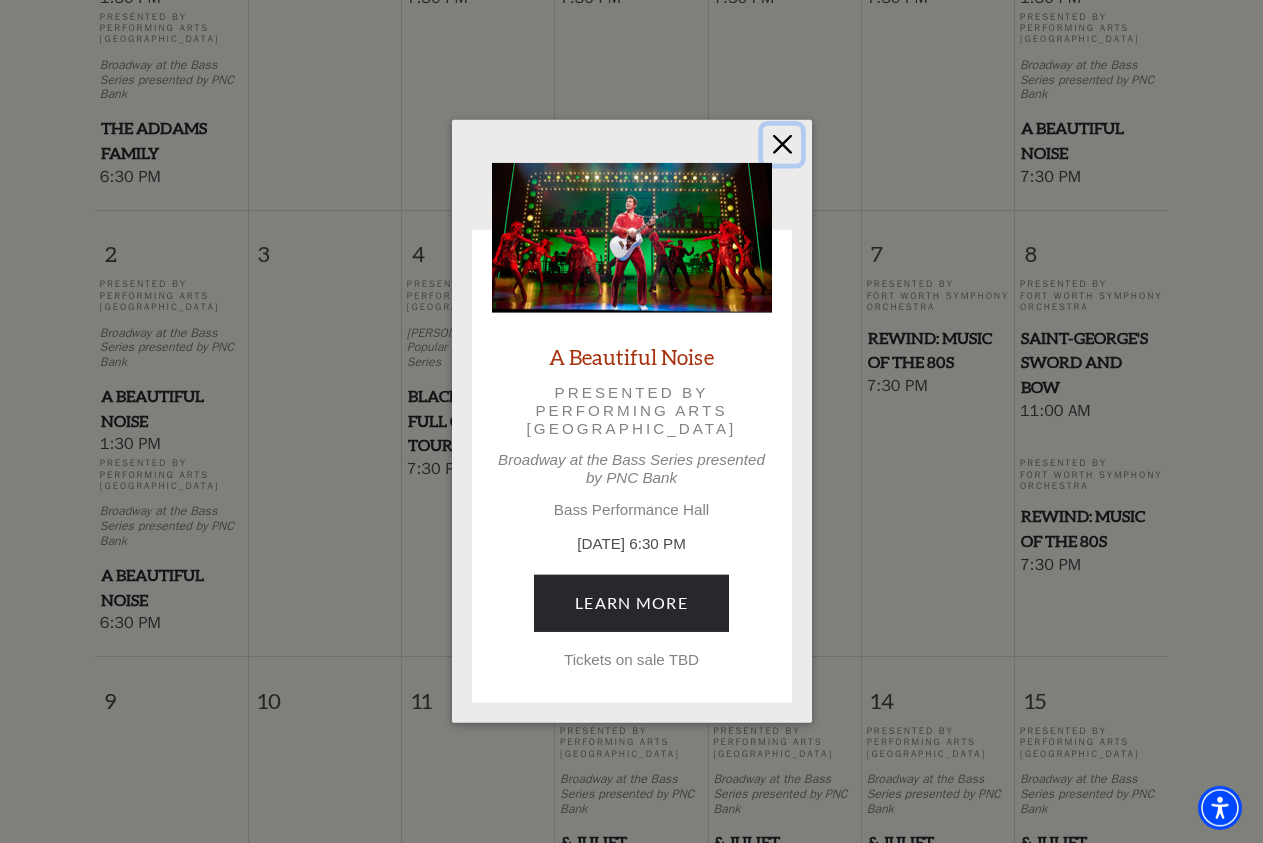 click at bounding box center (782, 145) 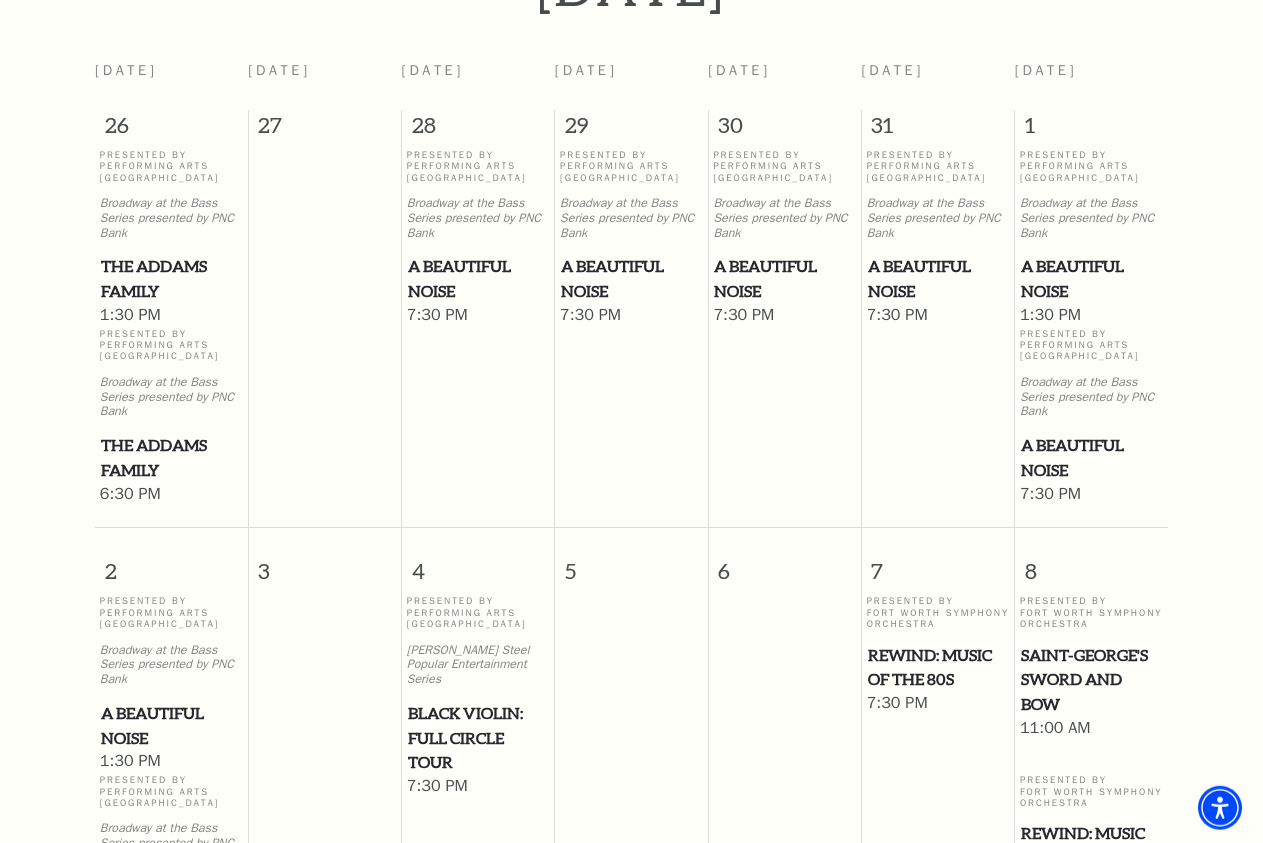 scroll, scrollTop: 381, scrollLeft: 0, axis: vertical 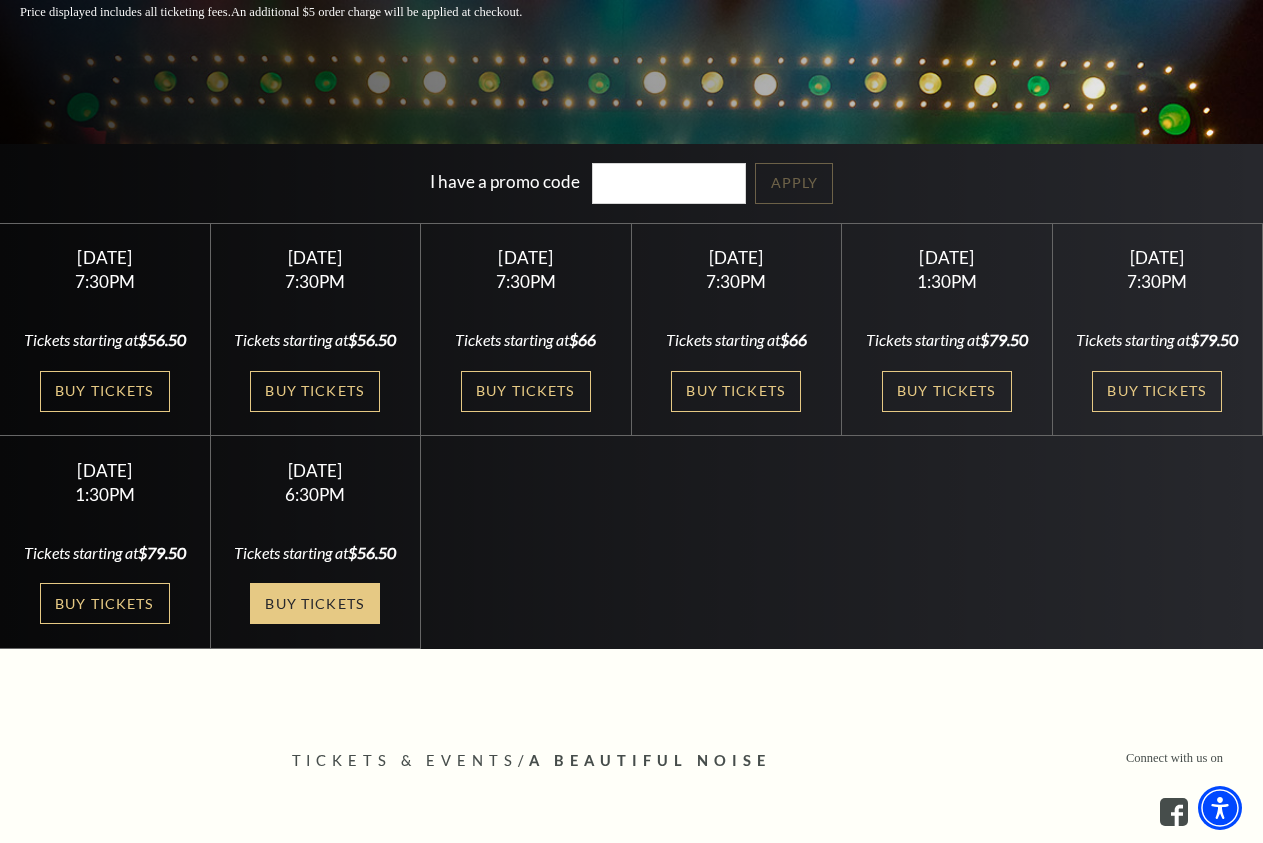 click on "Buy Tickets" at bounding box center (315, 603) 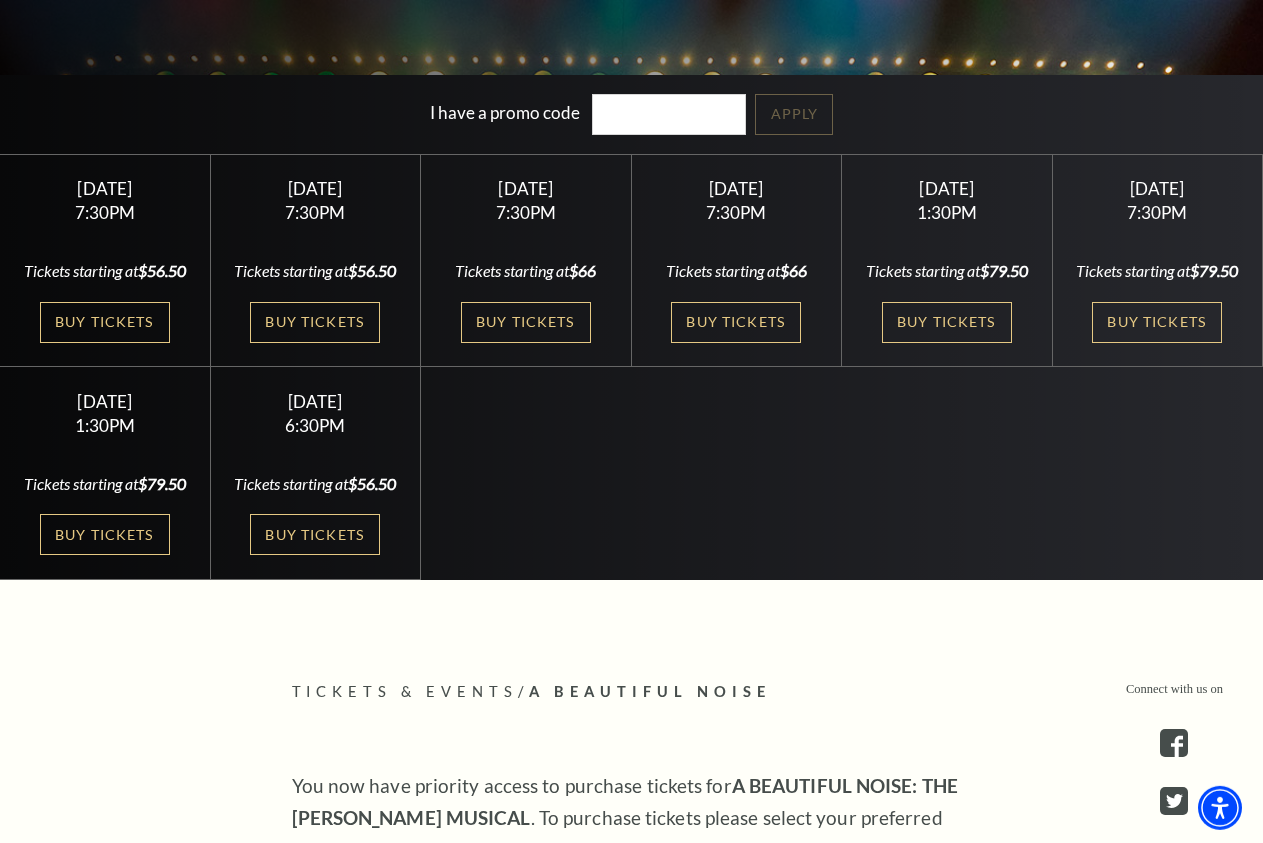 scroll, scrollTop: 612, scrollLeft: 0, axis: vertical 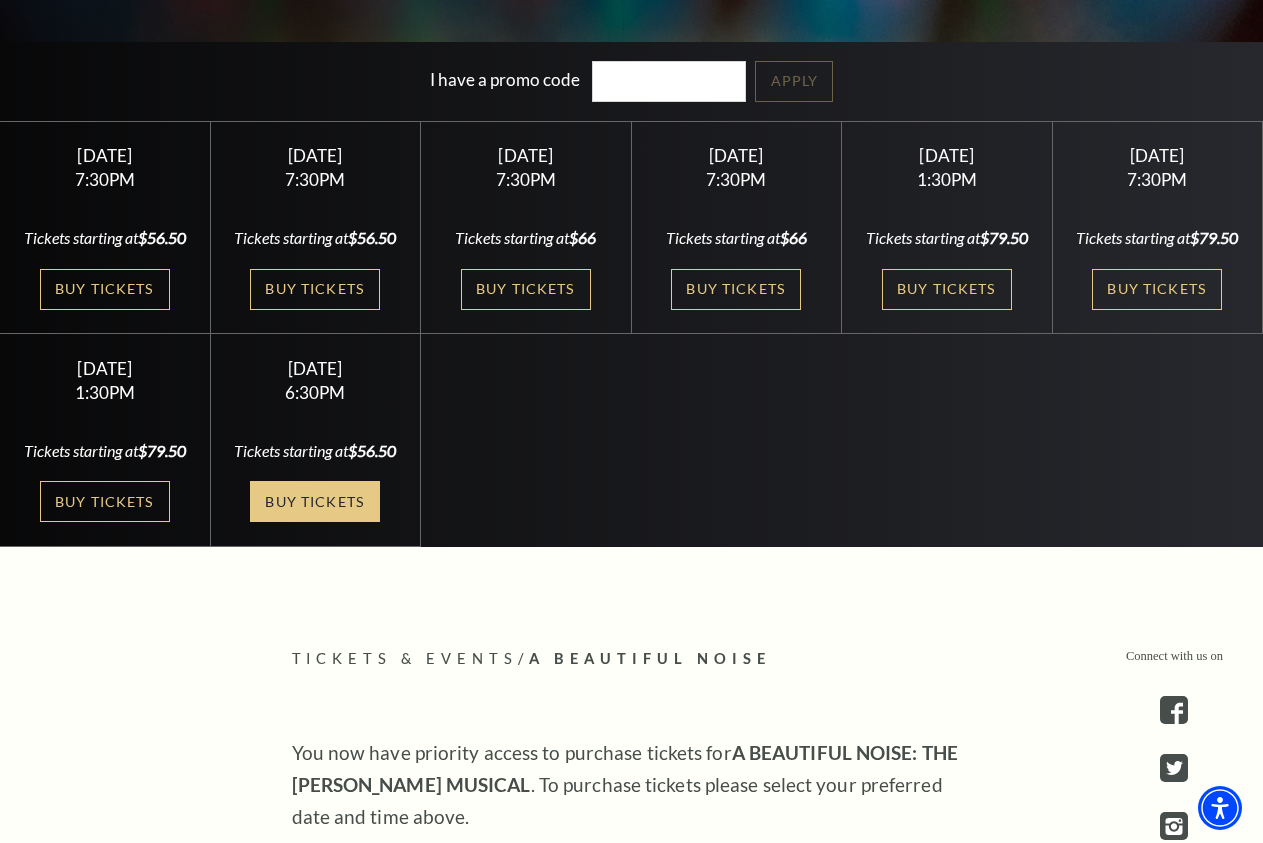click on "Buy Tickets" at bounding box center [315, 501] 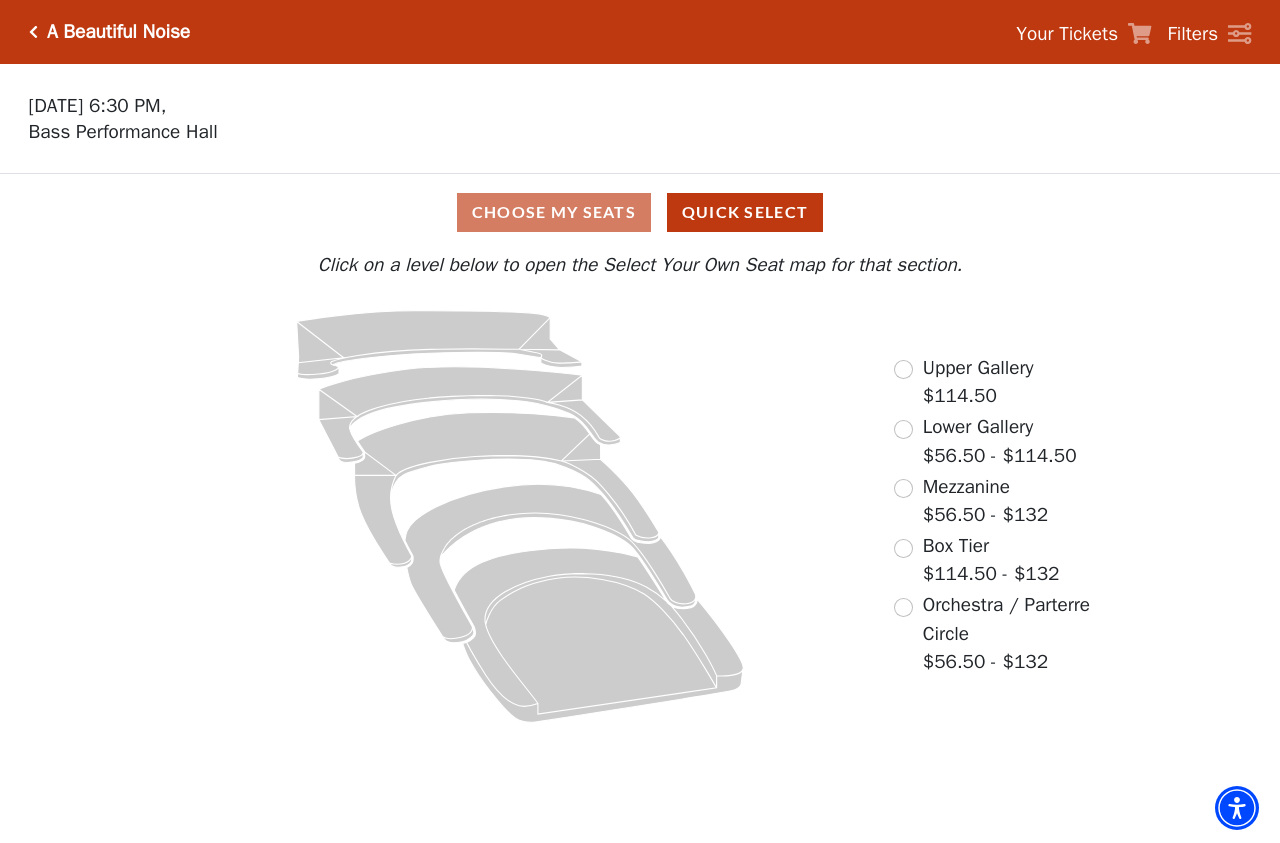 scroll, scrollTop: 0, scrollLeft: 0, axis: both 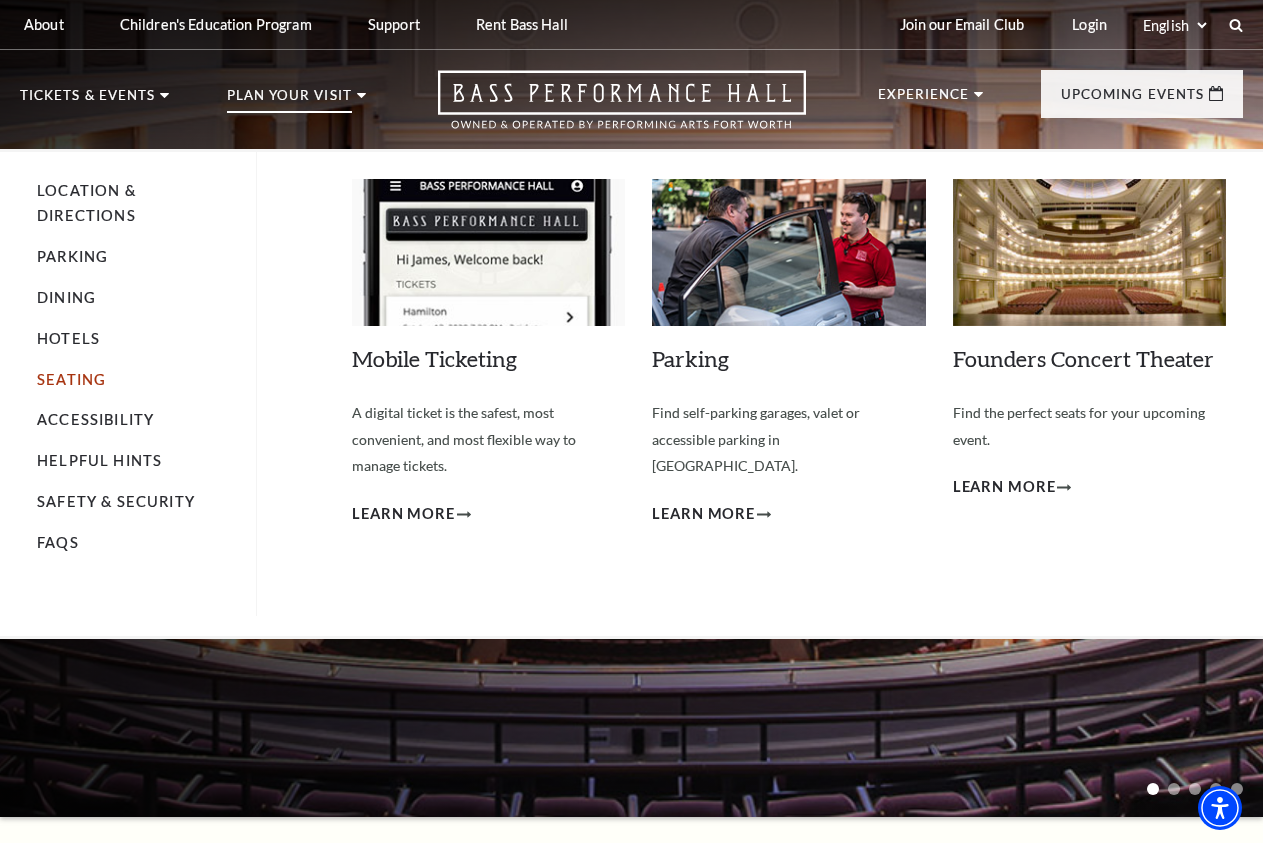click on "Seating" at bounding box center (71, 379) 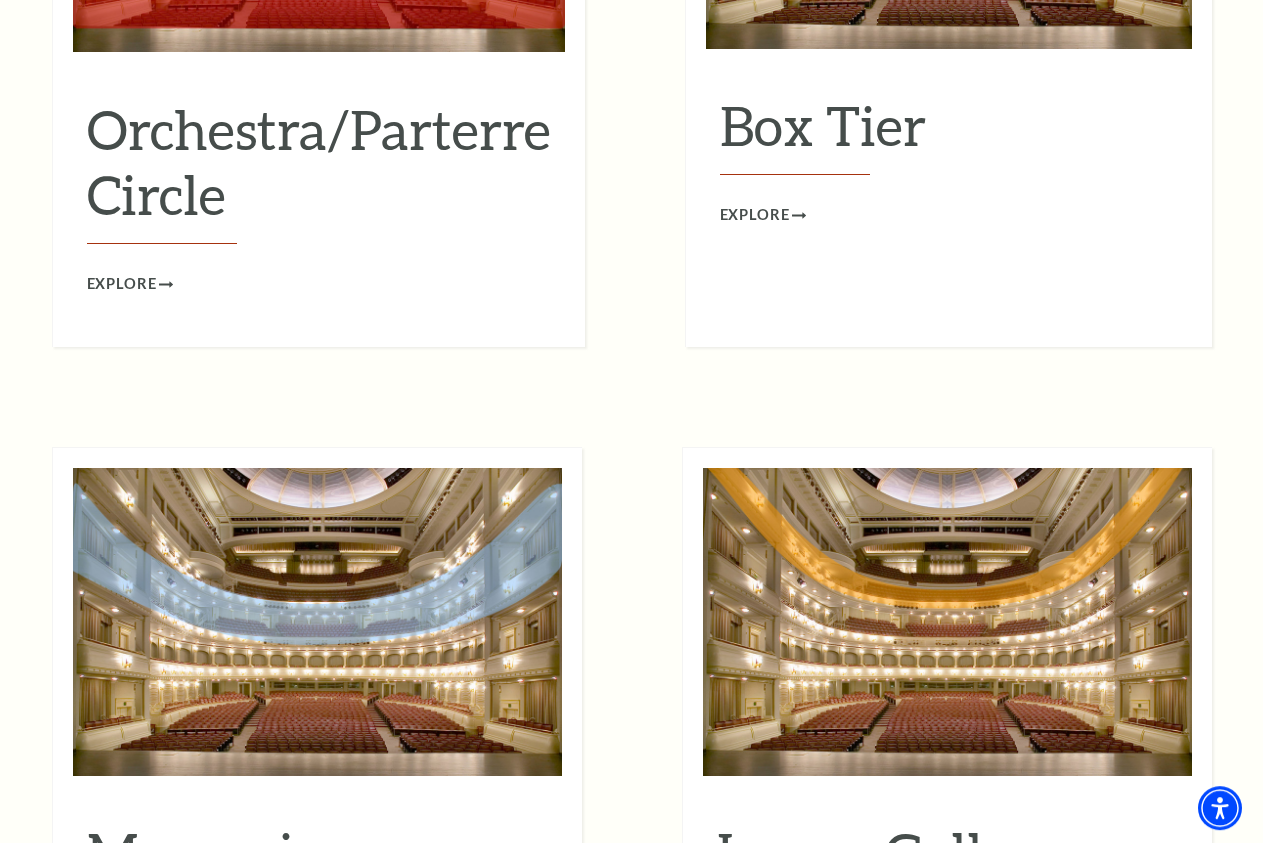 scroll, scrollTop: 1938, scrollLeft: 0, axis: vertical 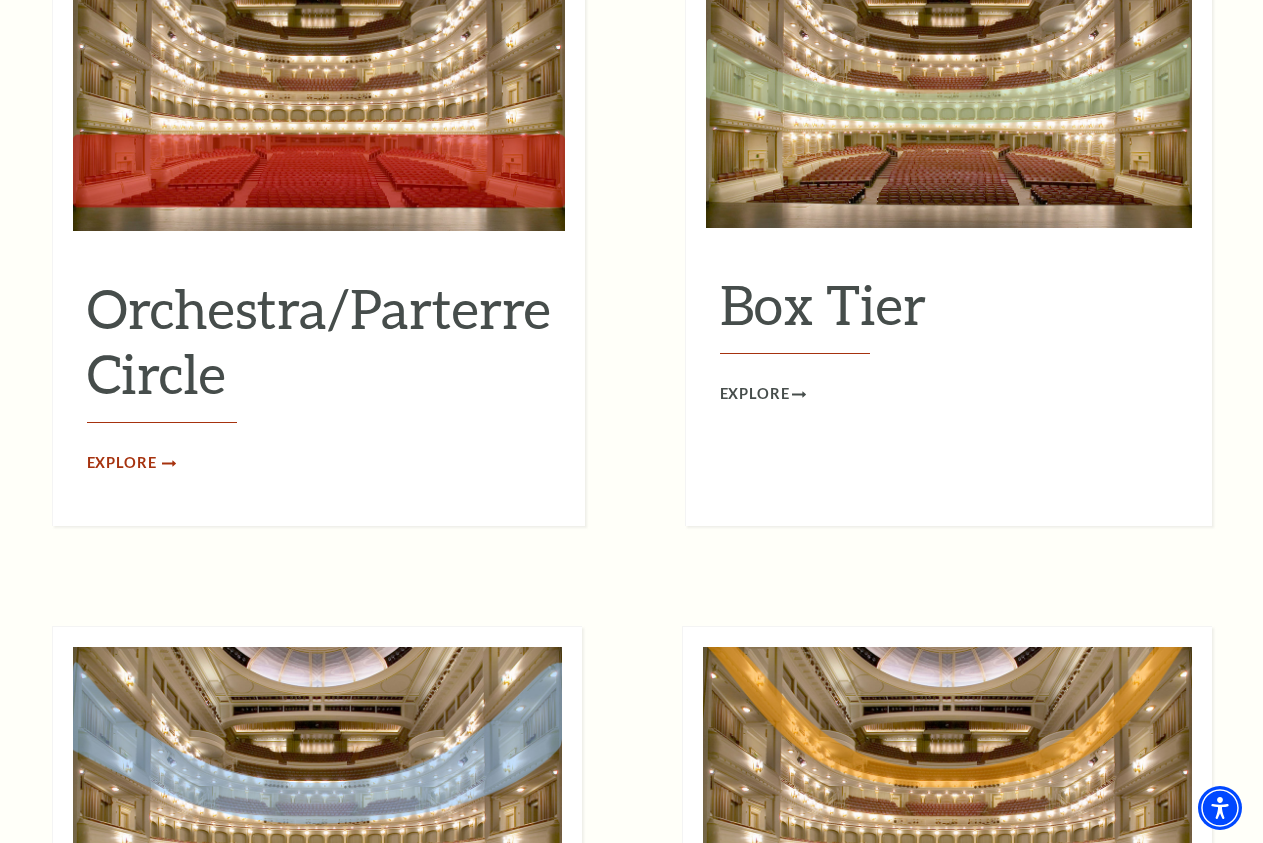 click on "Explore" at bounding box center (122, 463) 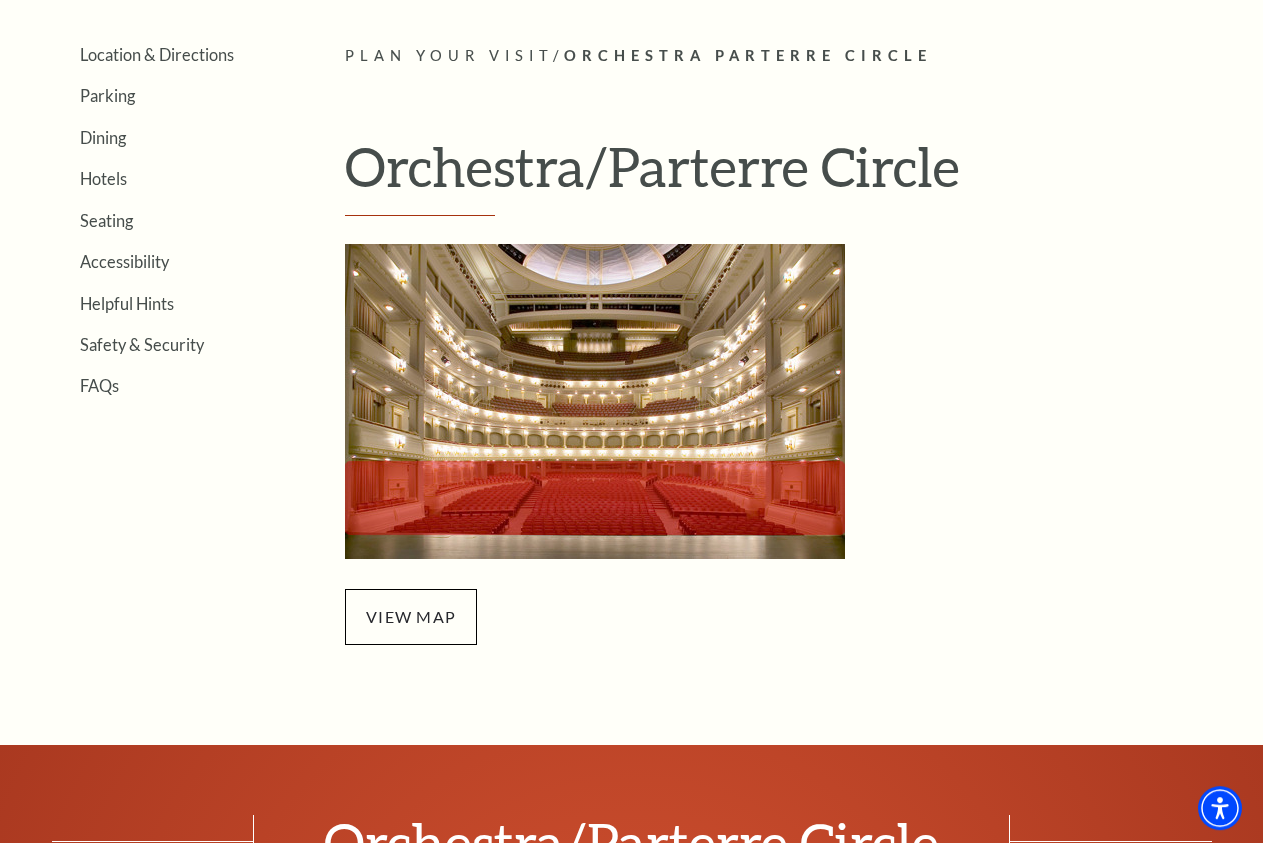 scroll, scrollTop: 510, scrollLeft: 0, axis: vertical 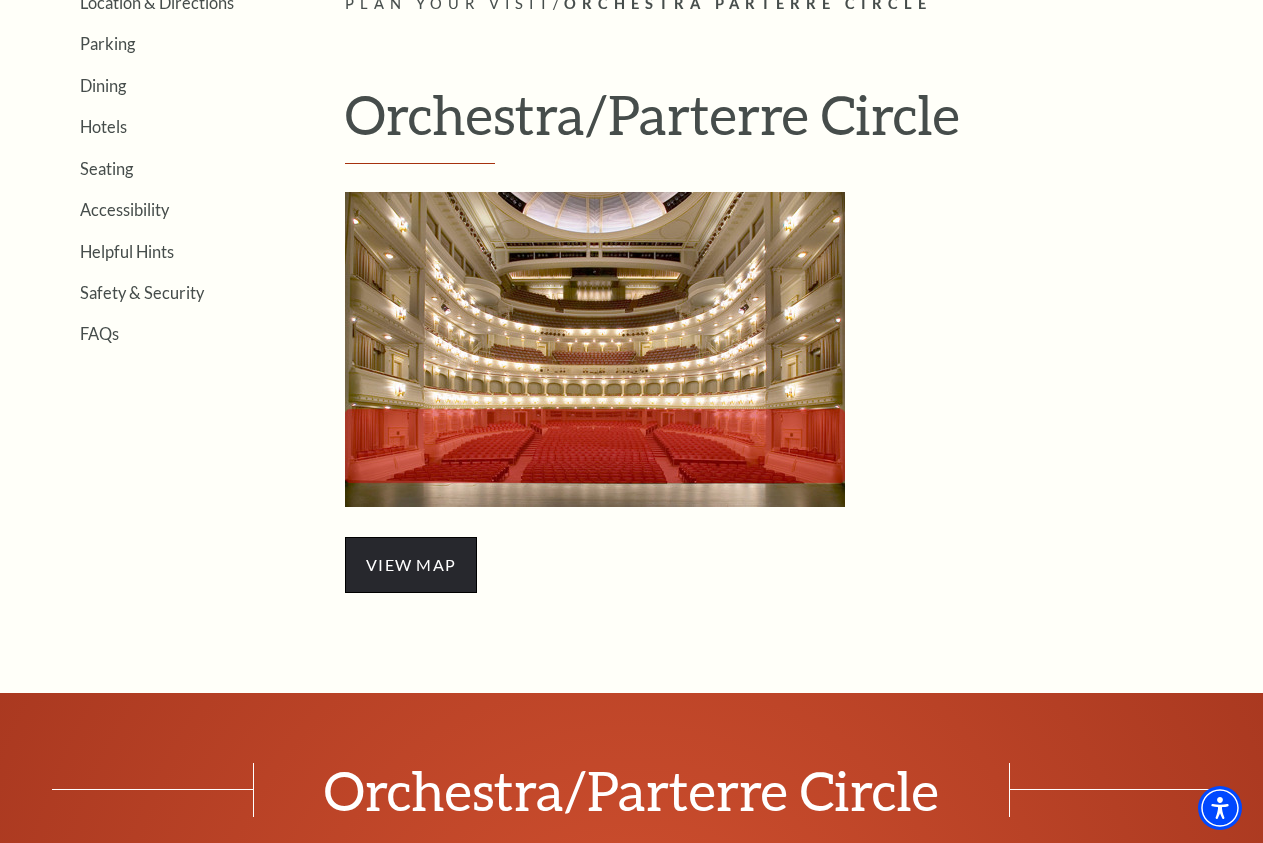 click on "view map" at bounding box center [411, 565] 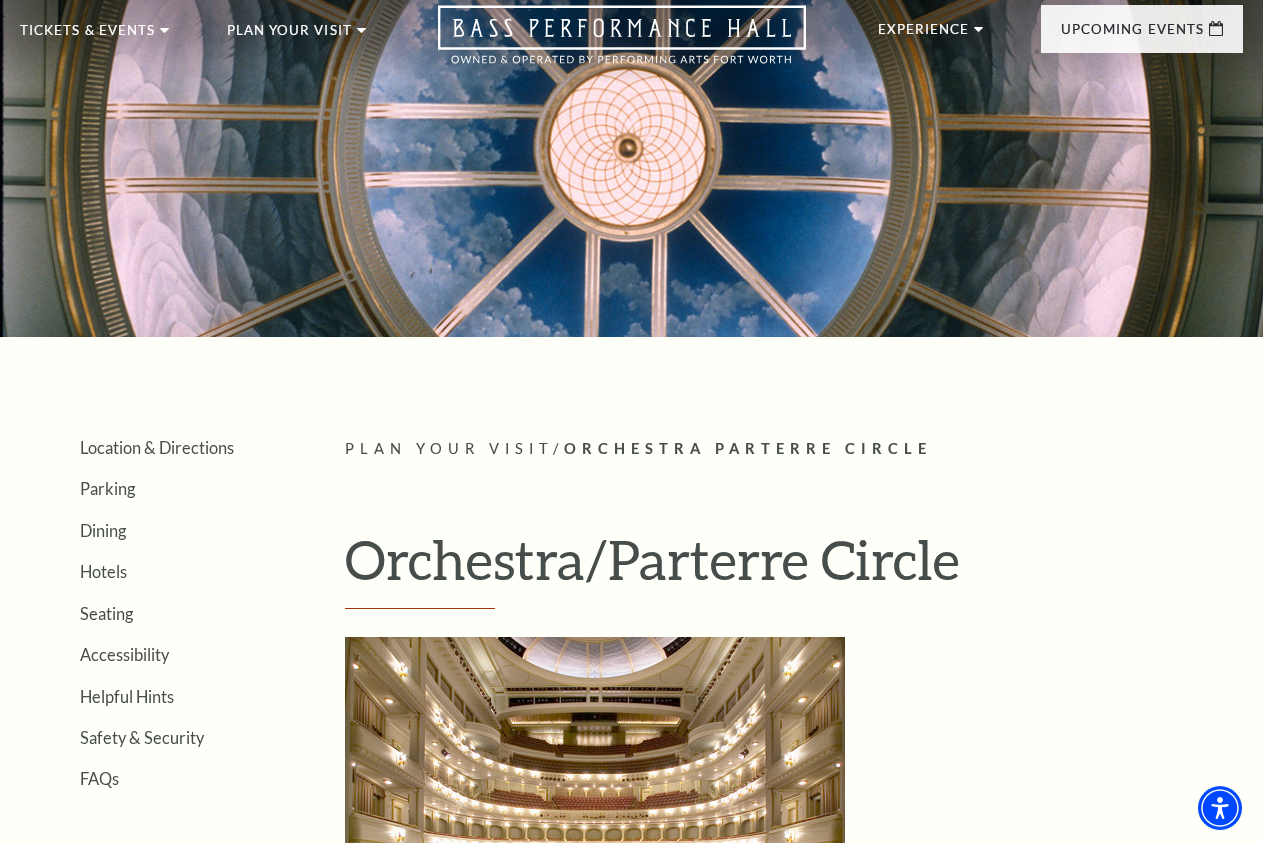 scroll, scrollTop: 0, scrollLeft: 0, axis: both 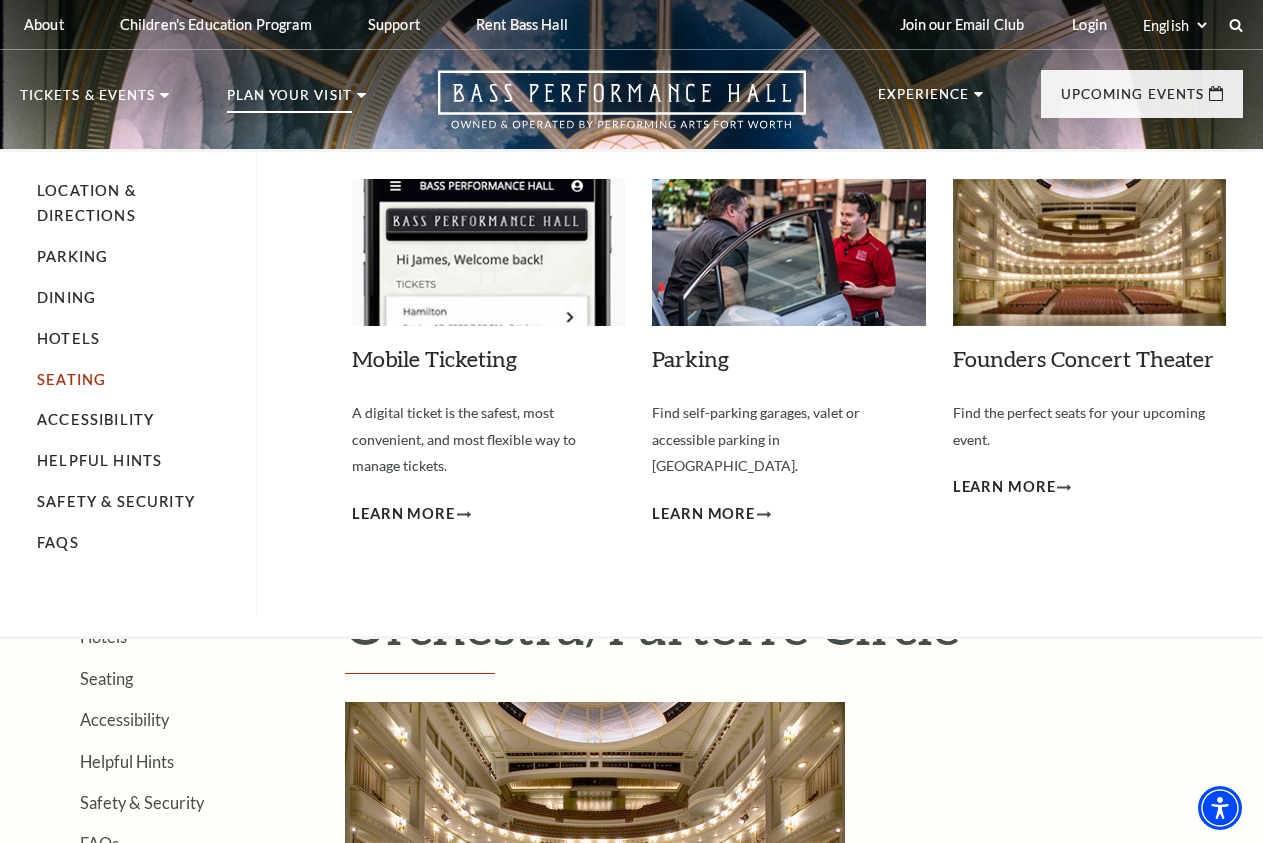 click on "Seating" at bounding box center (71, 379) 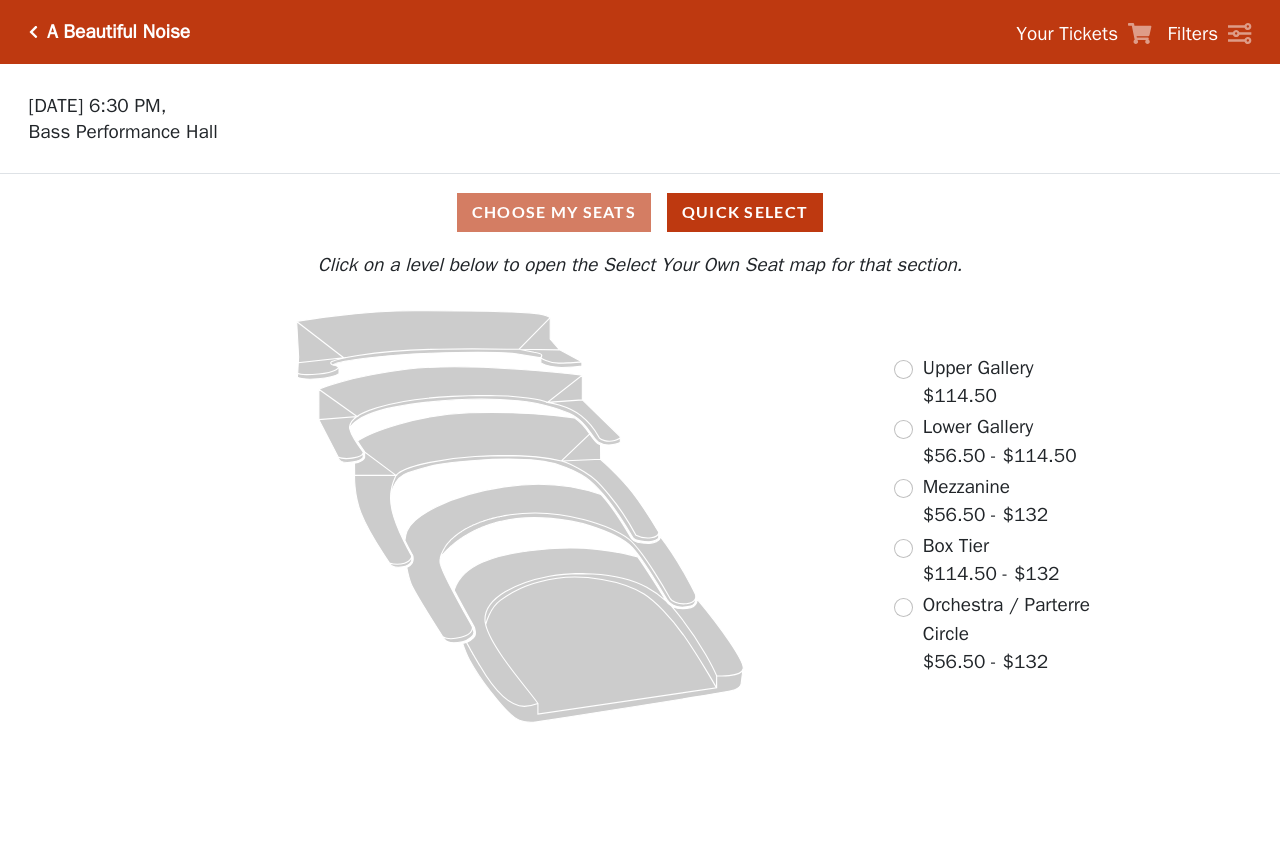scroll, scrollTop: 0, scrollLeft: 0, axis: both 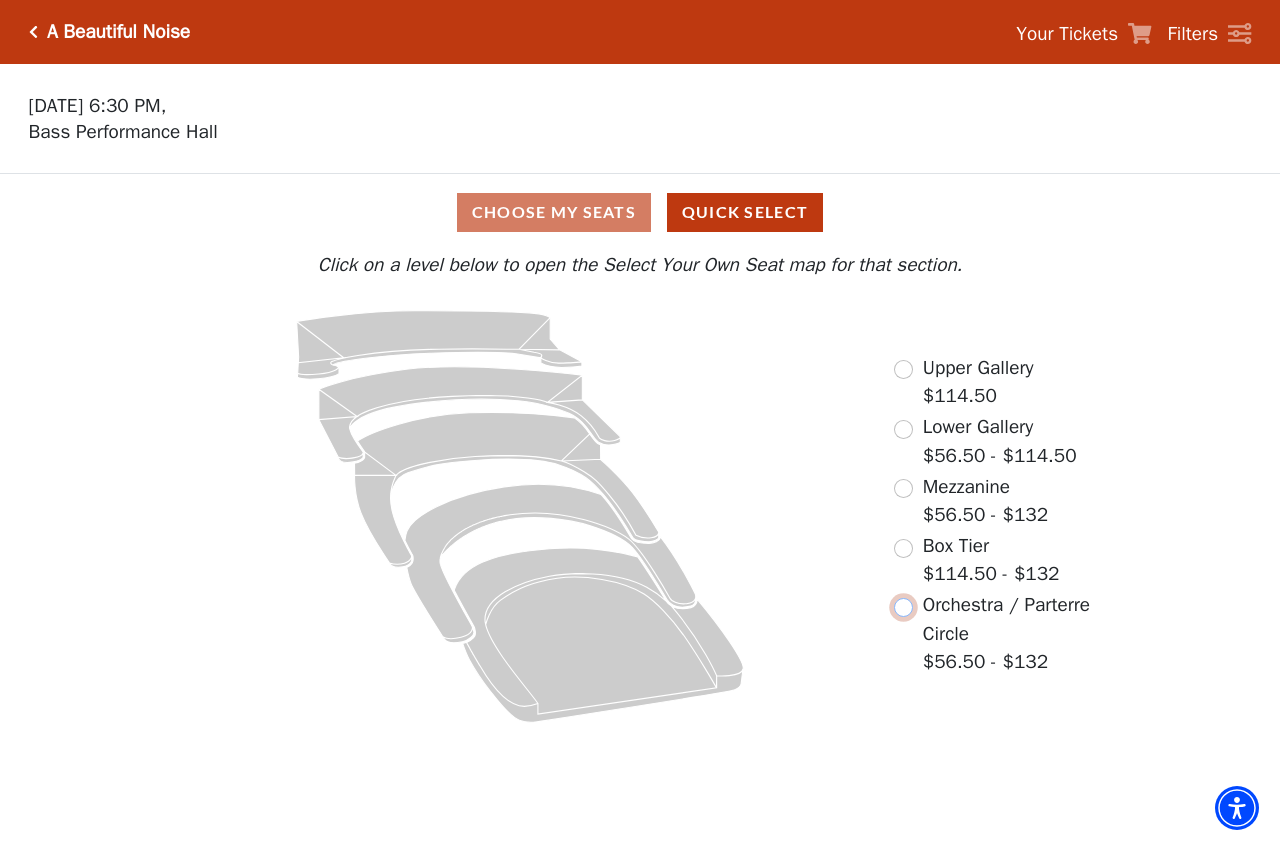 click at bounding box center [903, 607] 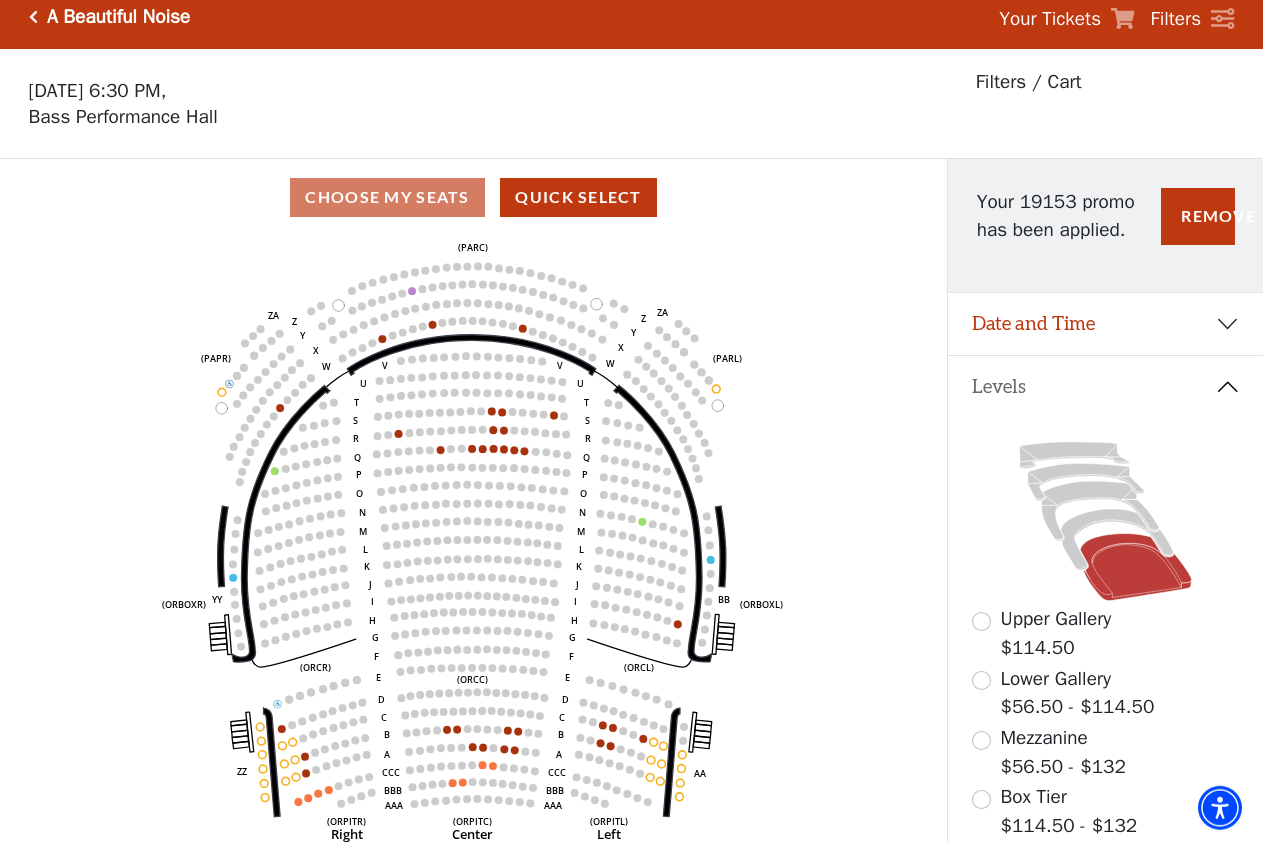 scroll, scrollTop: 102, scrollLeft: 0, axis: vertical 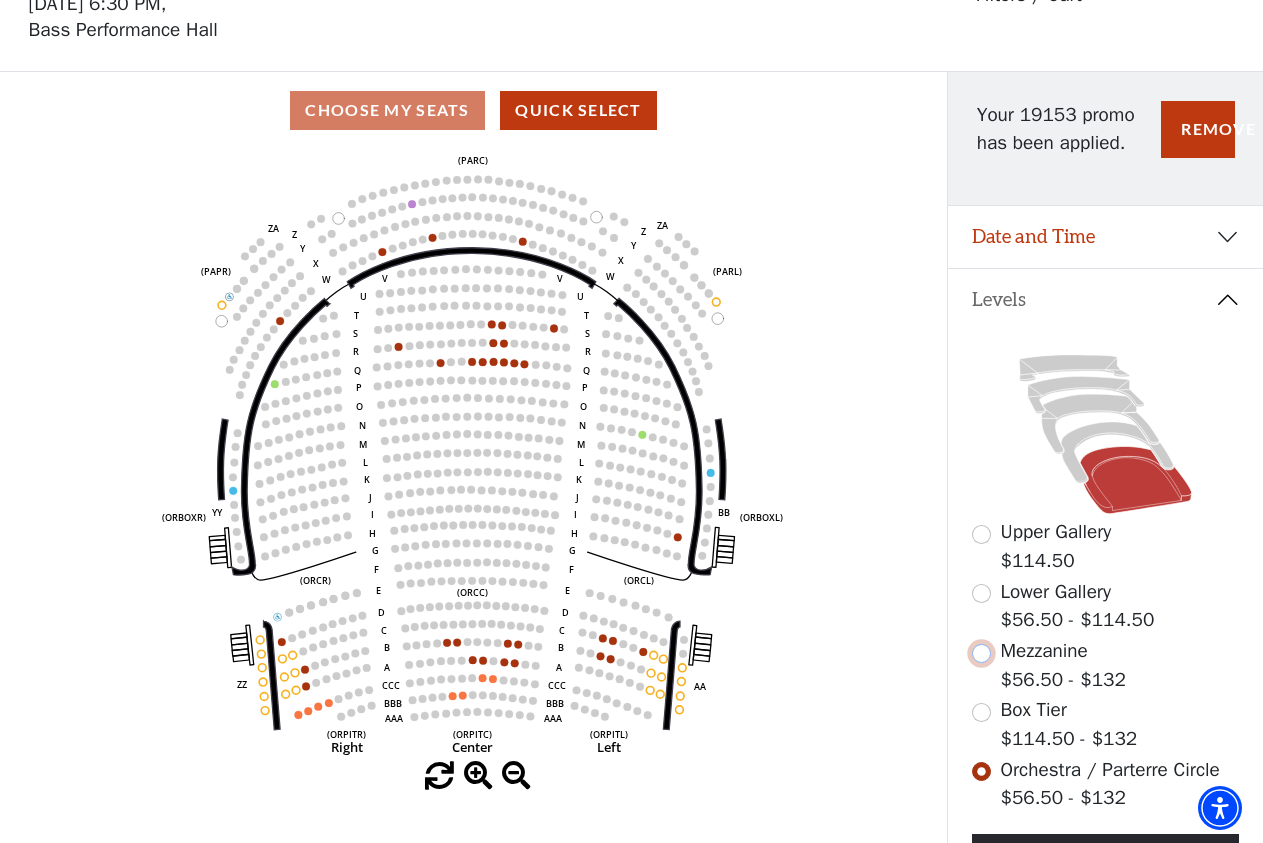 click at bounding box center (981, 653) 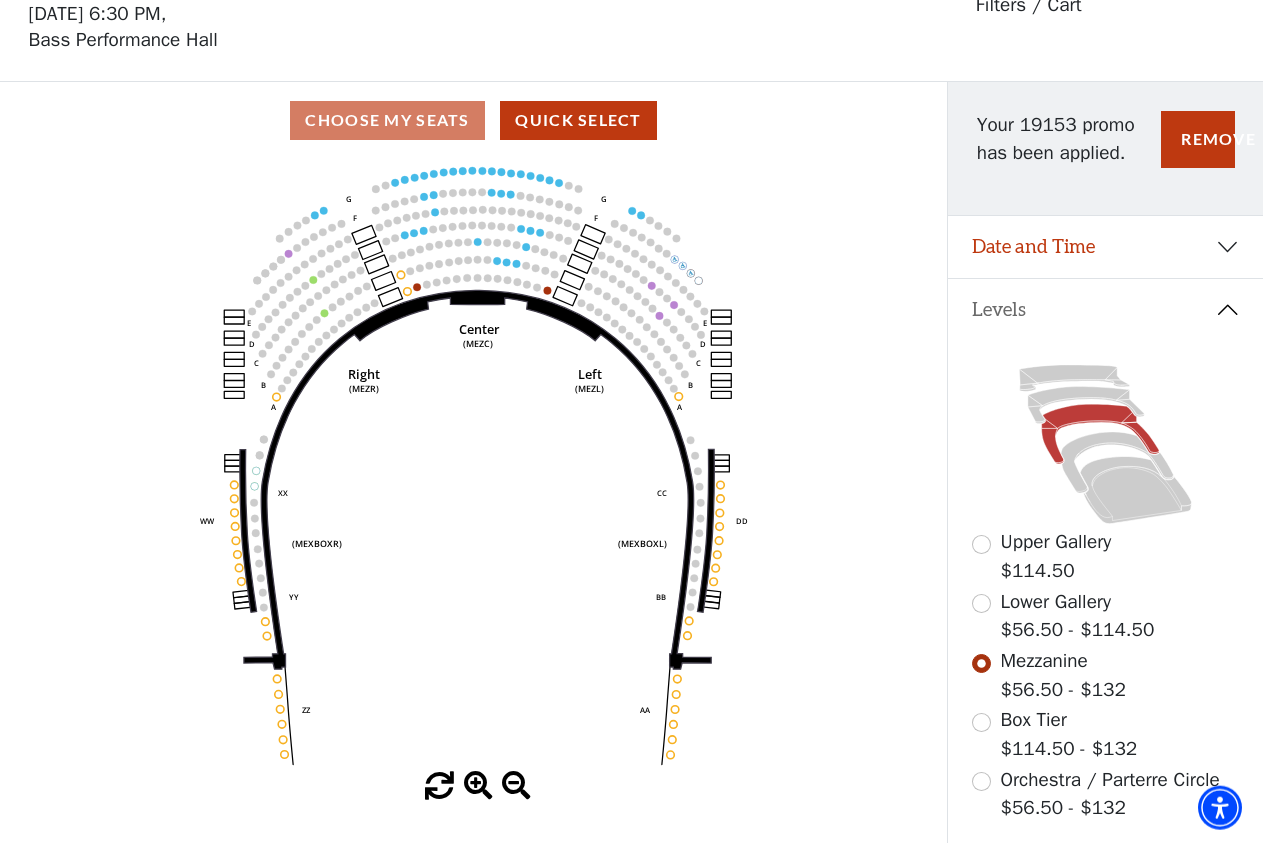 scroll, scrollTop: 93, scrollLeft: 0, axis: vertical 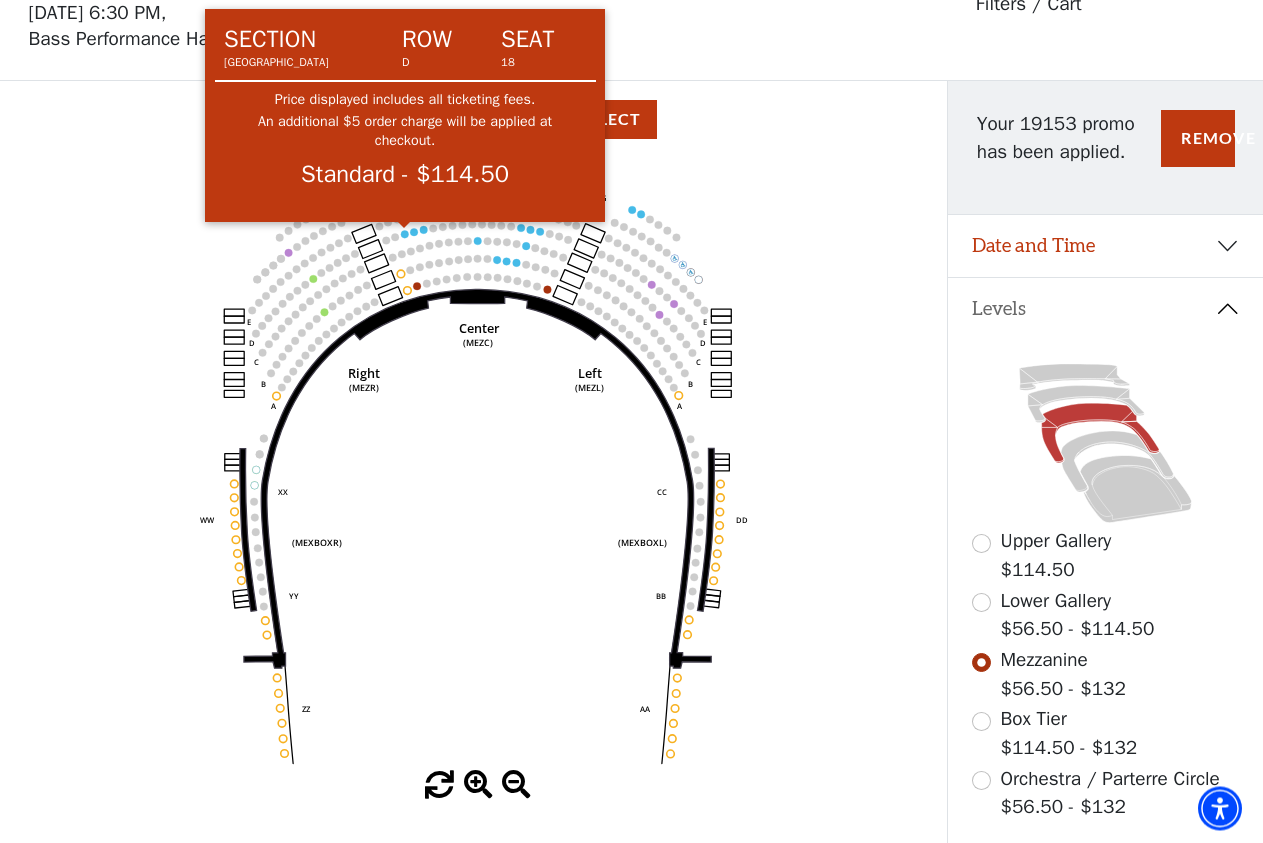 click 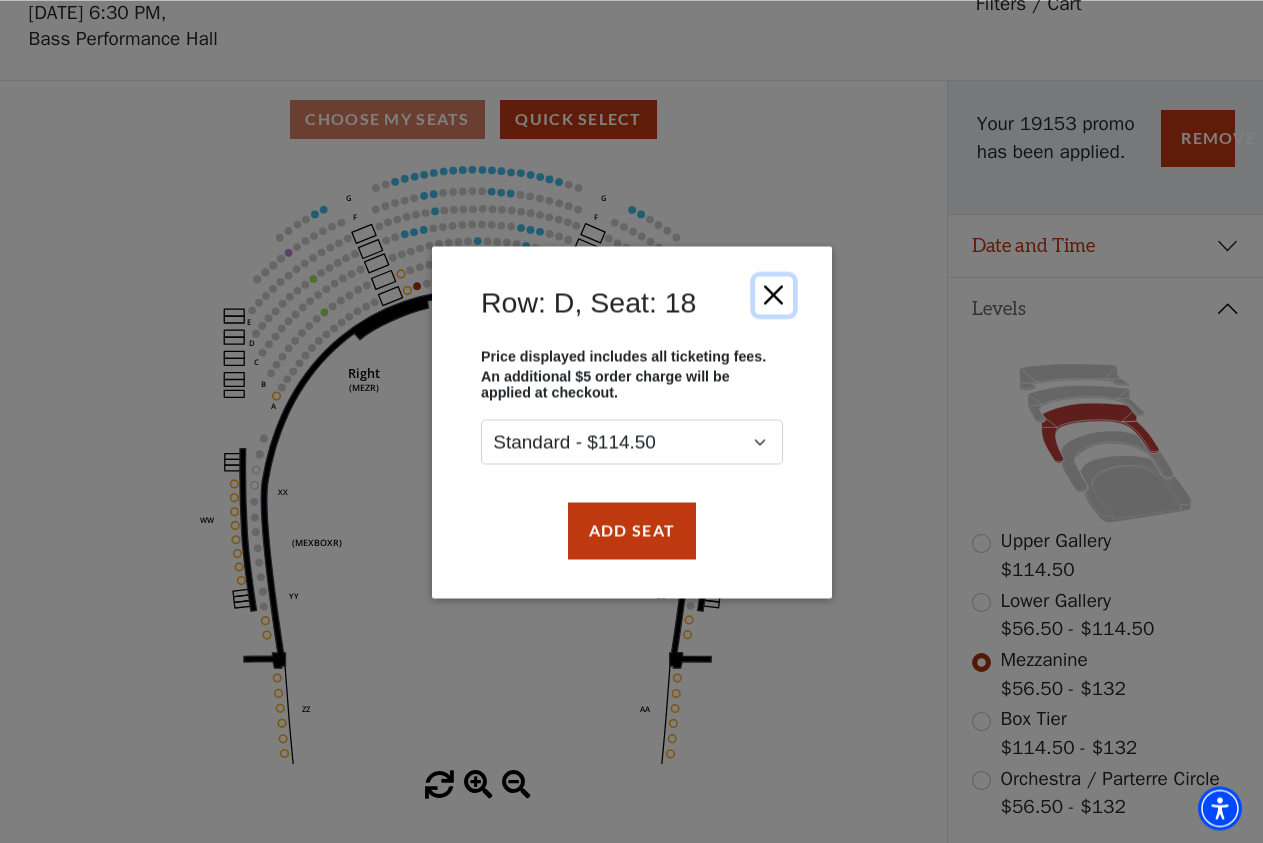 click at bounding box center (773, 294) 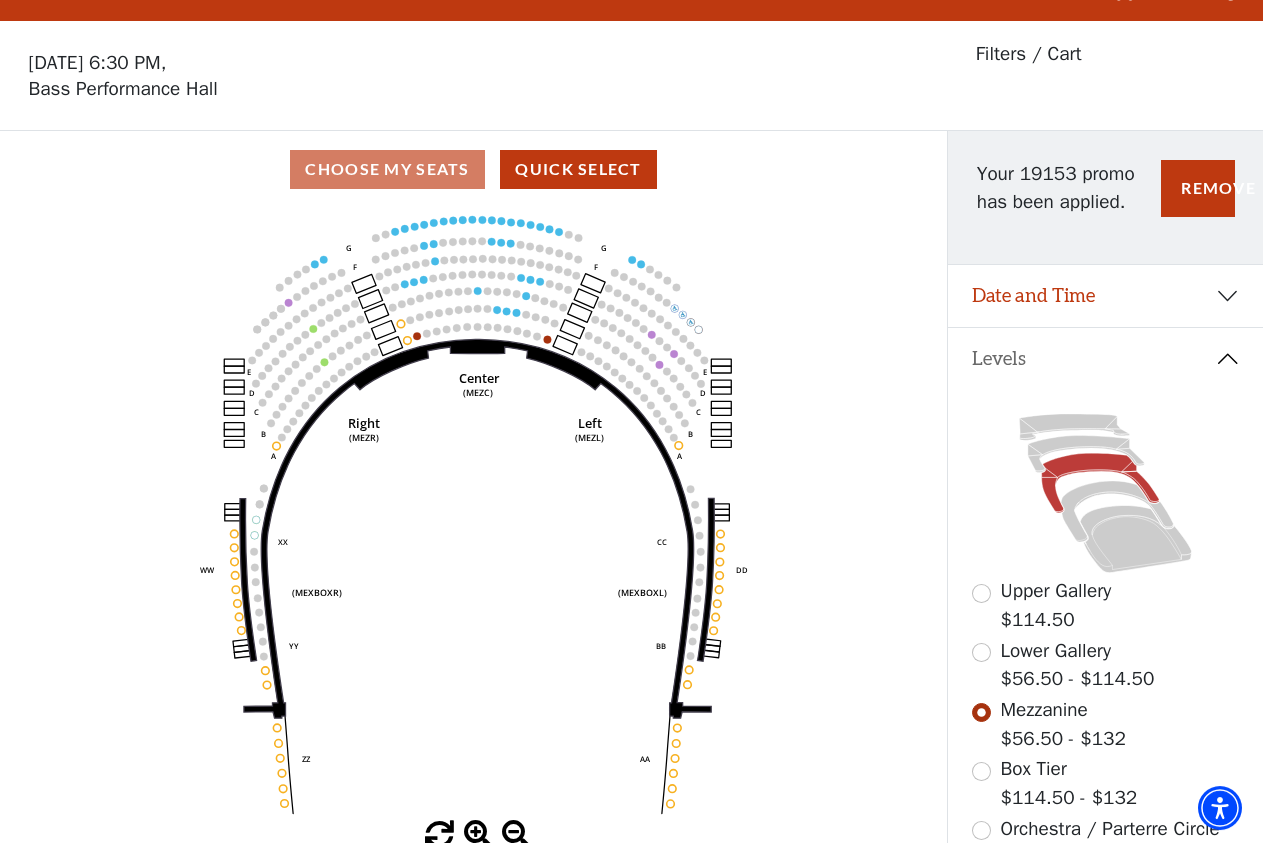 scroll, scrollTop: 0, scrollLeft: 0, axis: both 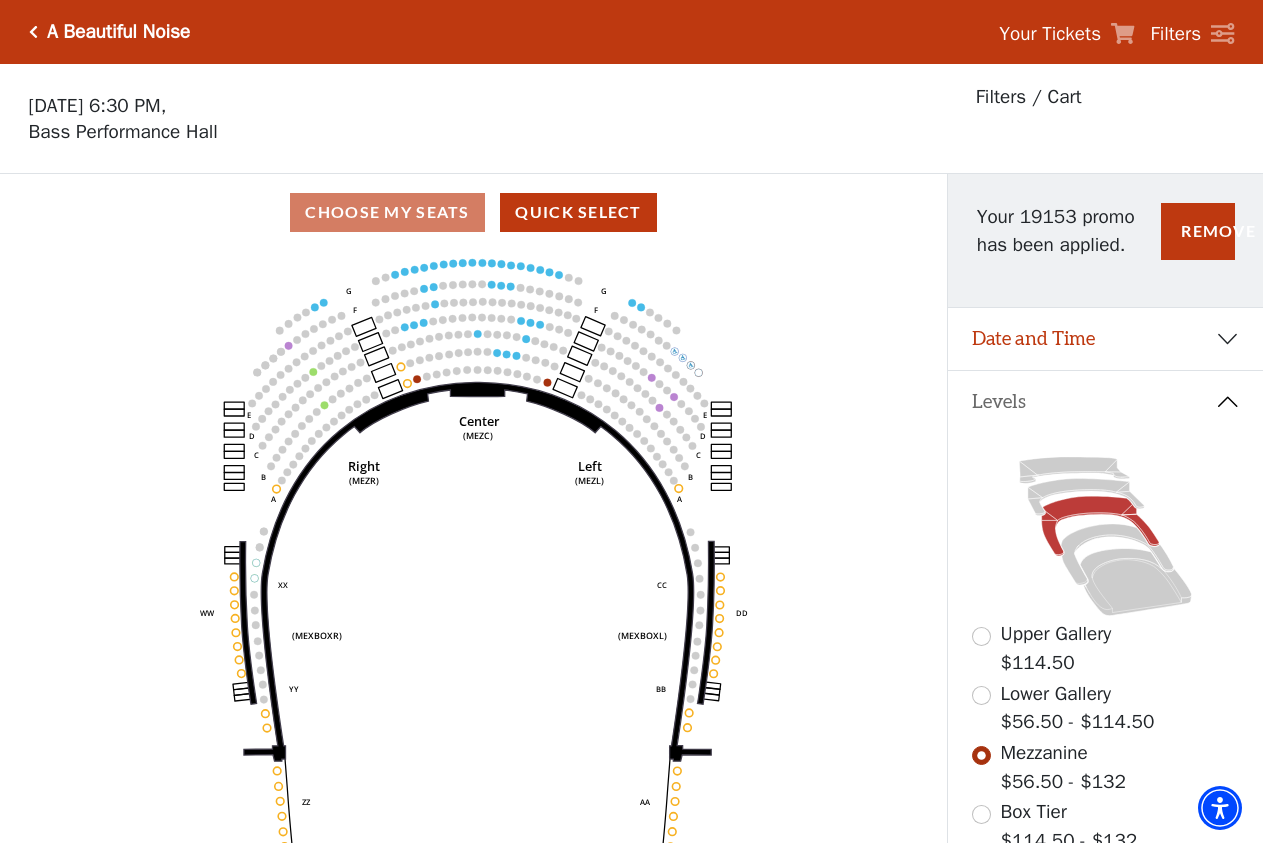 click at bounding box center [33, 32] 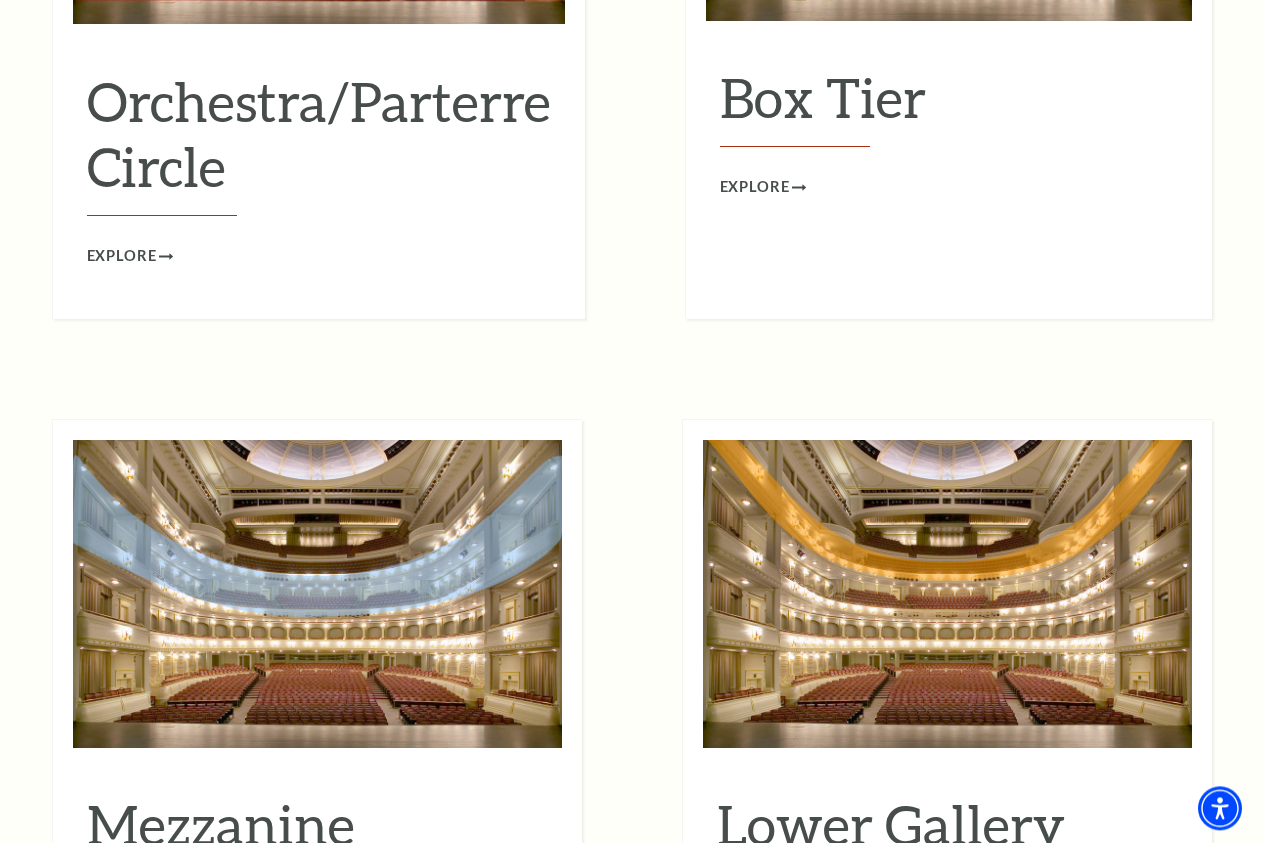 scroll, scrollTop: 2346, scrollLeft: 0, axis: vertical 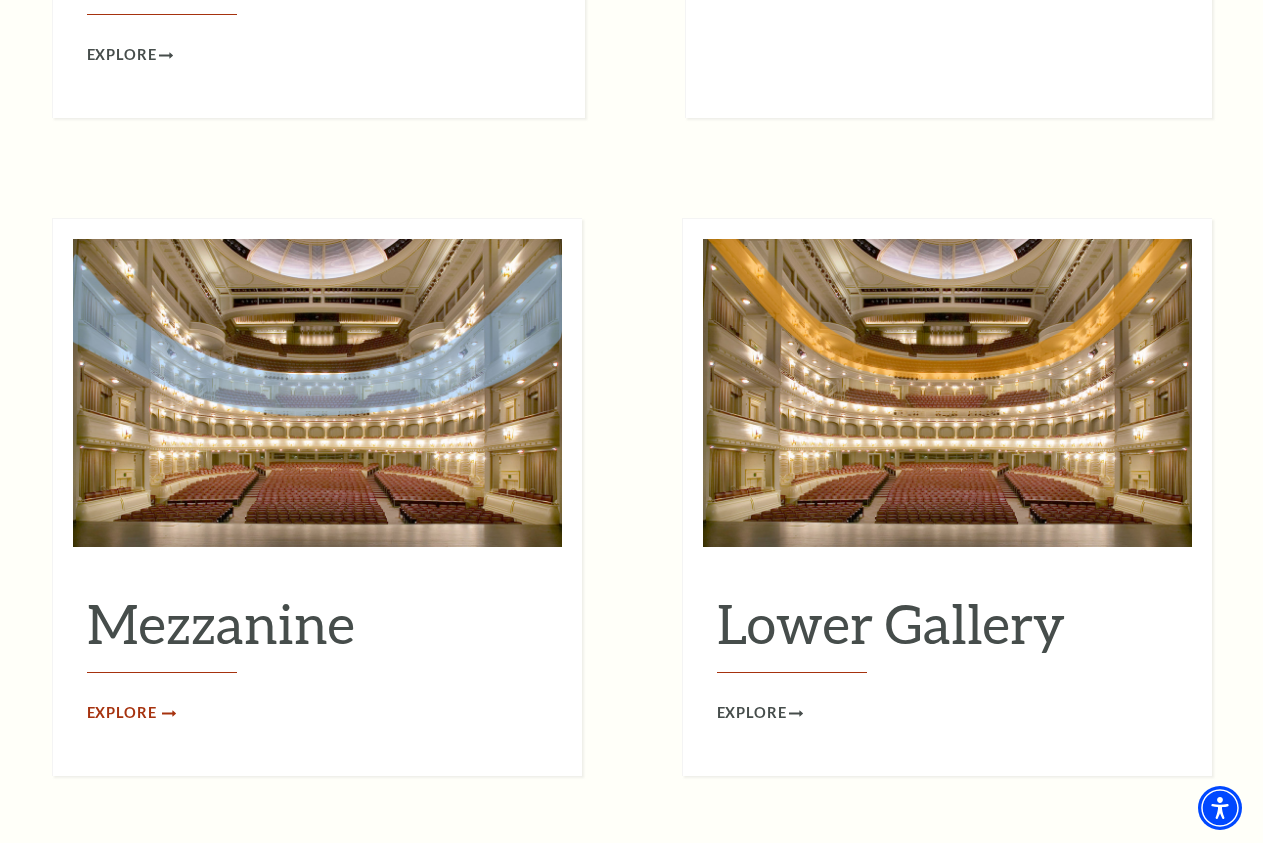 click on "Explore" at bounding box center (122, 713) 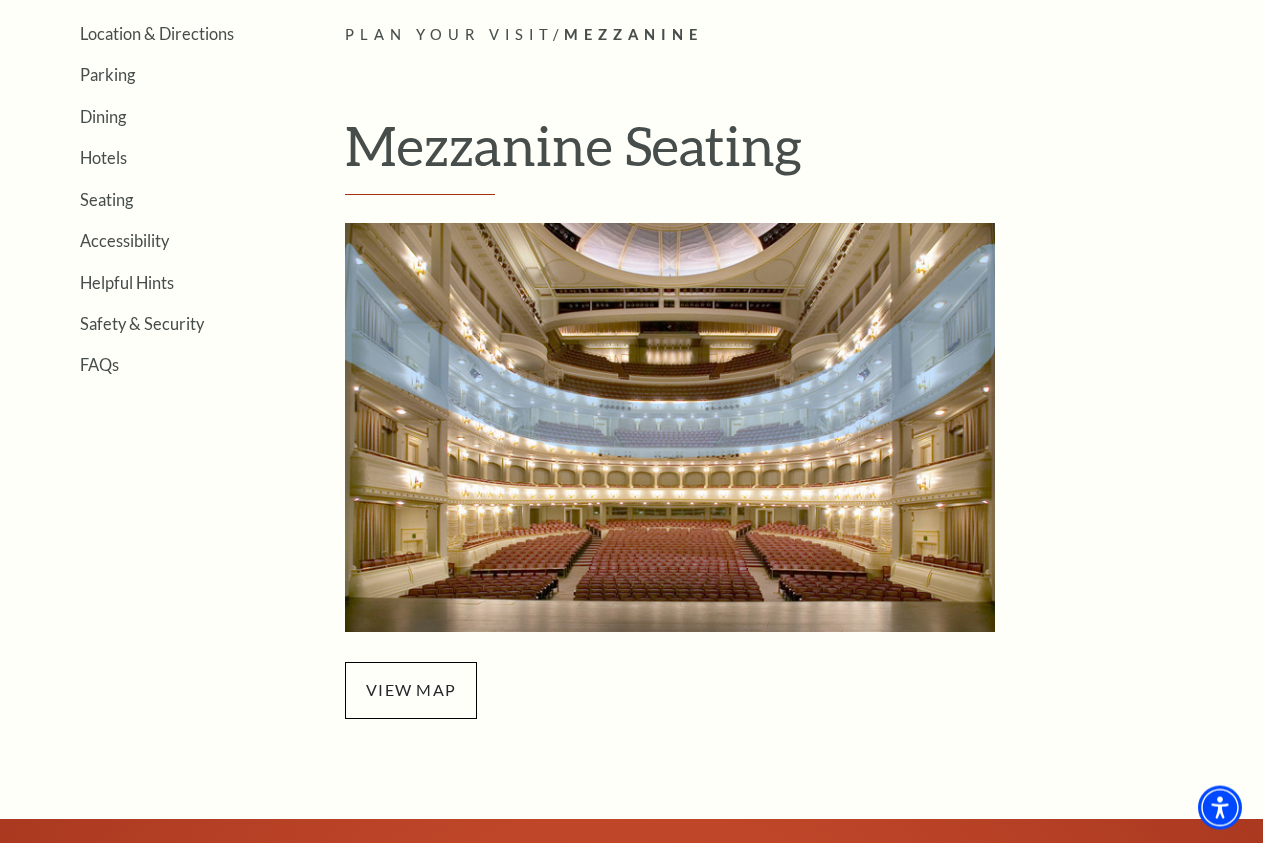 scroll, scrollTop: 612, scrollLeft: 0, axis: vertical 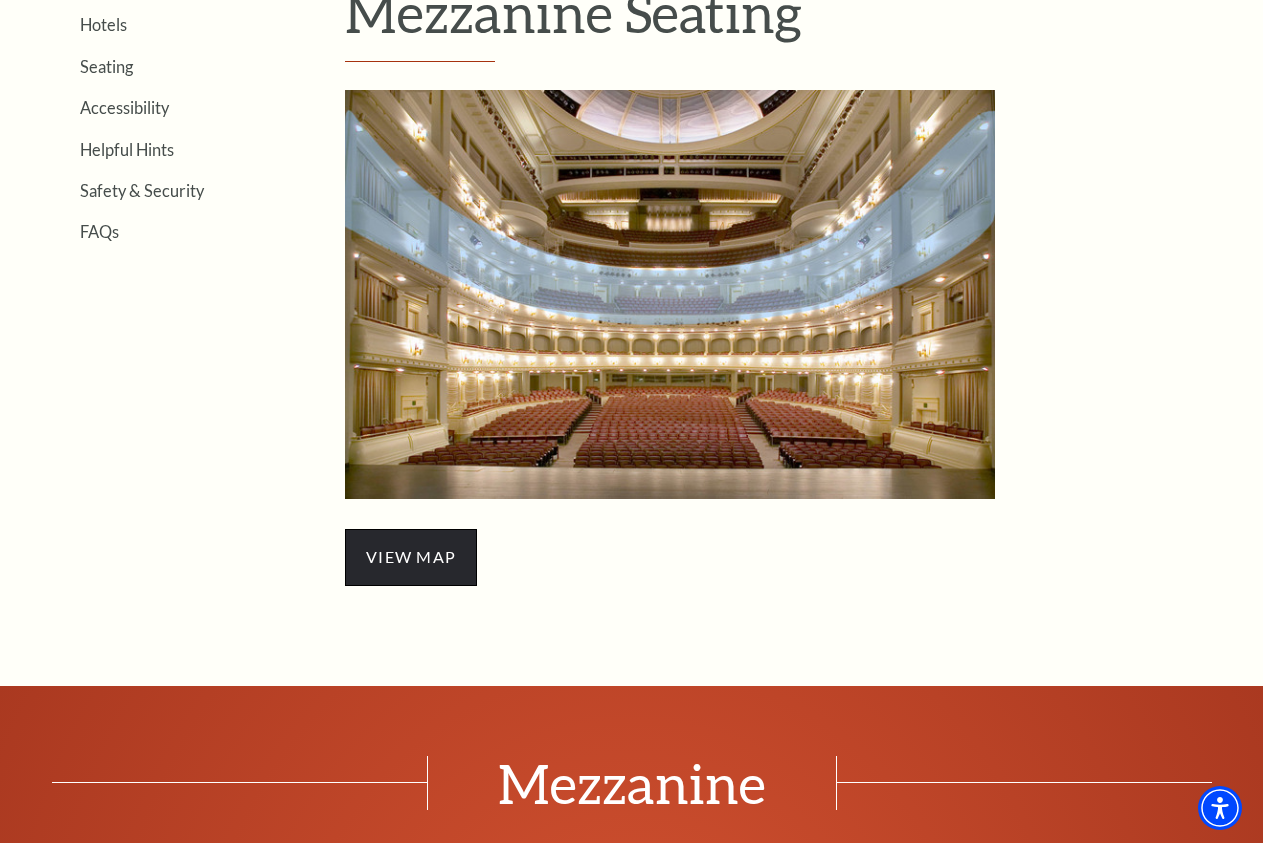 click on "view map" at bounding box center [411, 557] 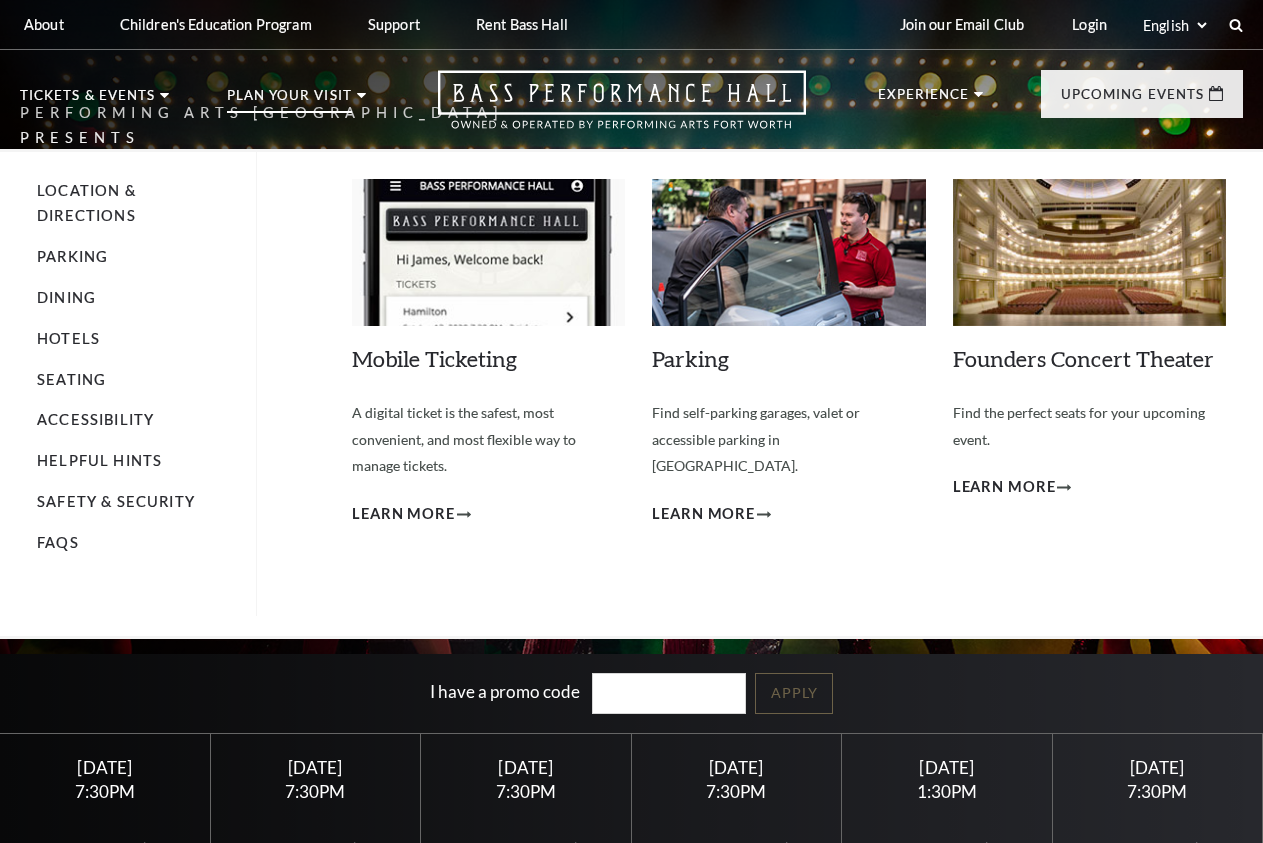 scroll, scrollTop: 0, scrollLeft: 0, axis: both 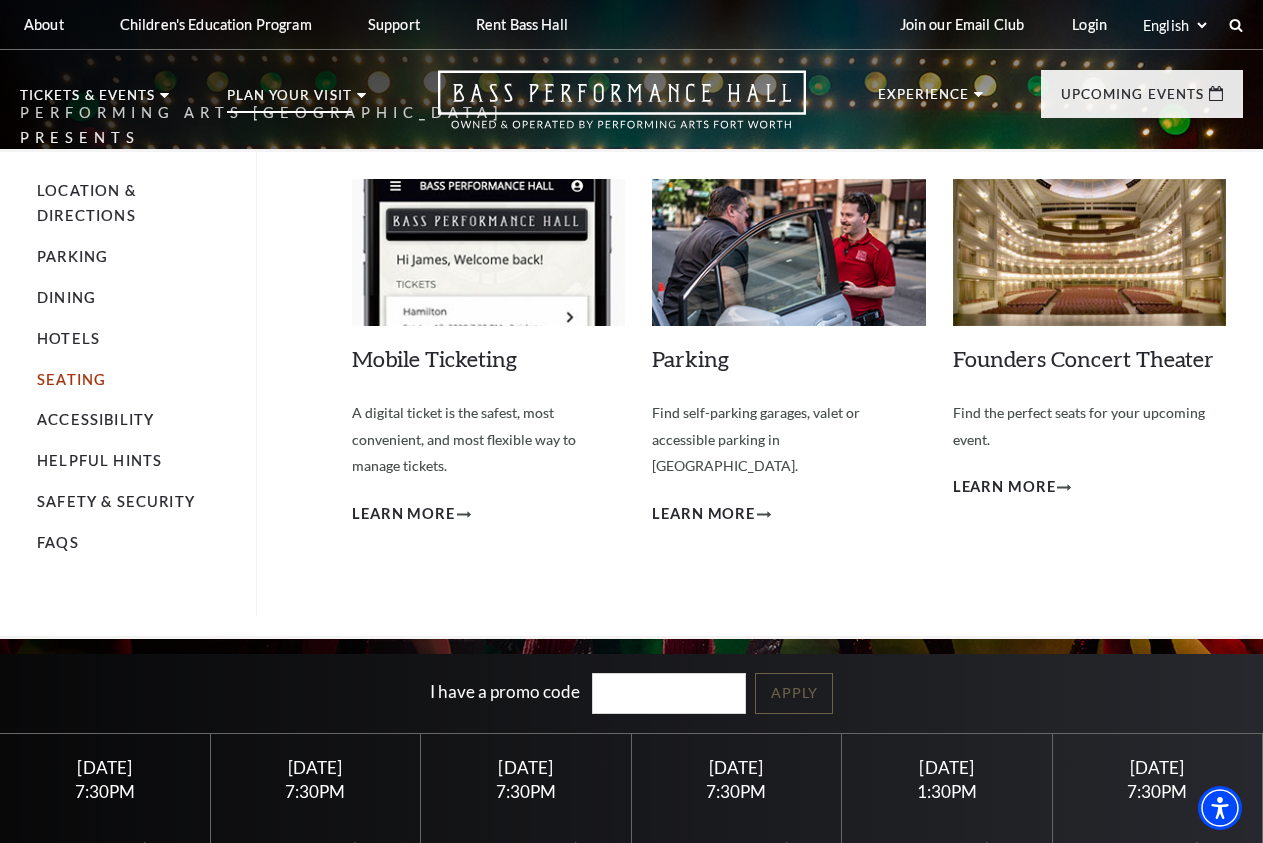 click on "Seating" at bounding box center [71, 379] 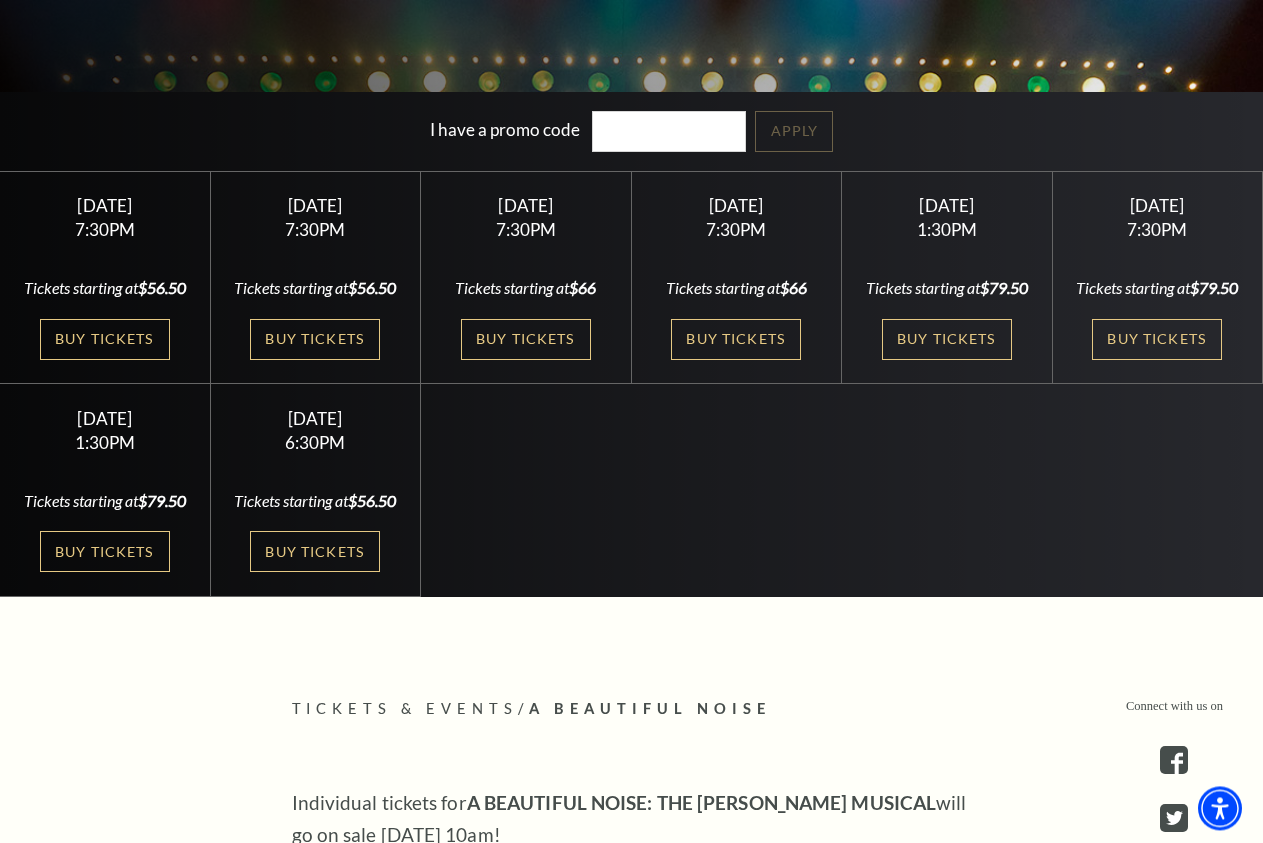 scroll, scrollTop: 612, scrollLeft: 0, axis: vertical 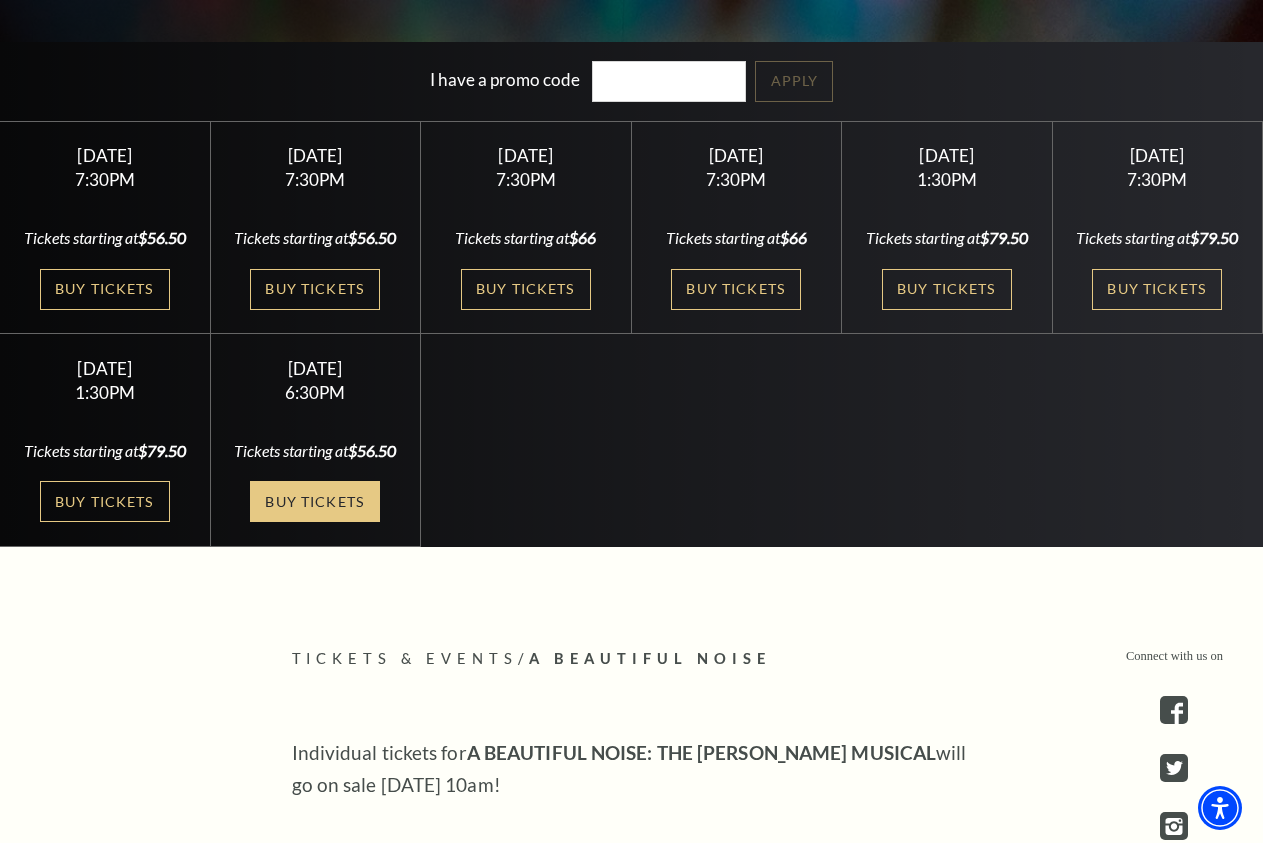 click on "Buy Tickets" at bounding box center (315, 501) 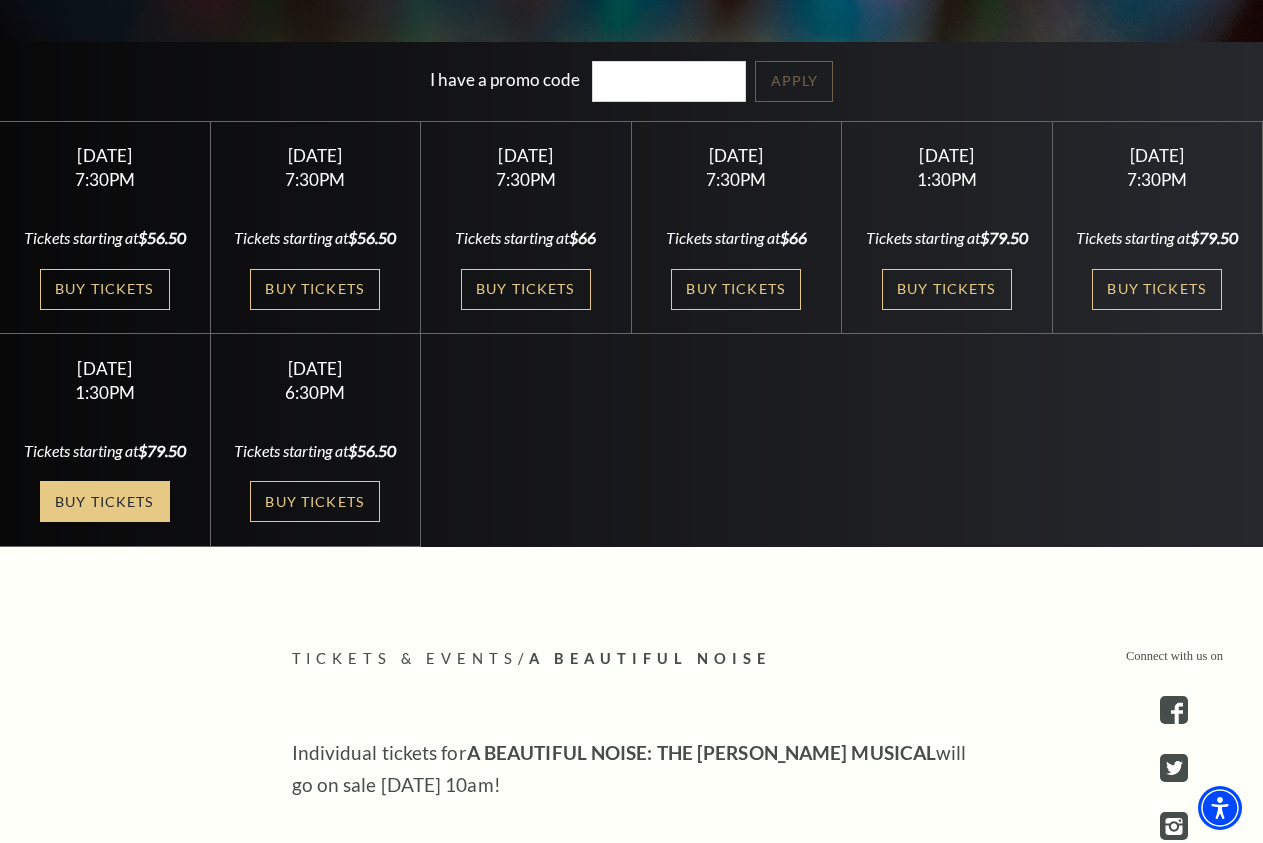 click on "Buy Tickets" at bounding box center [105, 501] 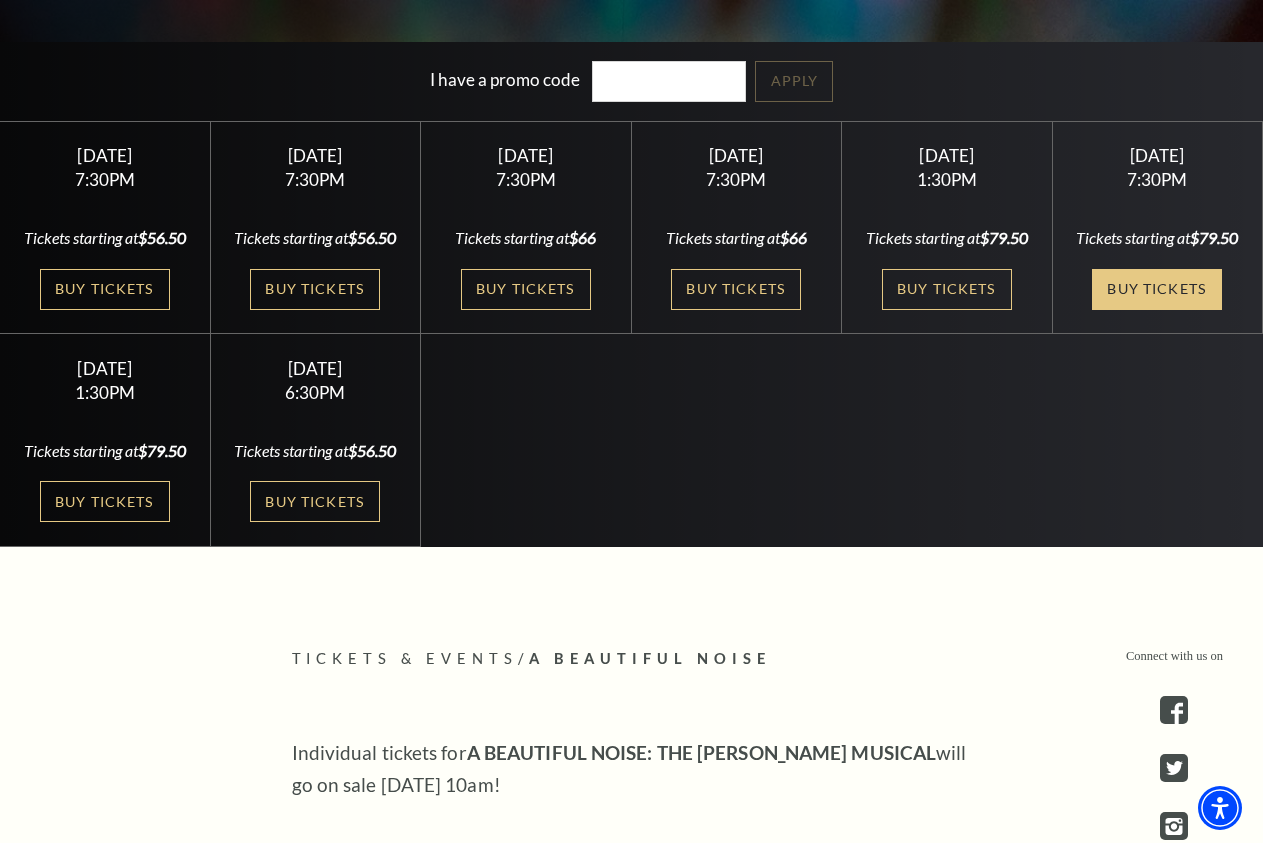 click on "Buy Tickets" at bounding box center [1157, 289] 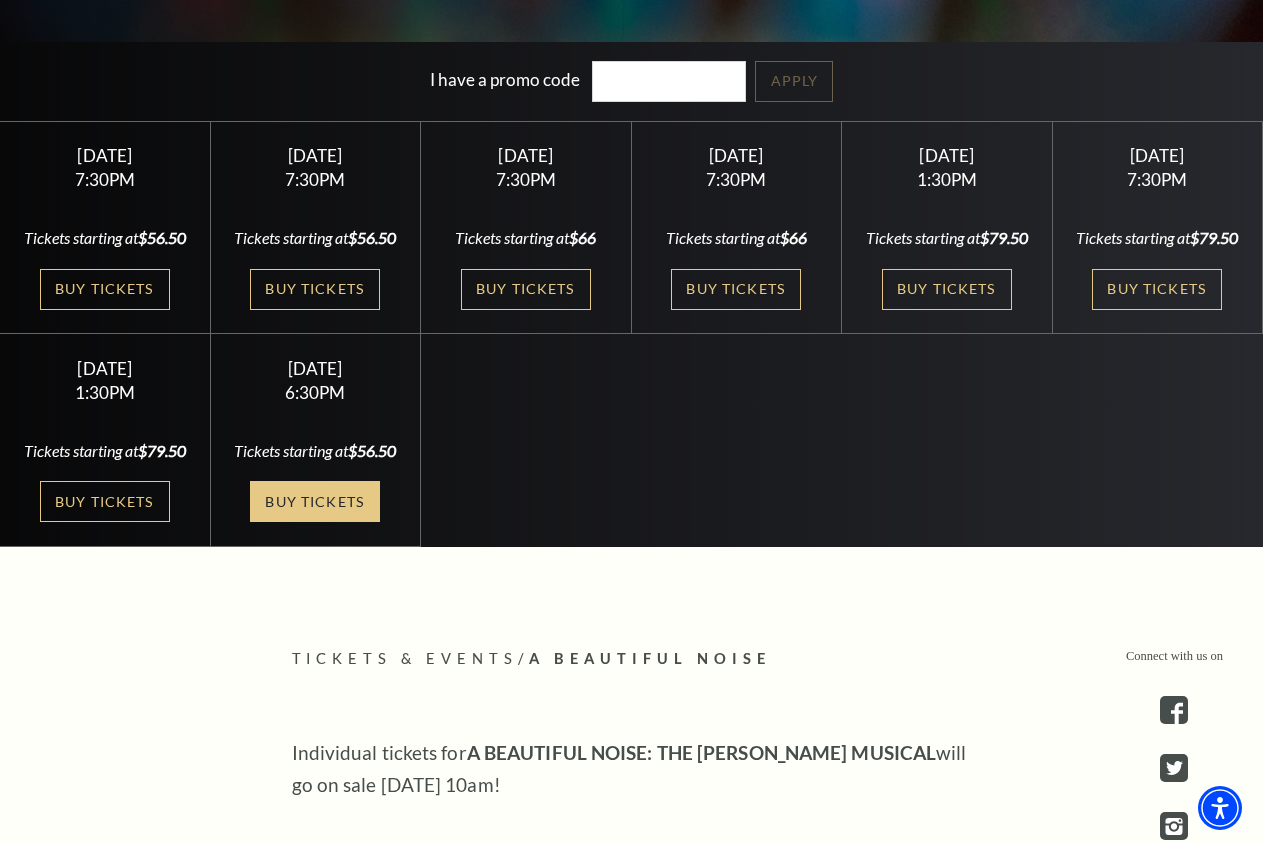 click on "Buy Tickets" at bounding box center [315, 501] 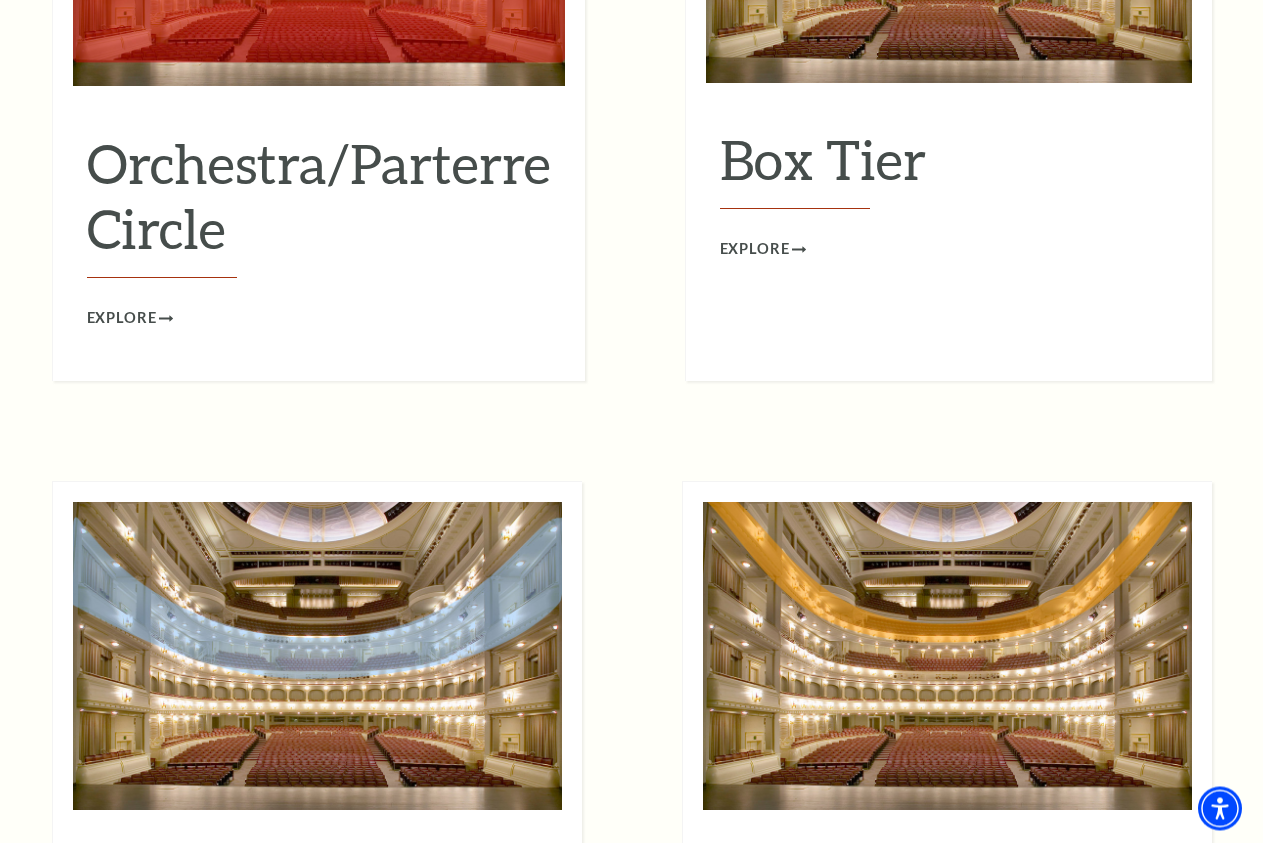 scroll, scrollTop: 2040, scrollLeft: 0, axis: vertical 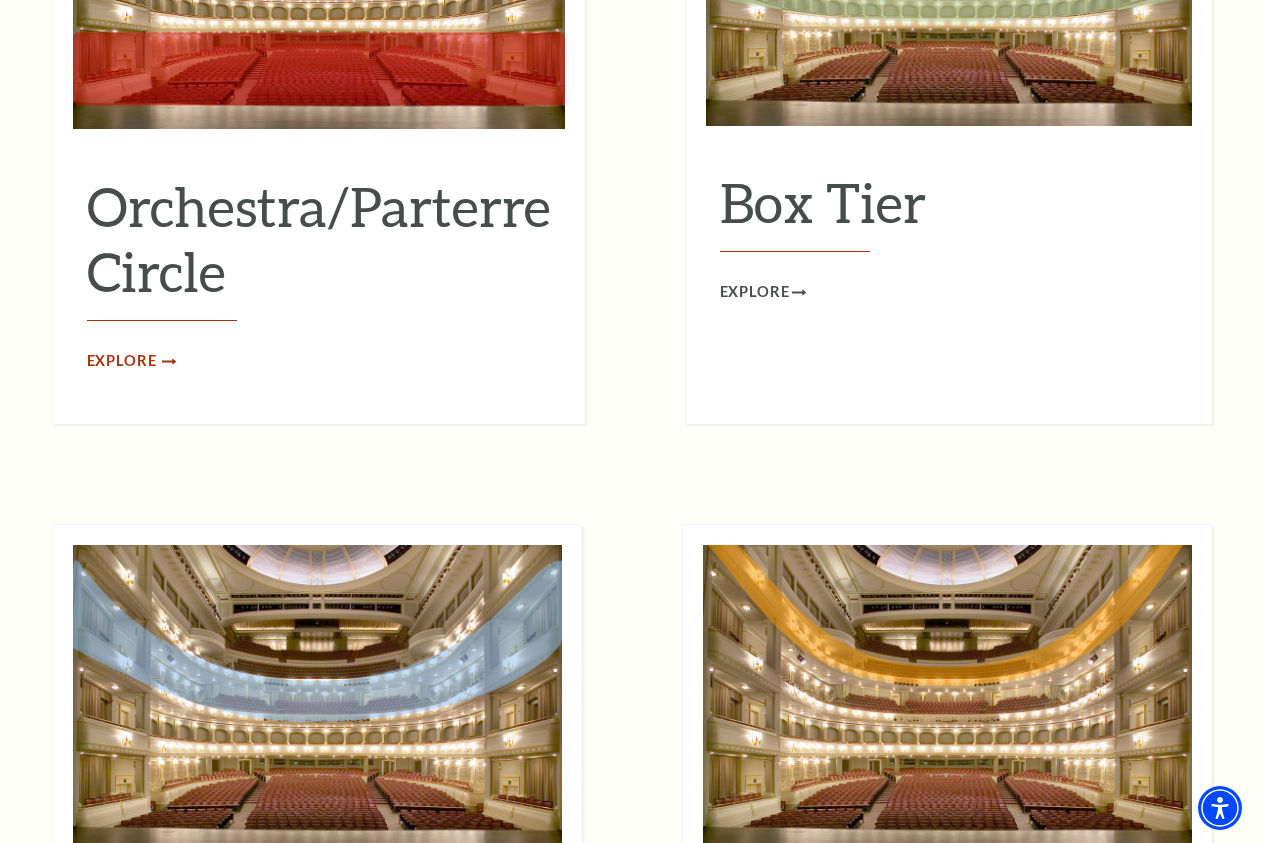 click on "Explore" at bounding box center (122, 361) 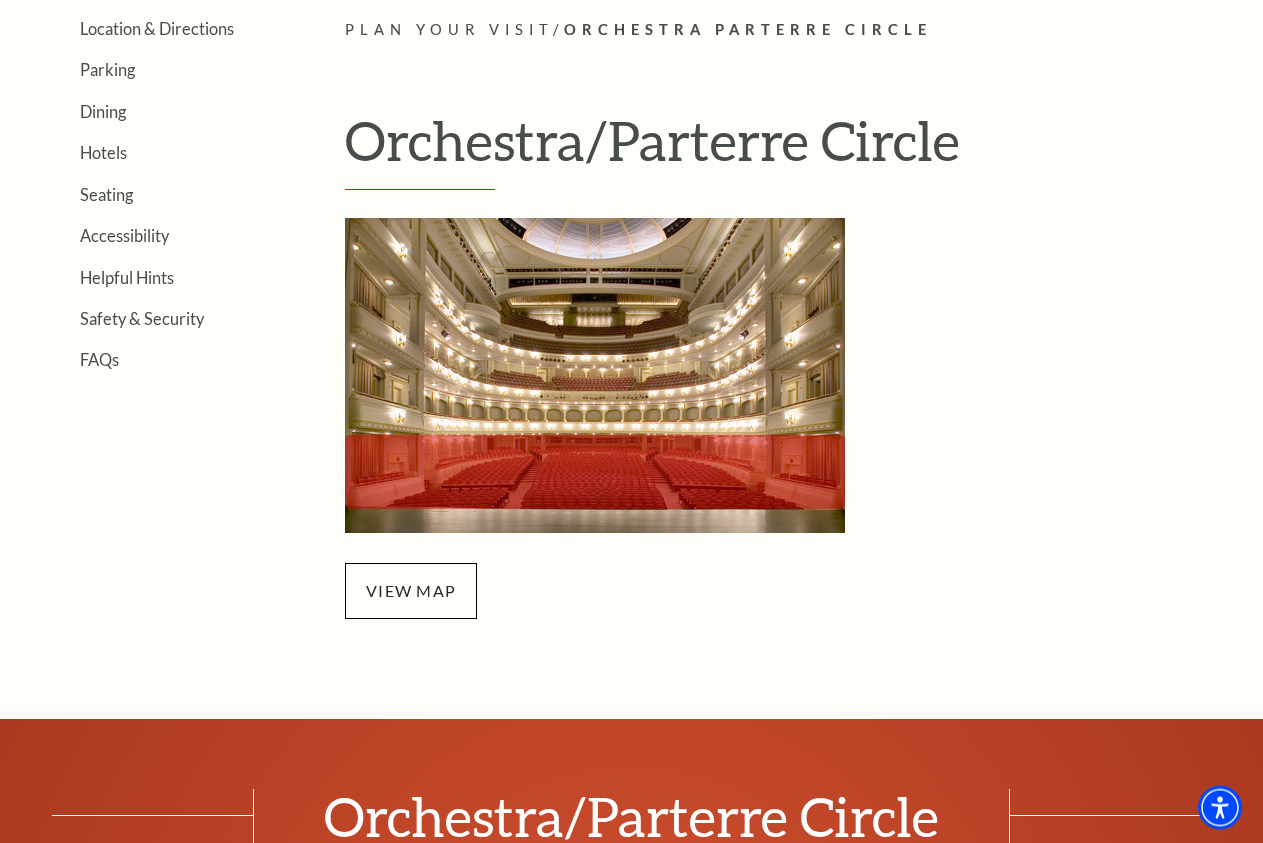 scroll, scrollTop: 612, scrollLeft: 0, axis: vertical 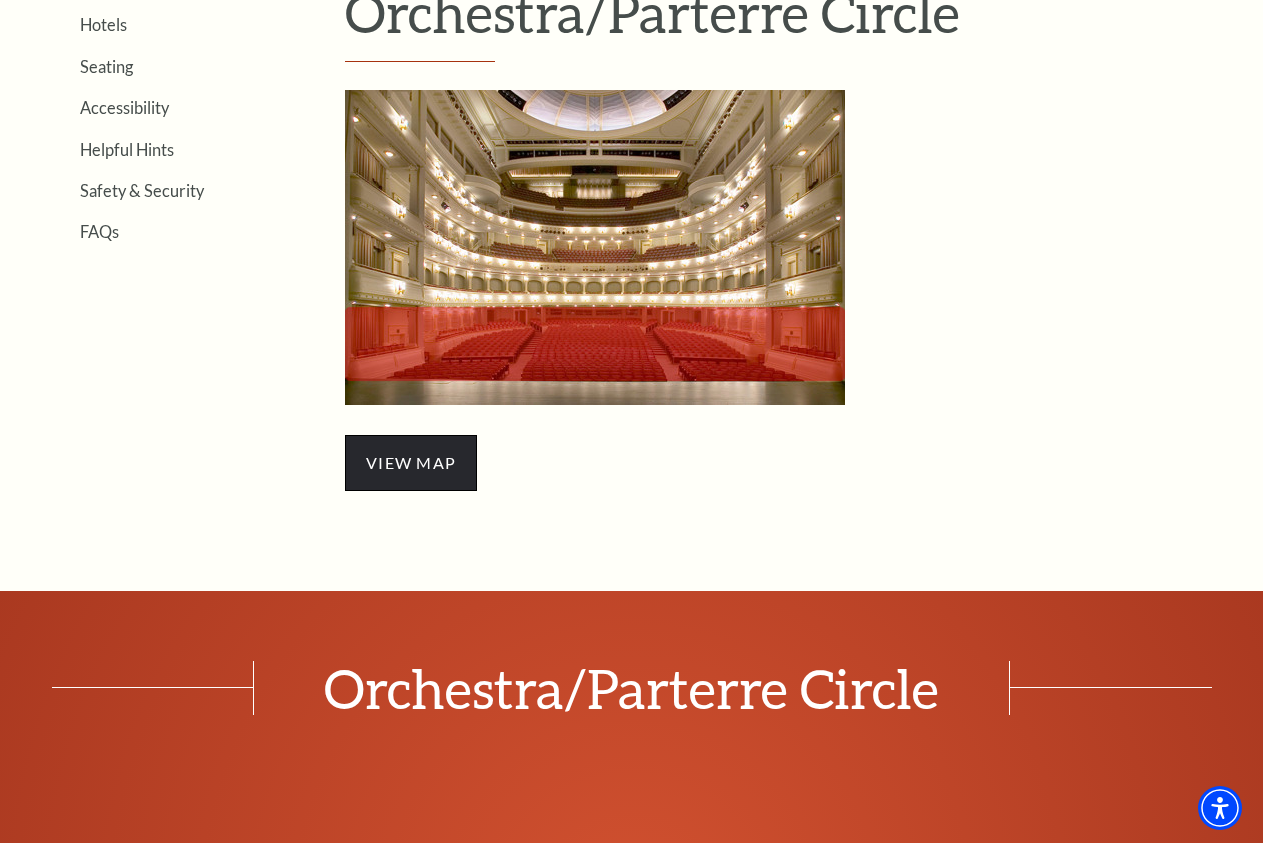 click on "view map" at bounding box center [411, 463] 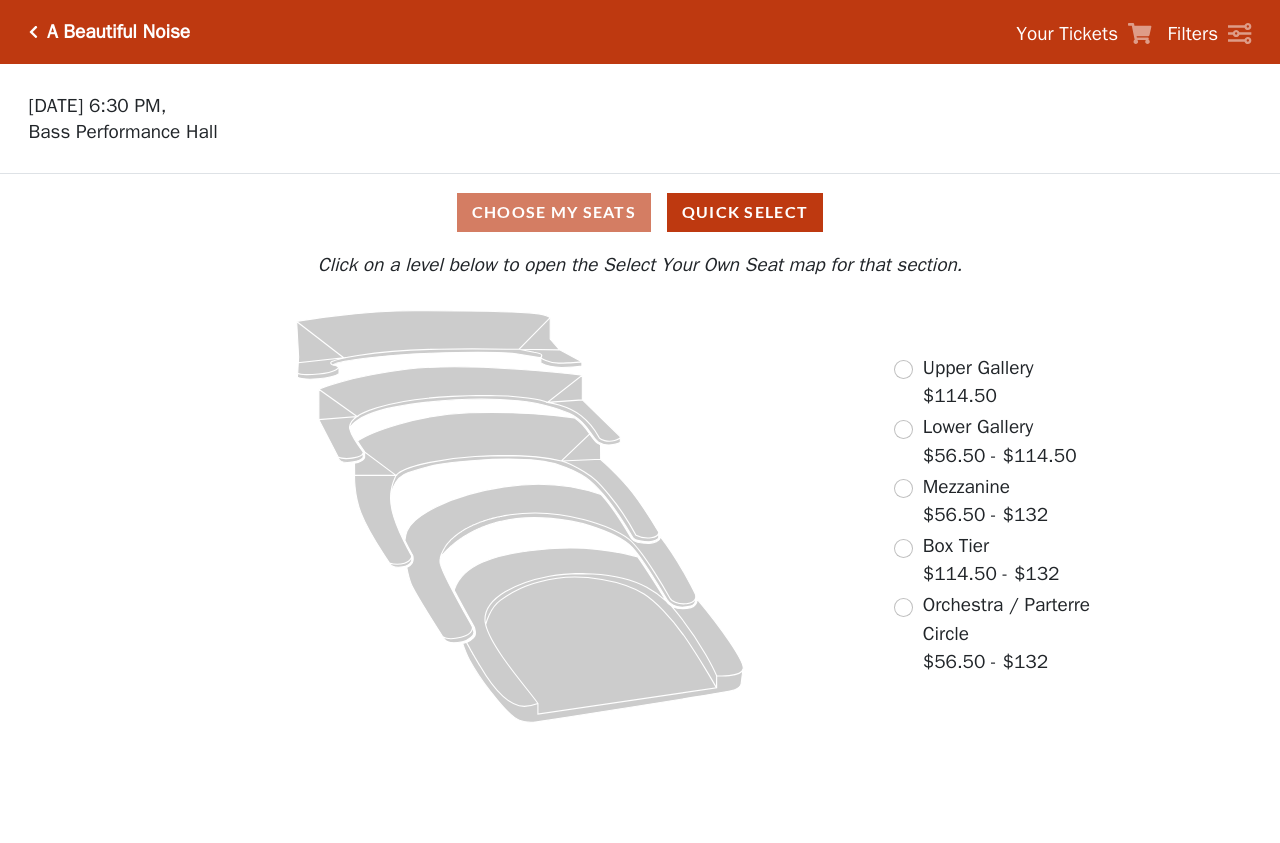 scroll, scrollTop: 0, scrollLeft: 0, axis: both 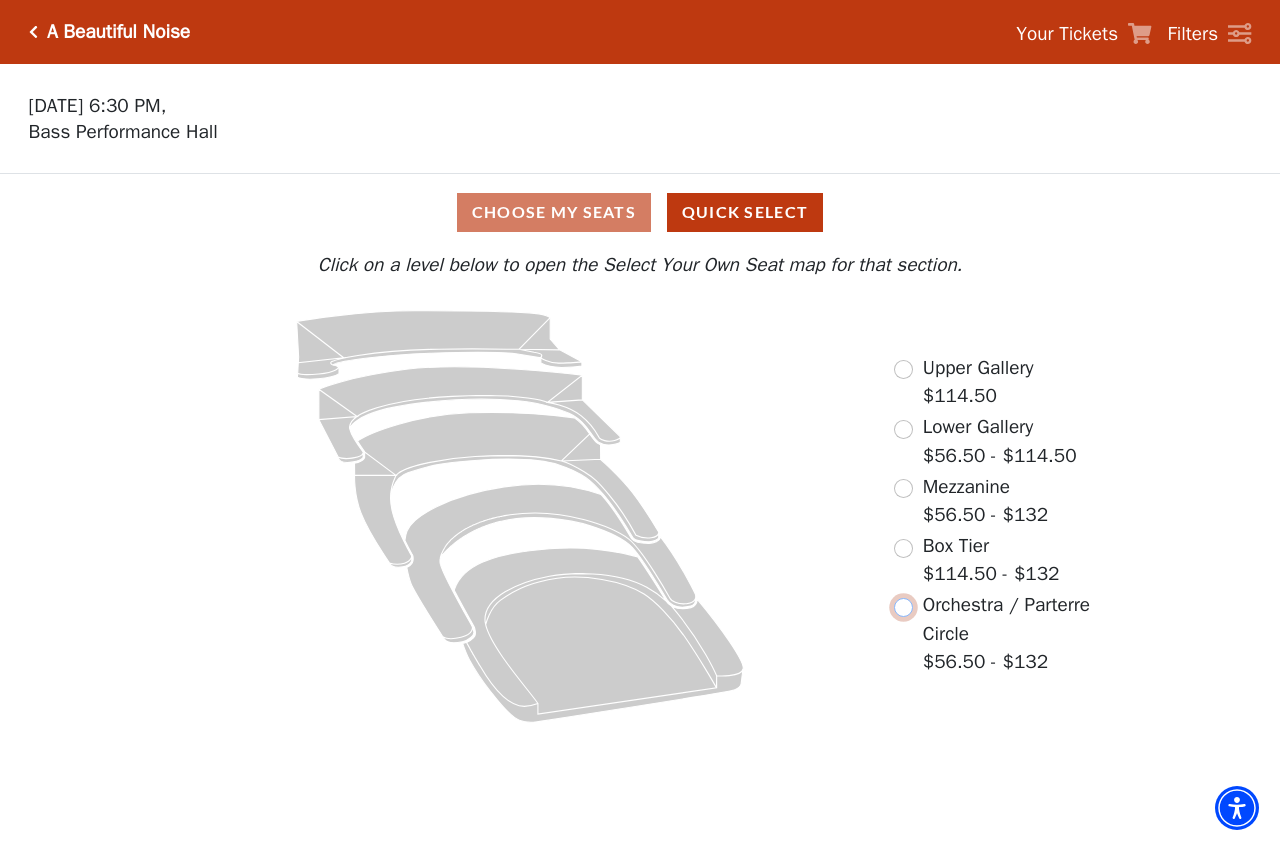 click at bounding box center (903, 607) 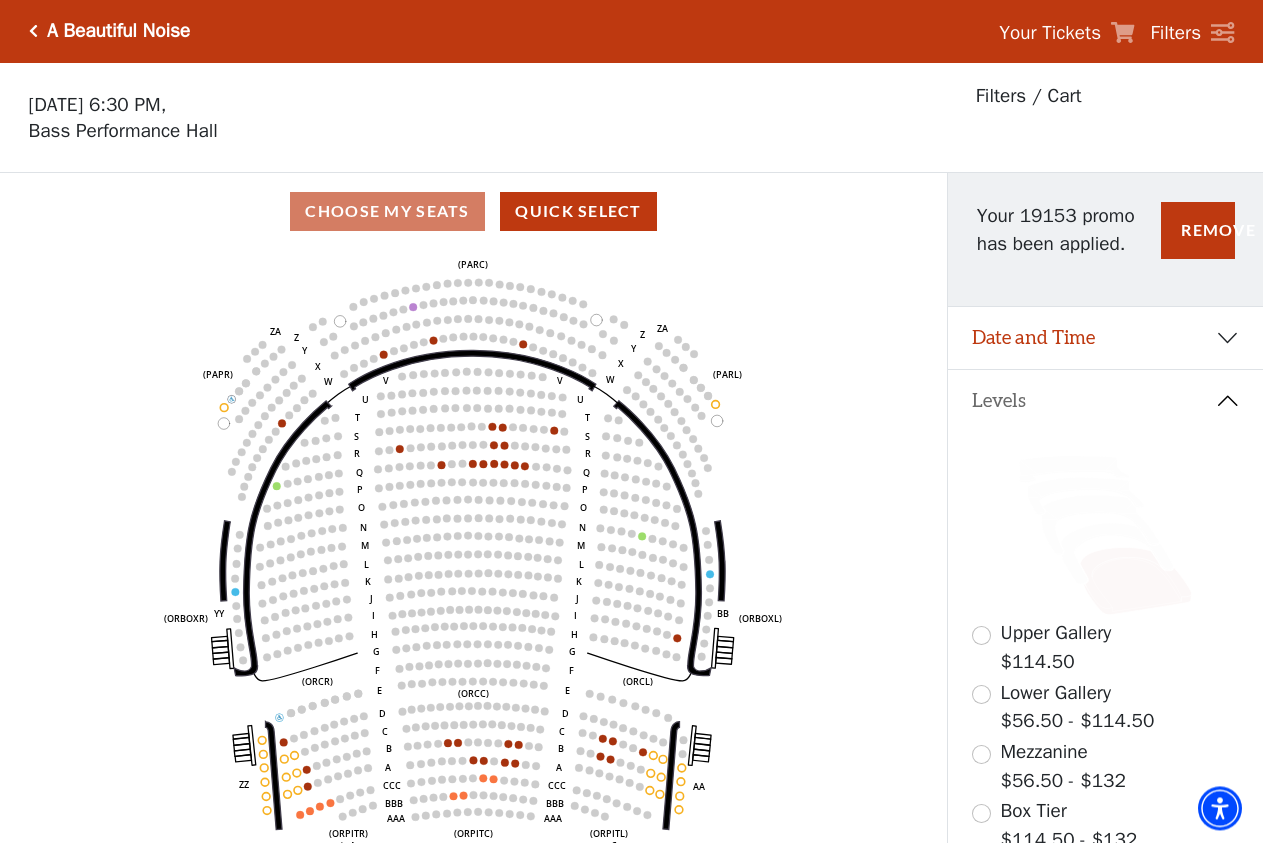 scroll, scrollTop: 0, scrollLeft: 0, axis: both 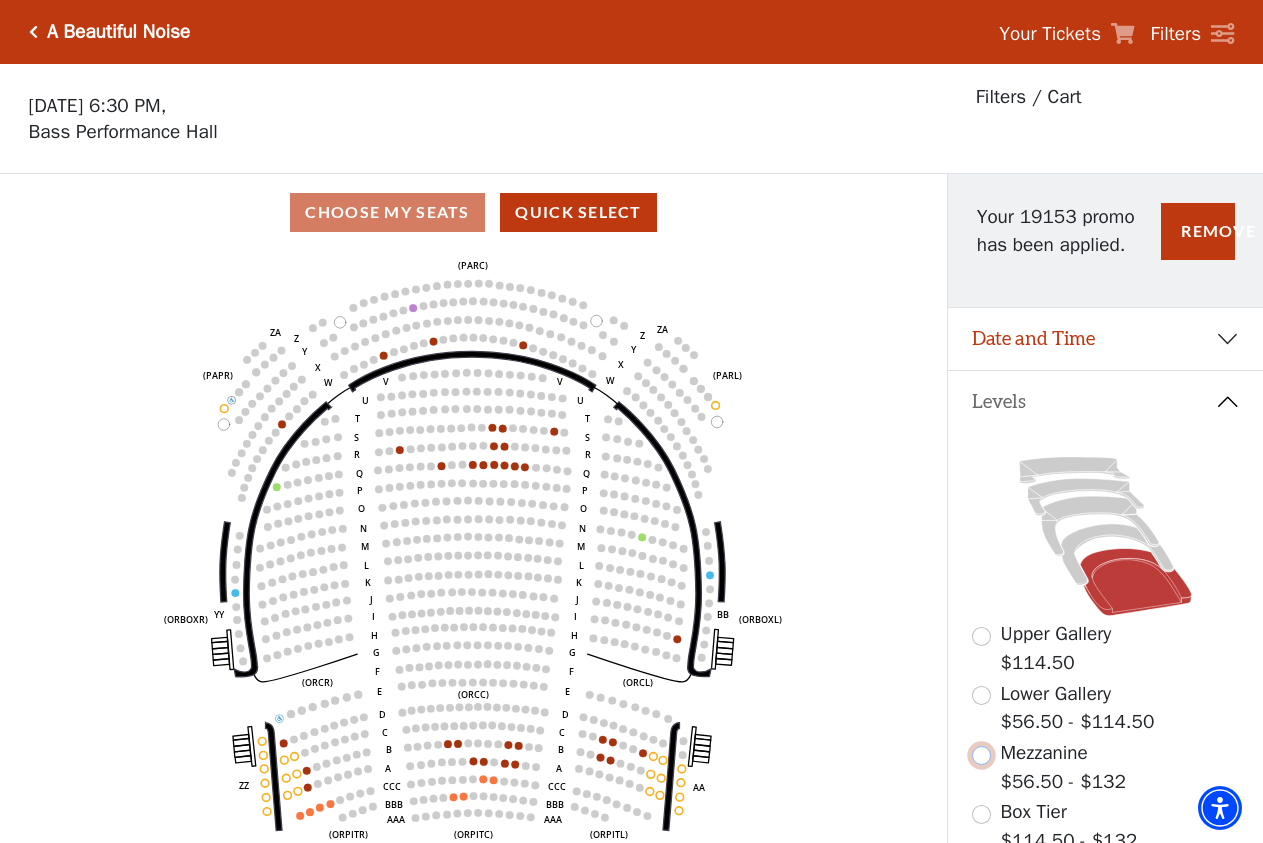 click at bounding box center [981, 755] 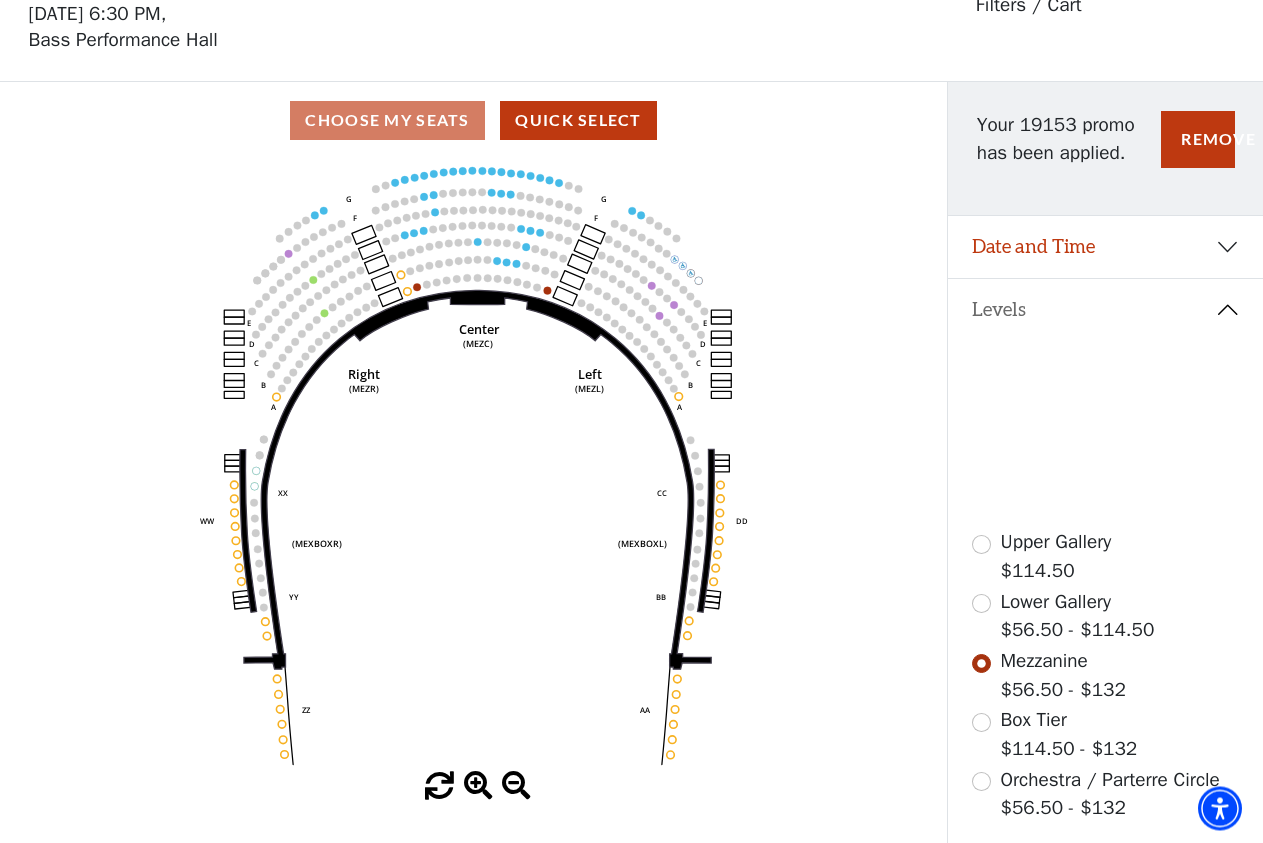 scroll, scrollTop: 93, scrollLeft: 0, axis: vertical 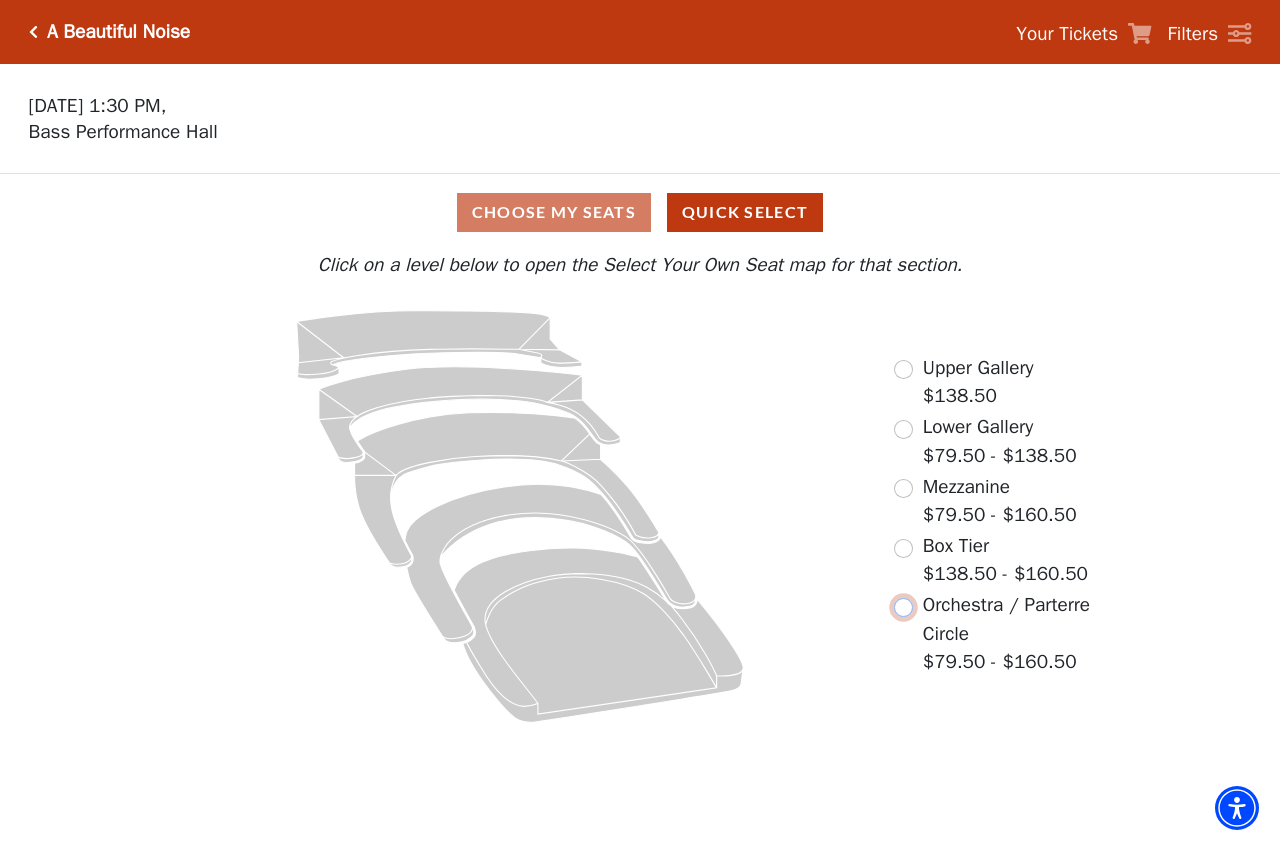 click at bounding box center (903, 607) 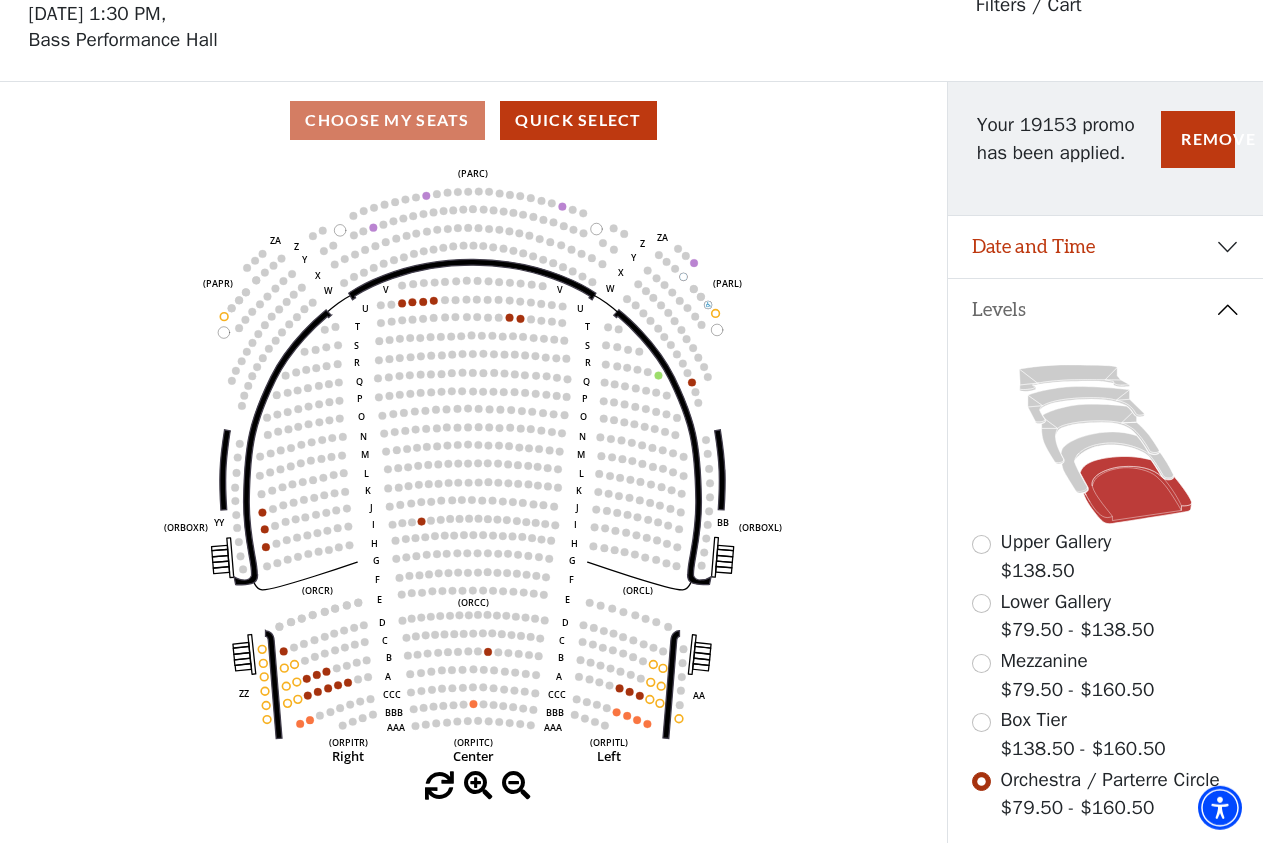 scroll, scrollTop: 93, scrollLeft: 0, axis: vertical 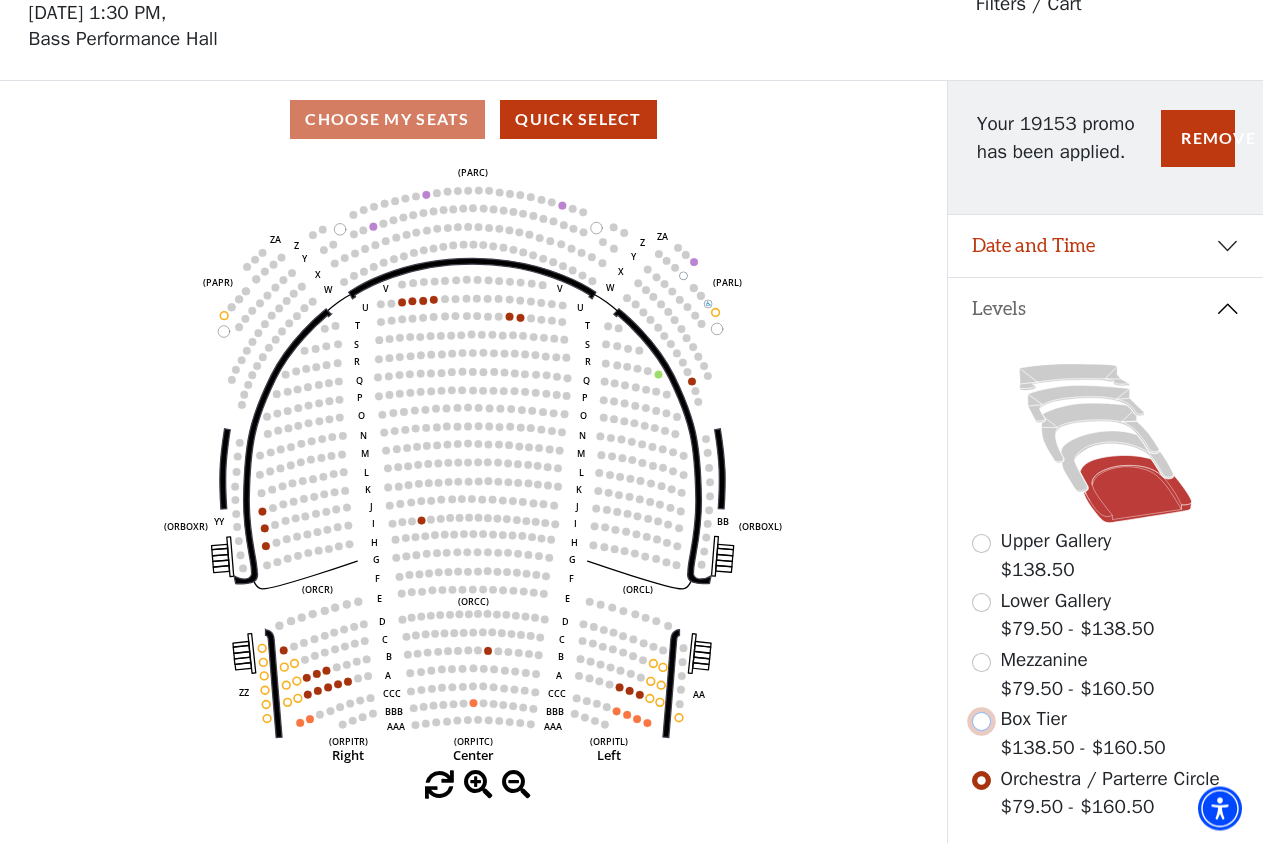 click at bounding box center (981, 721) 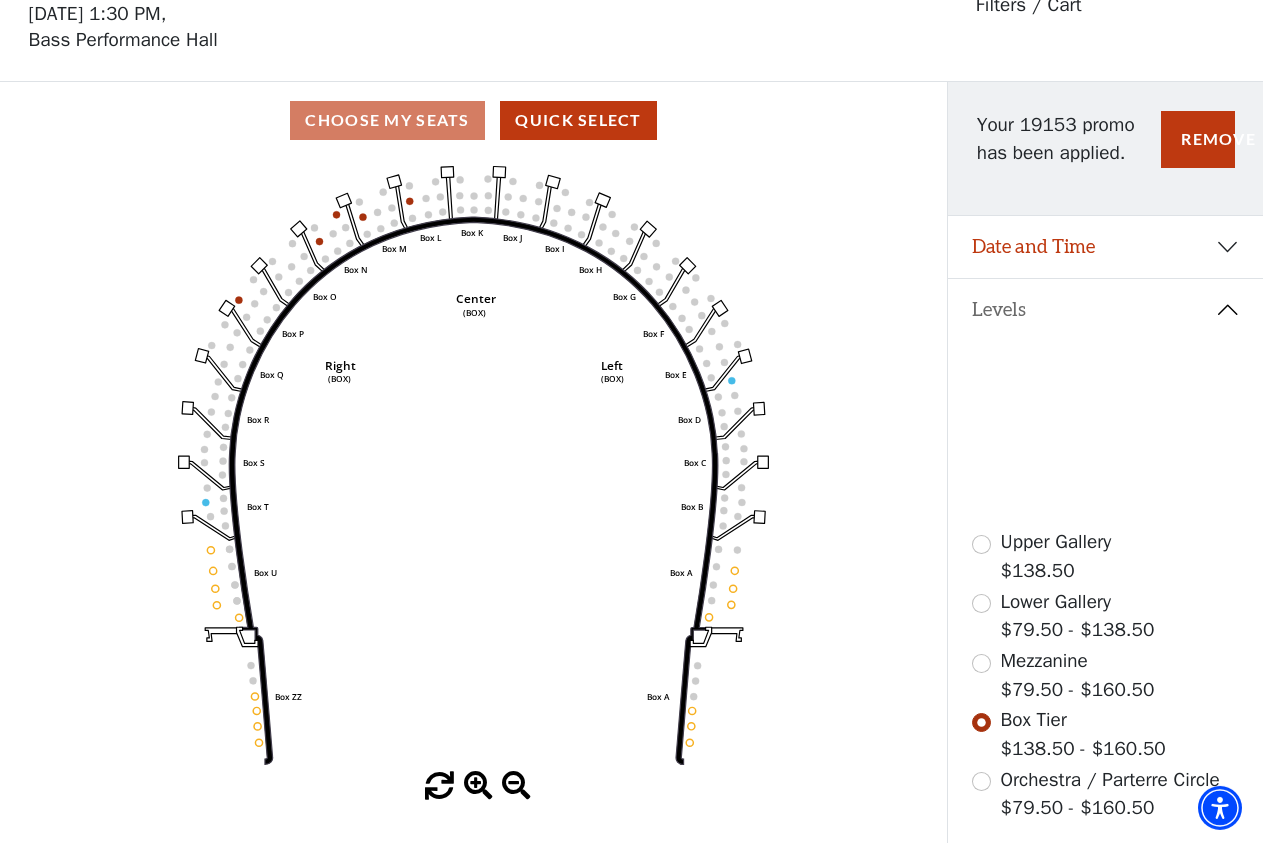 scroll, scrollTop: 93, scrollLeft: 0, axis: vertical 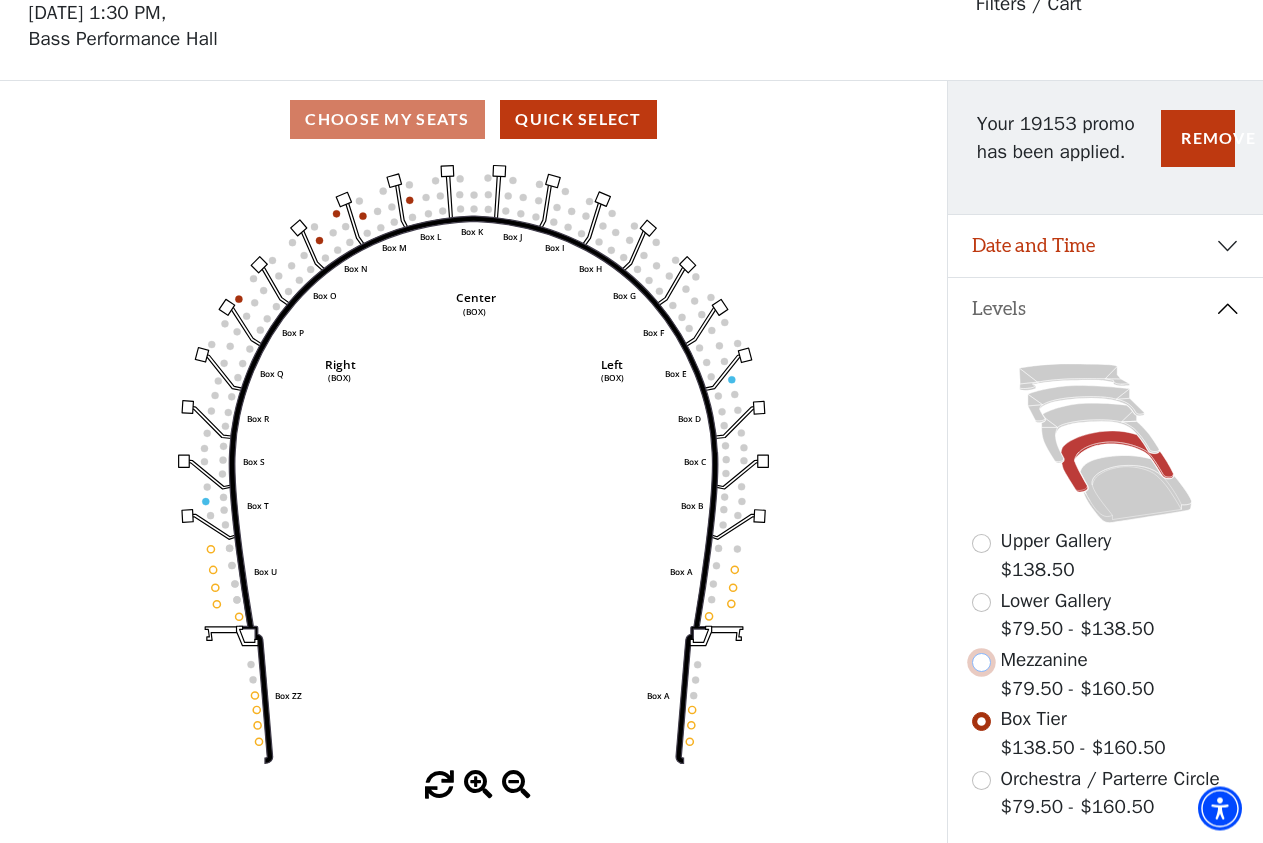 click at bounding box center (981, 662) 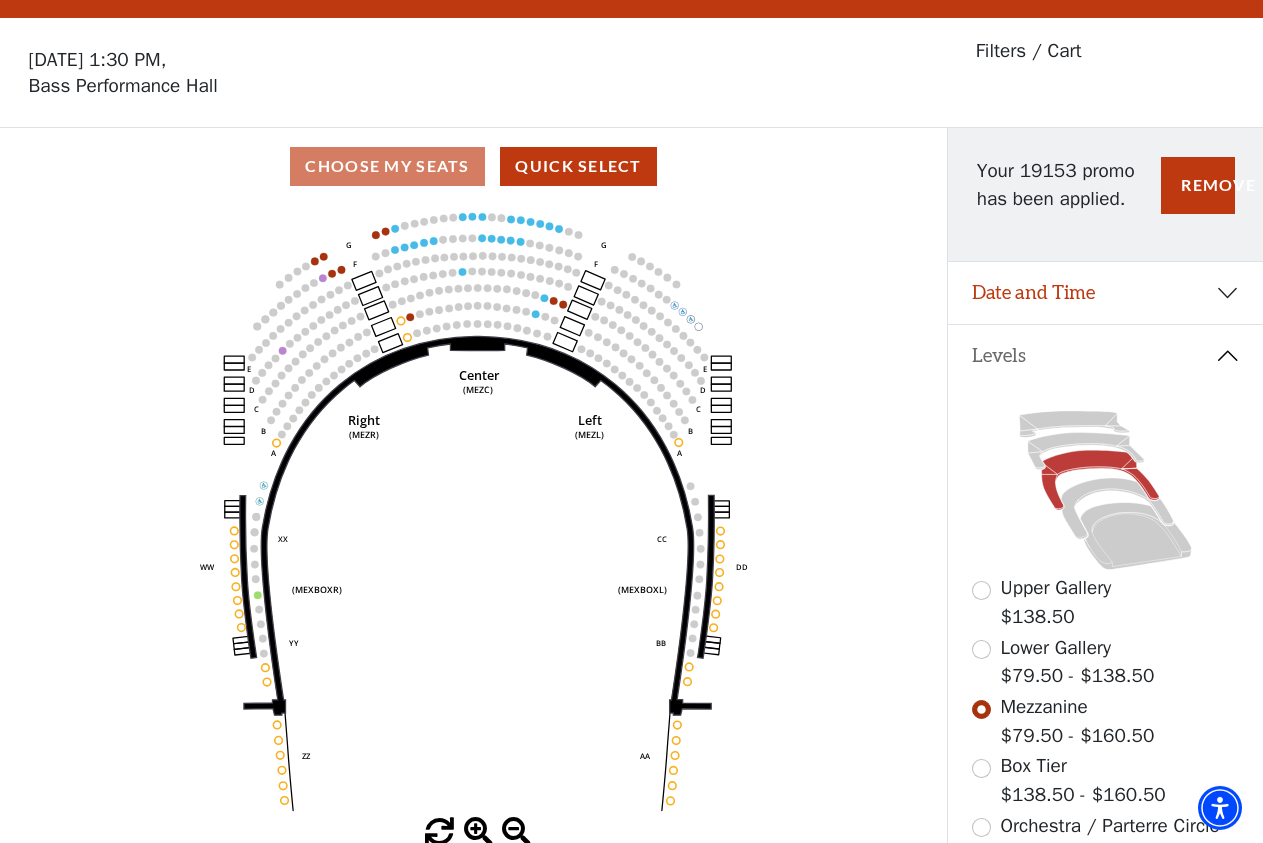 scroll, scrollTop: 0, scrollLeft: 0, axis: both 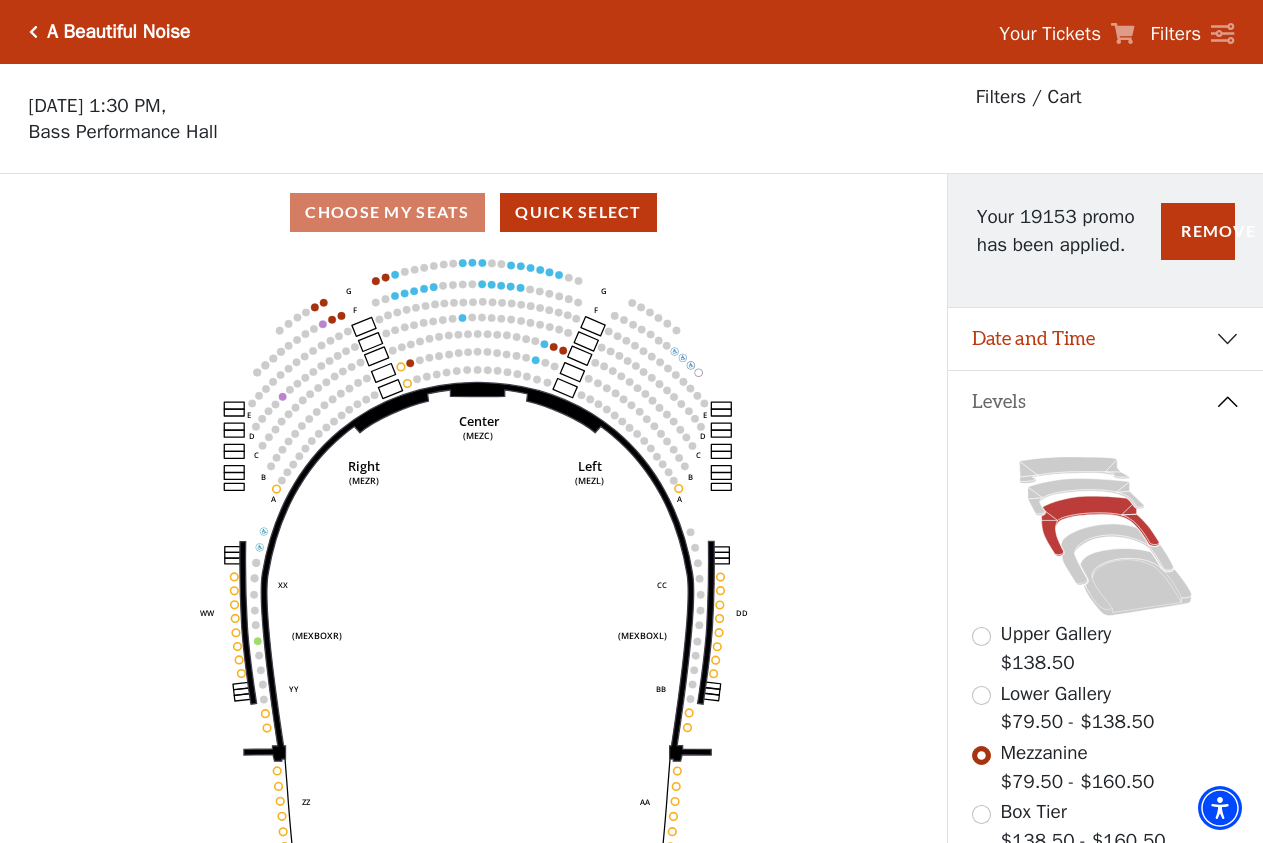 click on "Choose My Seats
Quick Select" at bounding box center [473, 212] 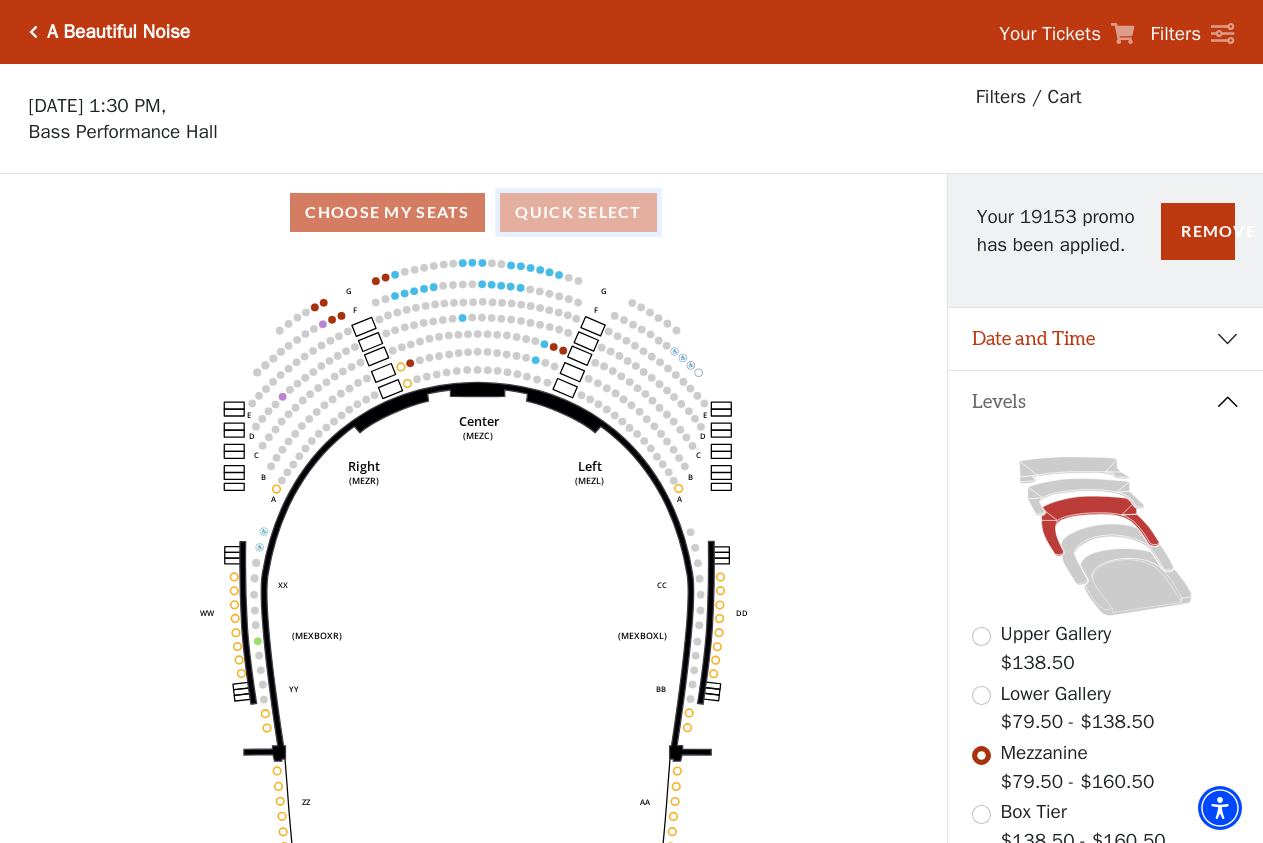 click on "Quick Select" at bounding box center (578, 212) 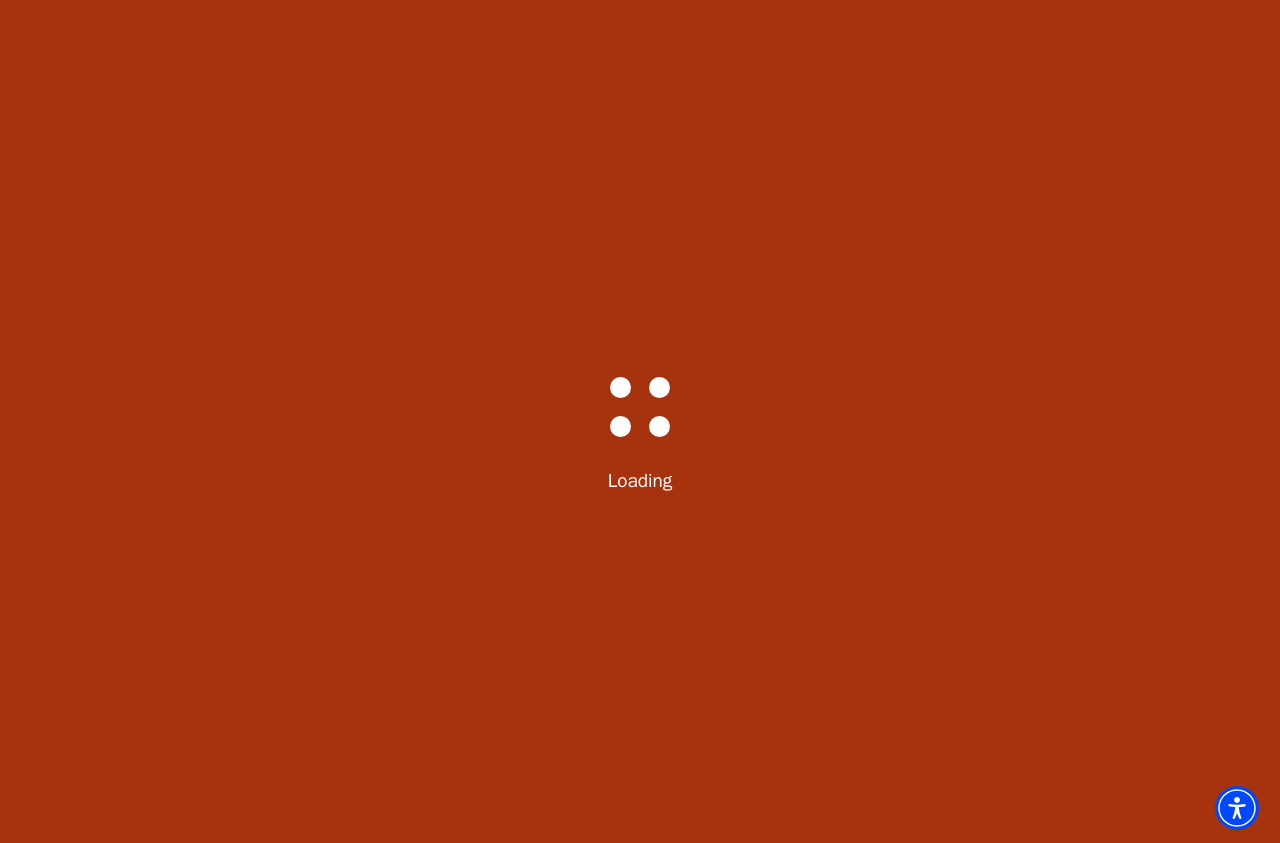 select on "6226" 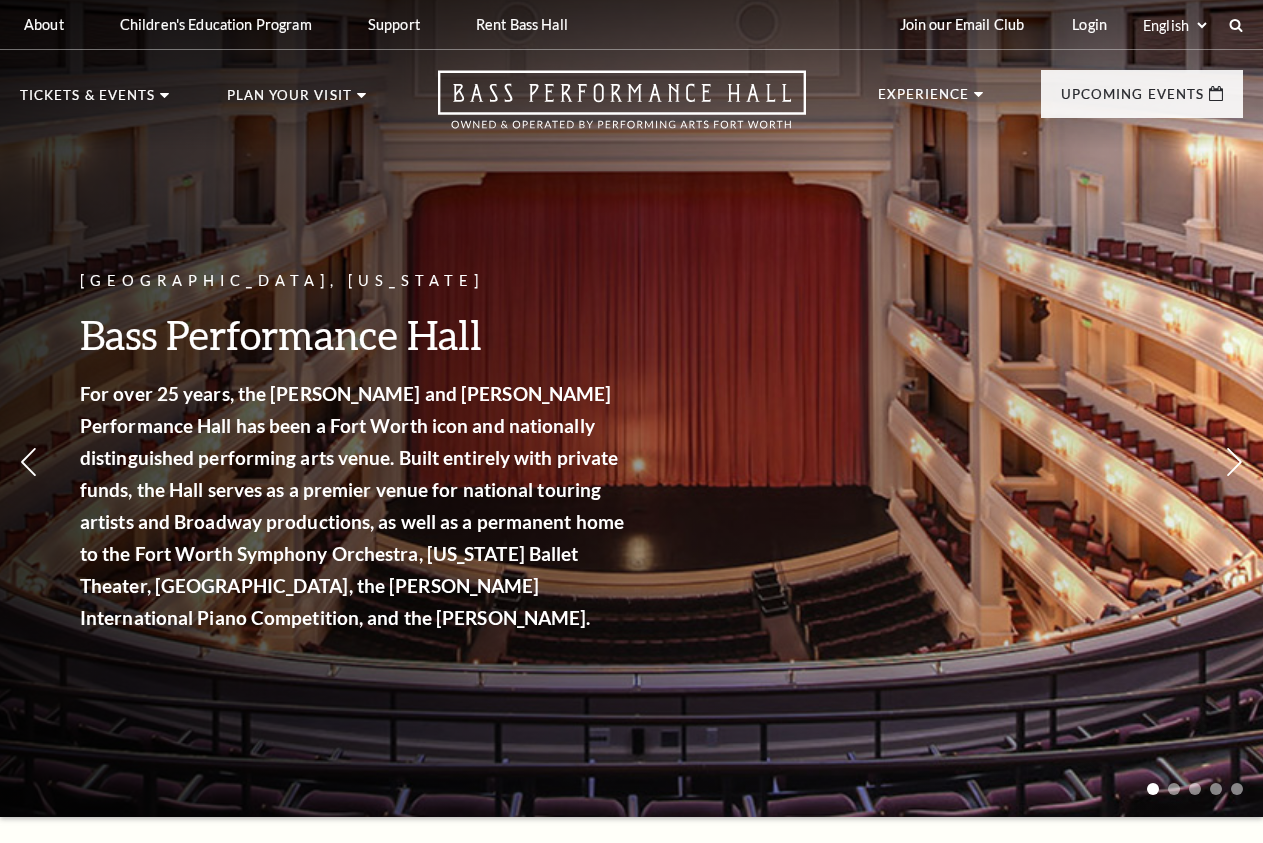 scroll, scrollTop: 0, scrollLeft: 0, axis: both 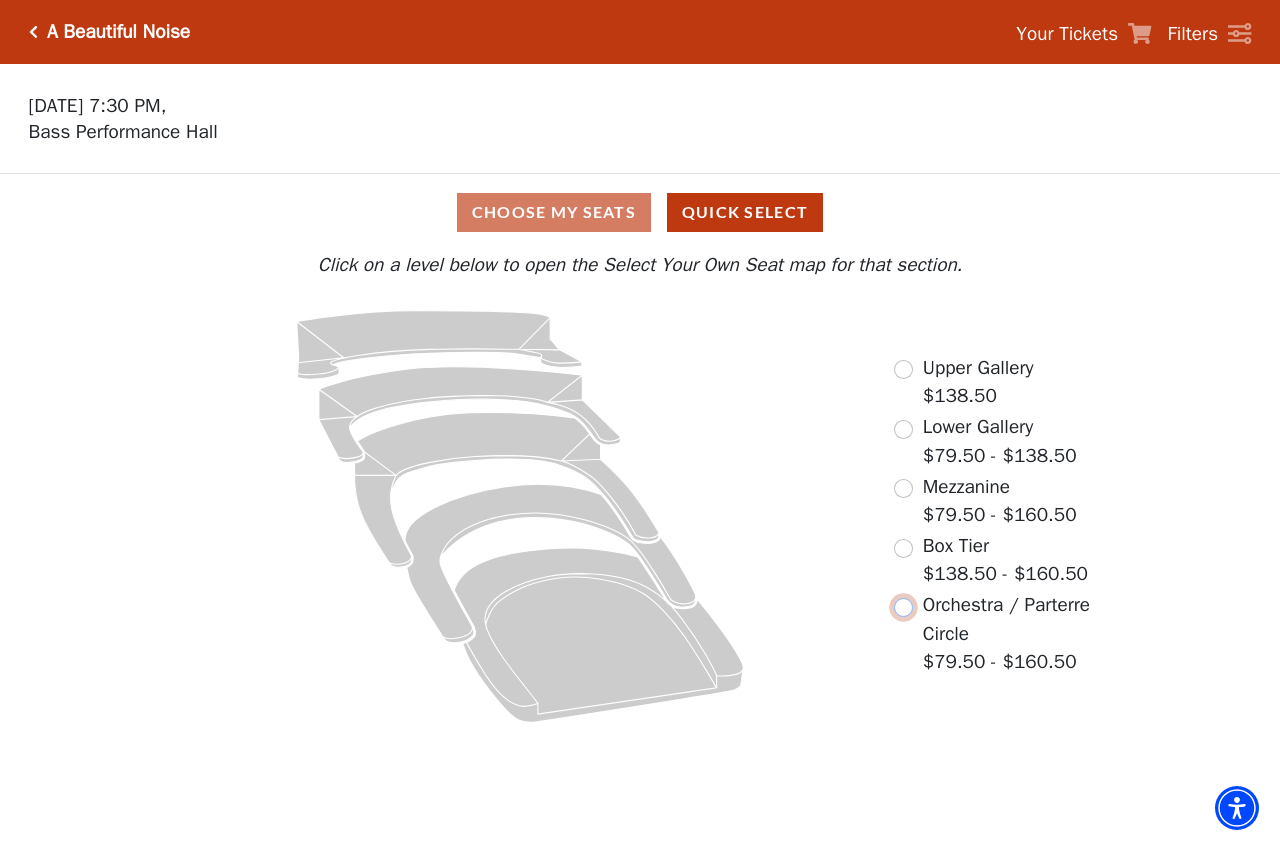 click at bounding box center (903, 607) 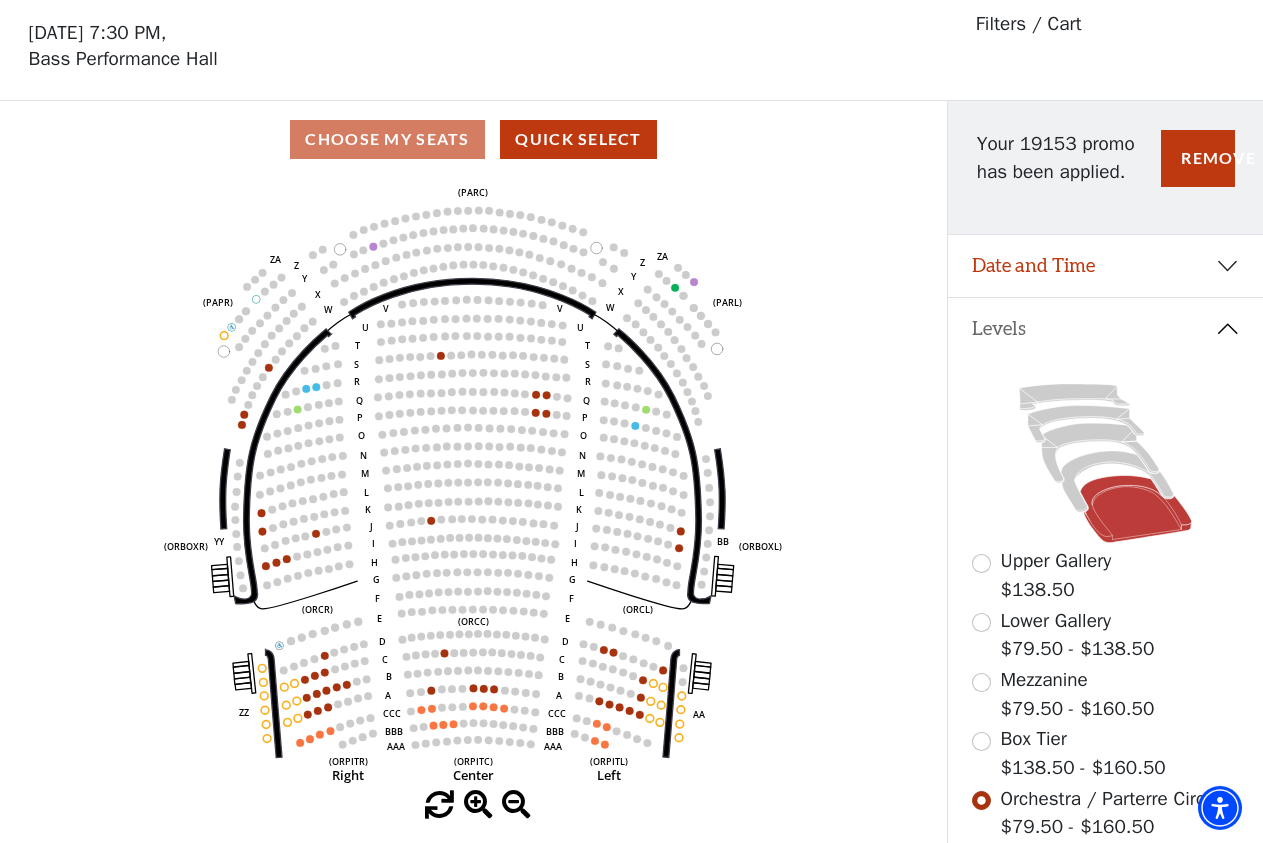 scroll, scrollTop: 93, scrollLeft: 0, axis: vertical 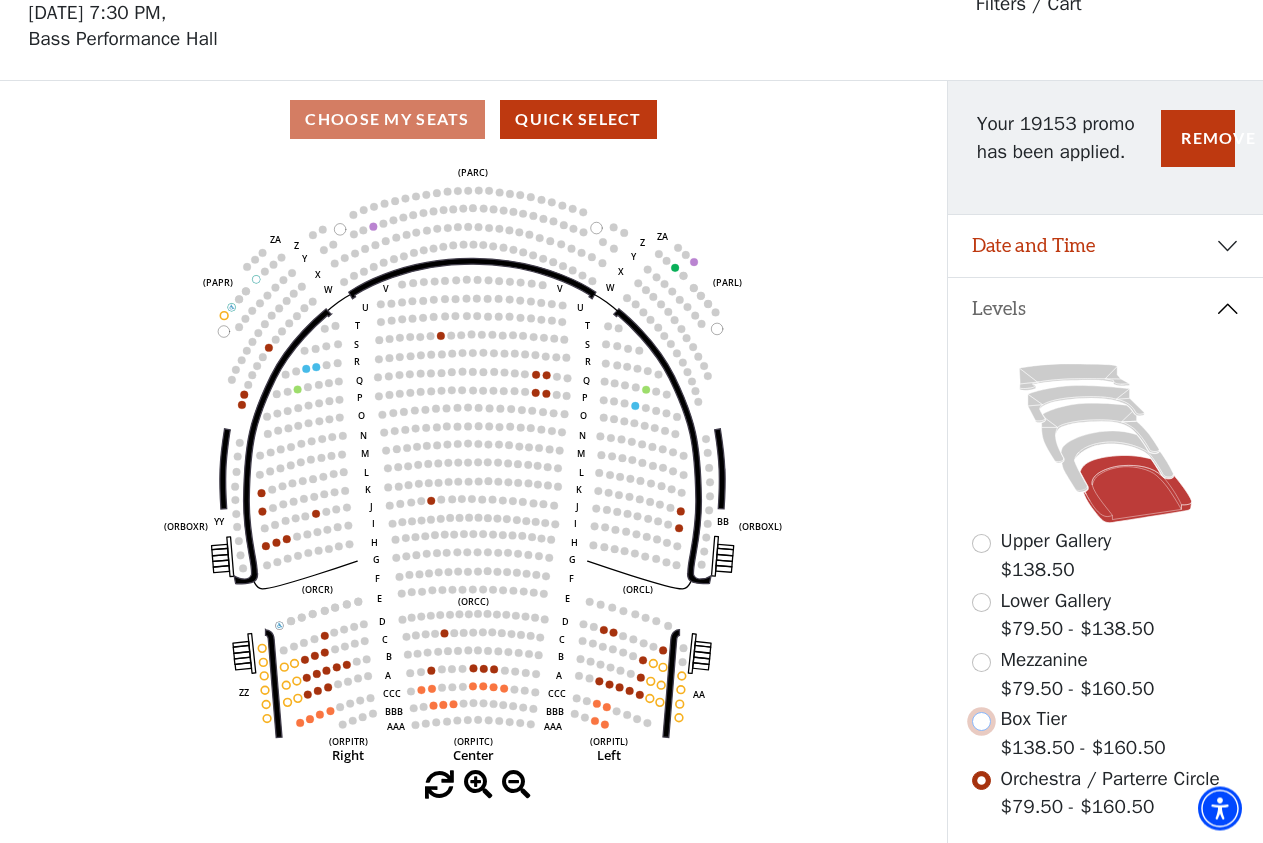 click 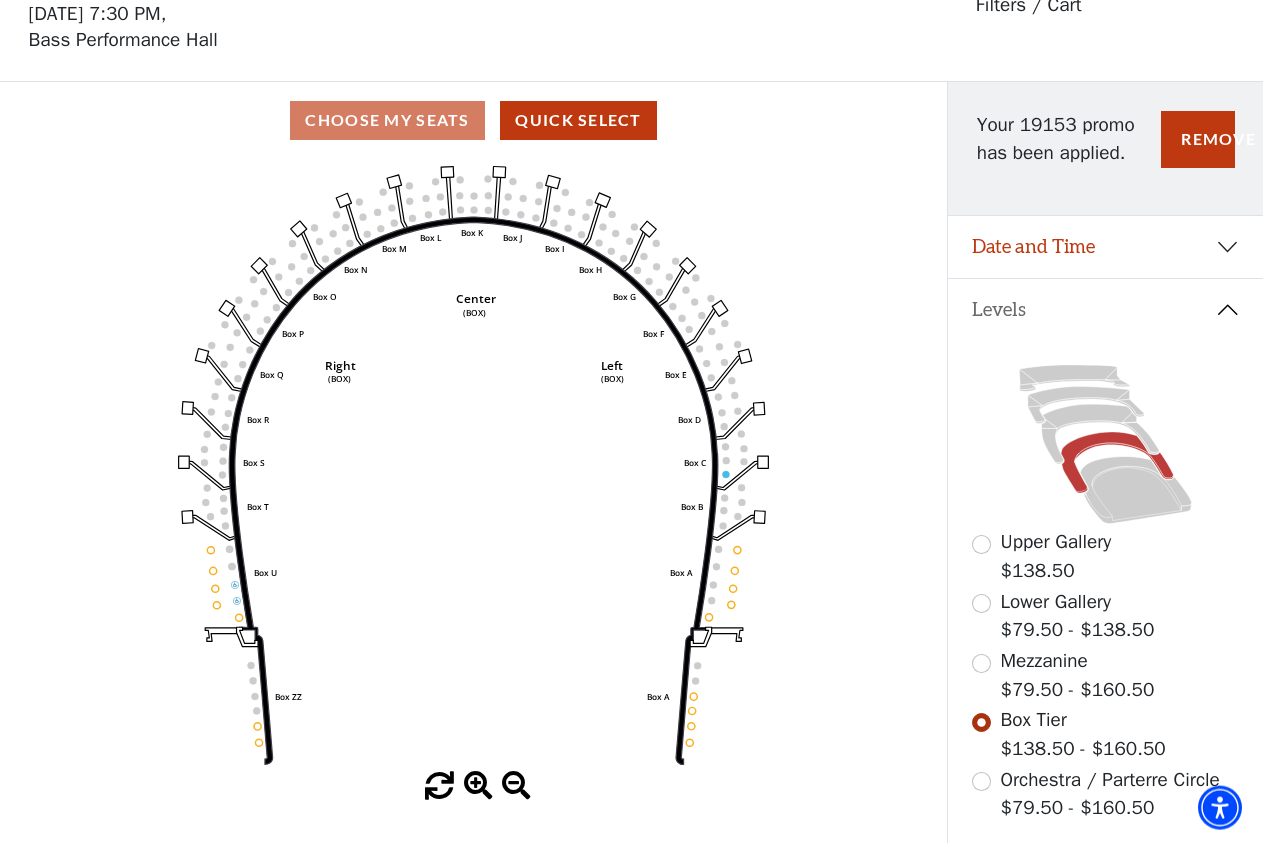 scroll, scrollTop: 93, scrollLeft: 0, axis: vertical 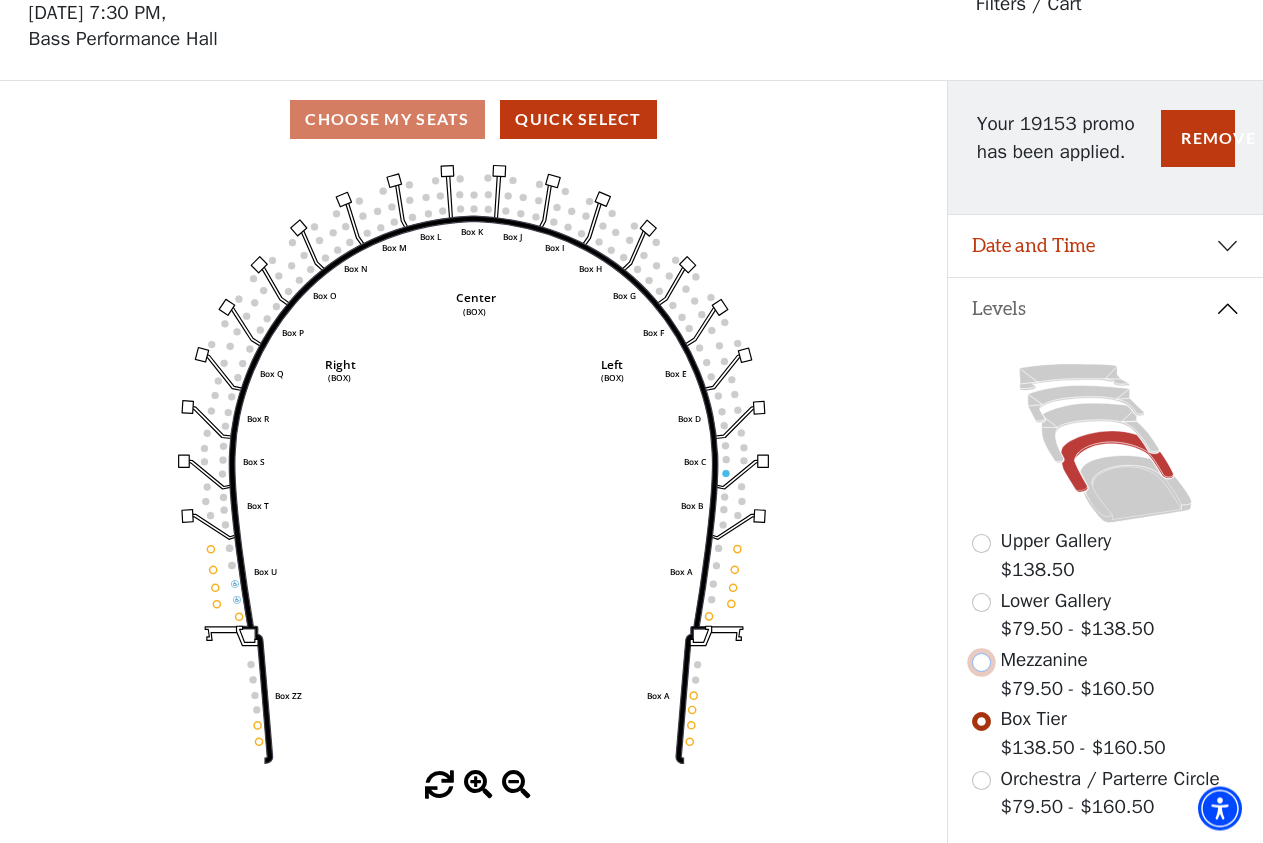 click 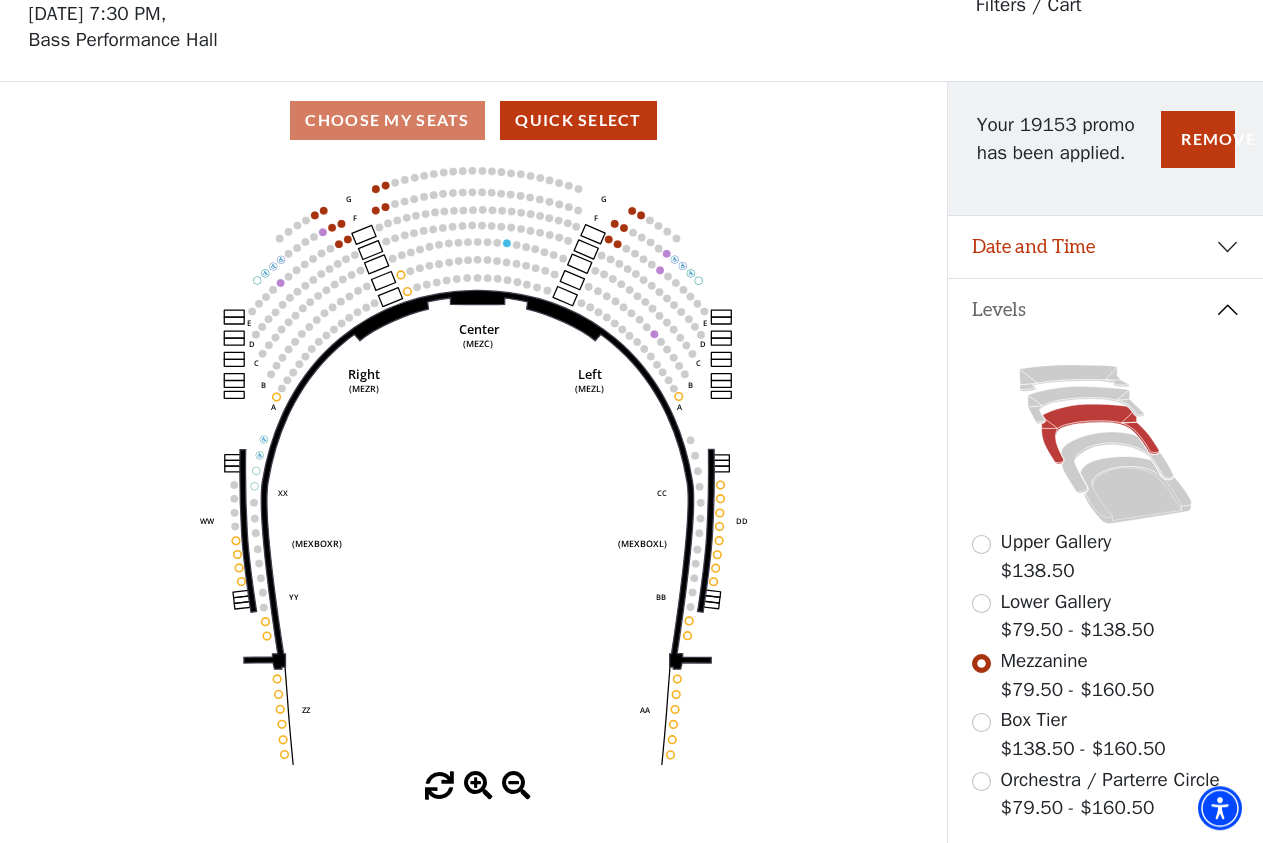 scroll, scrollTop: 93, scrollLeft: 0, axis: vertical 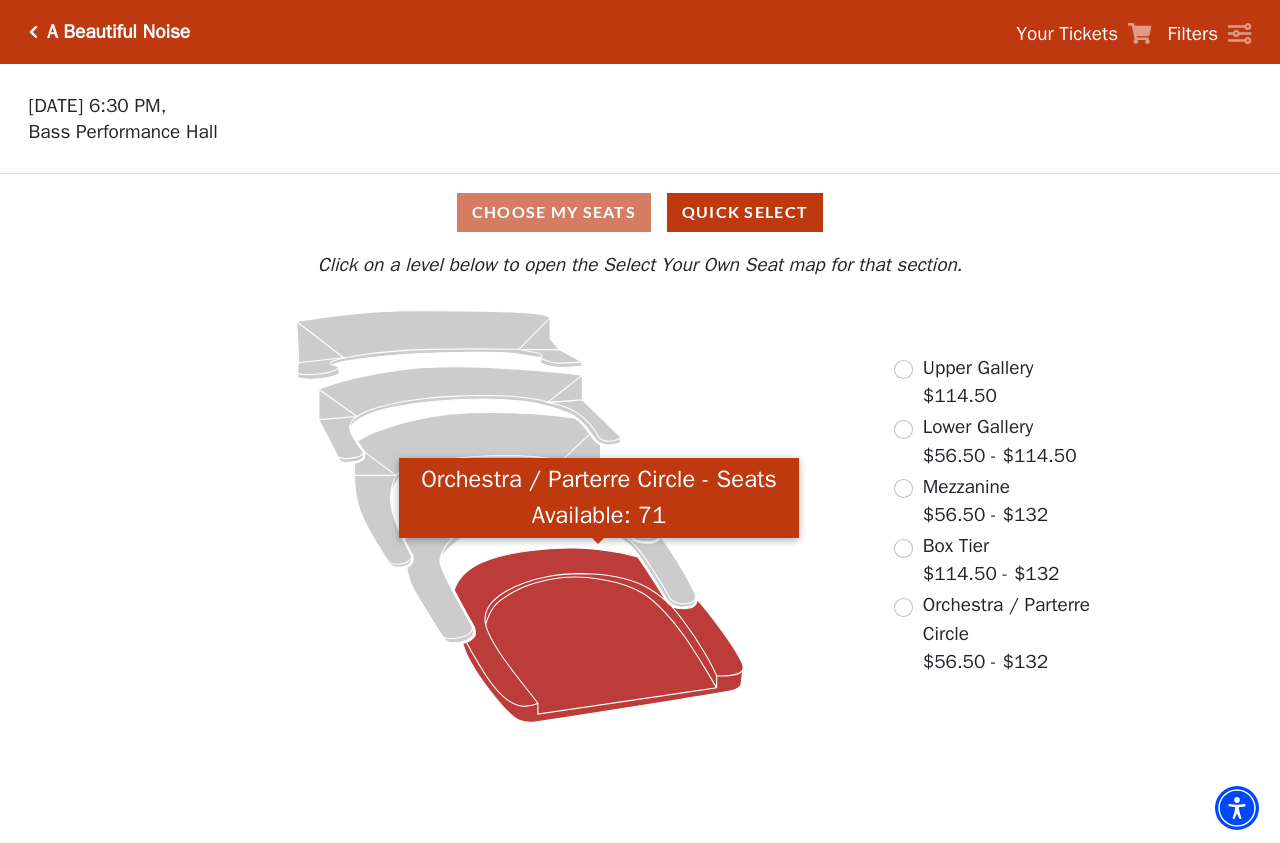 click 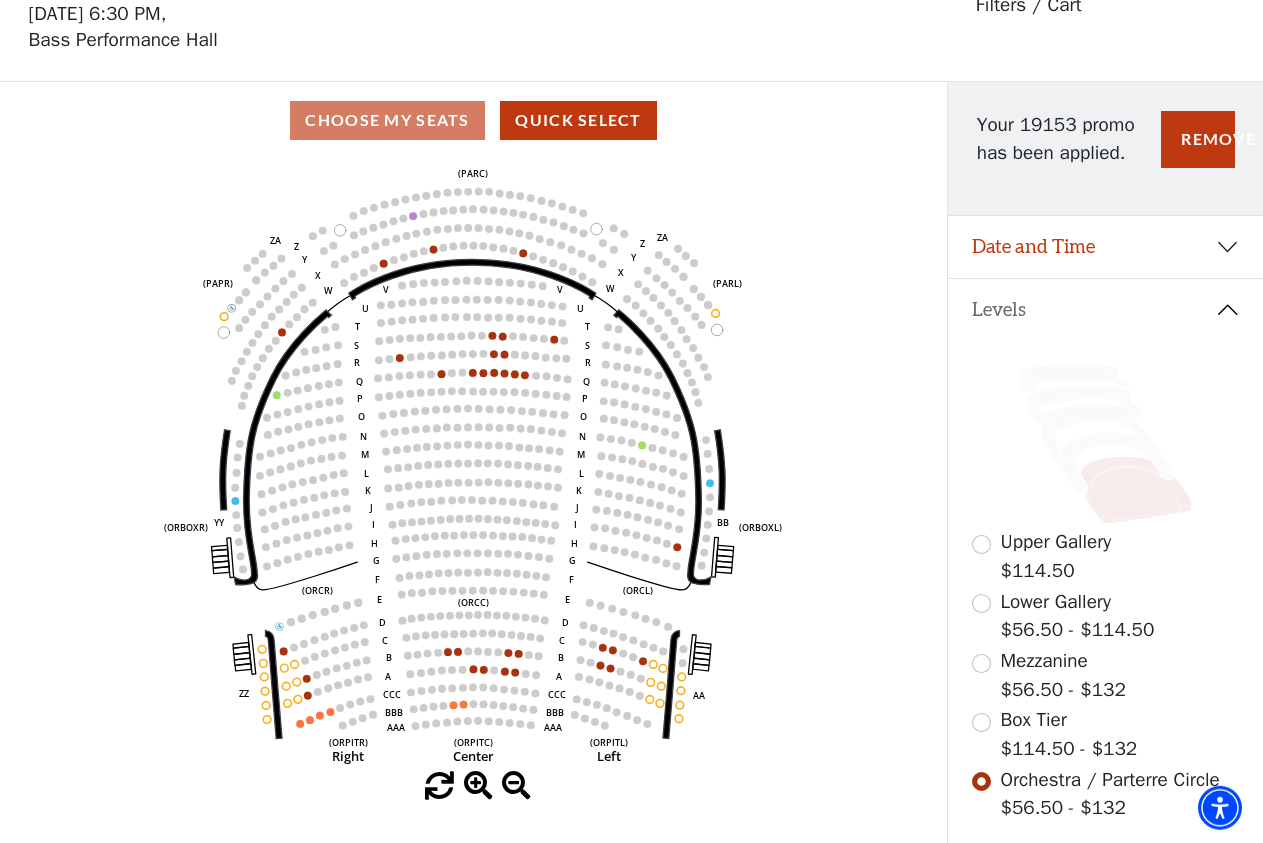 scroll, scrollTop: 93, scrollLeft: 0, axis: vertical 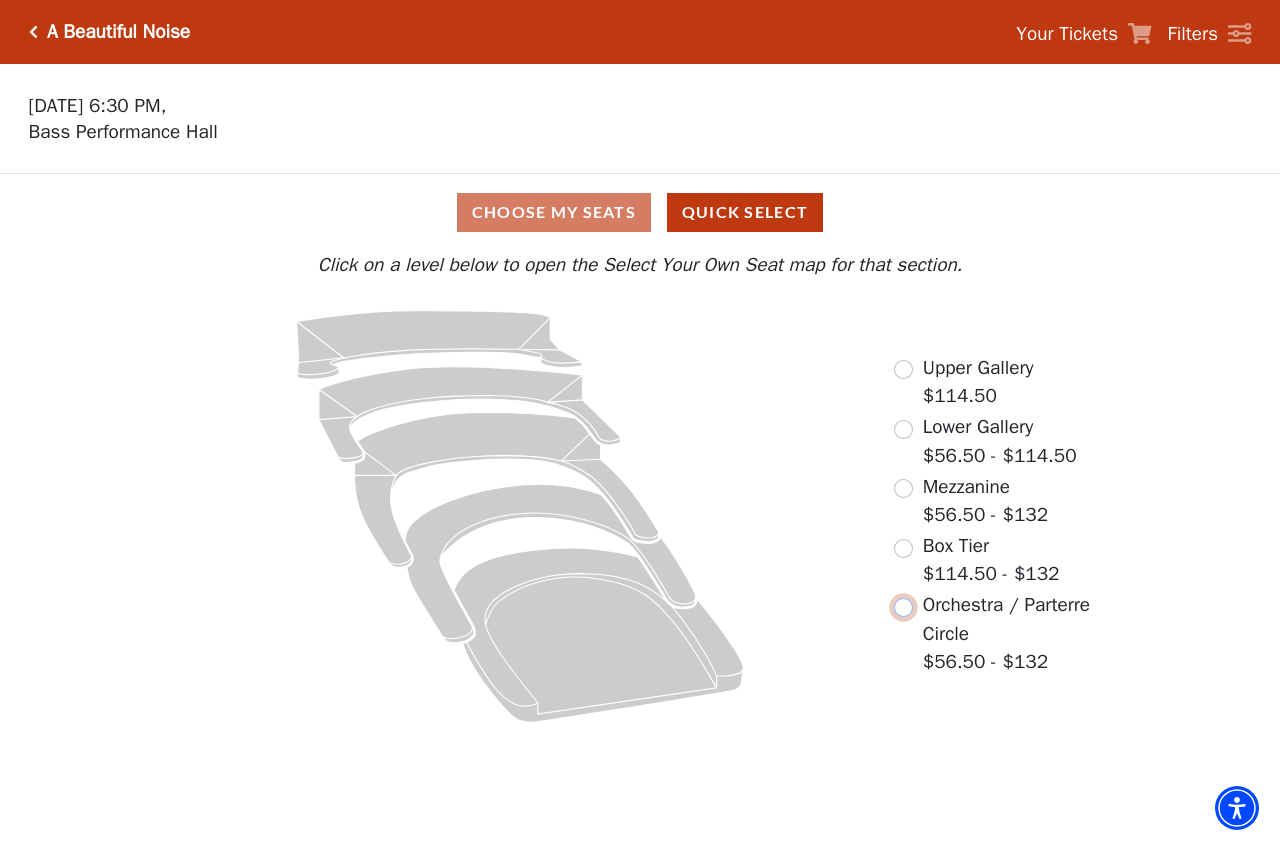 click at bounding box center (903, 607) 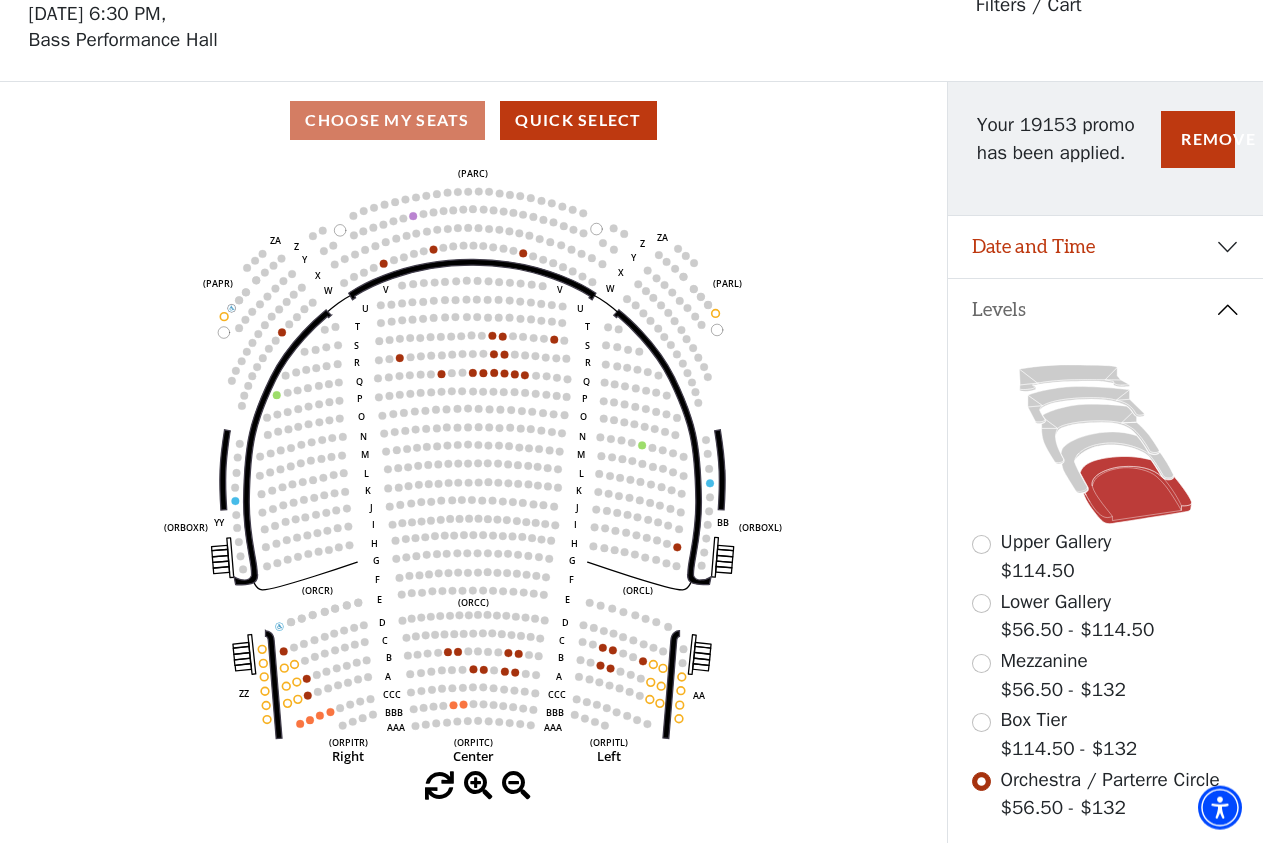 scroll, scrollTop: 93, scrollLeft: 0, axis: vertical 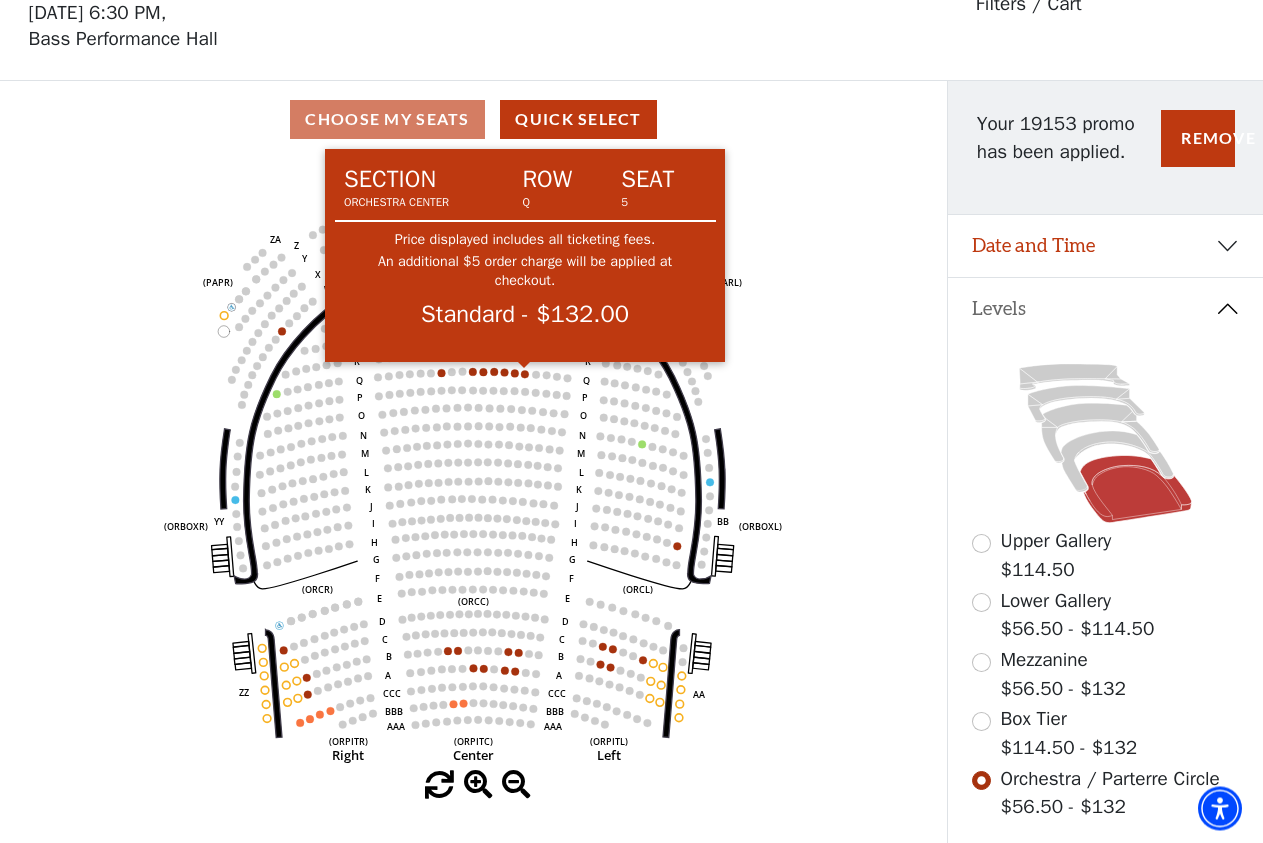 click 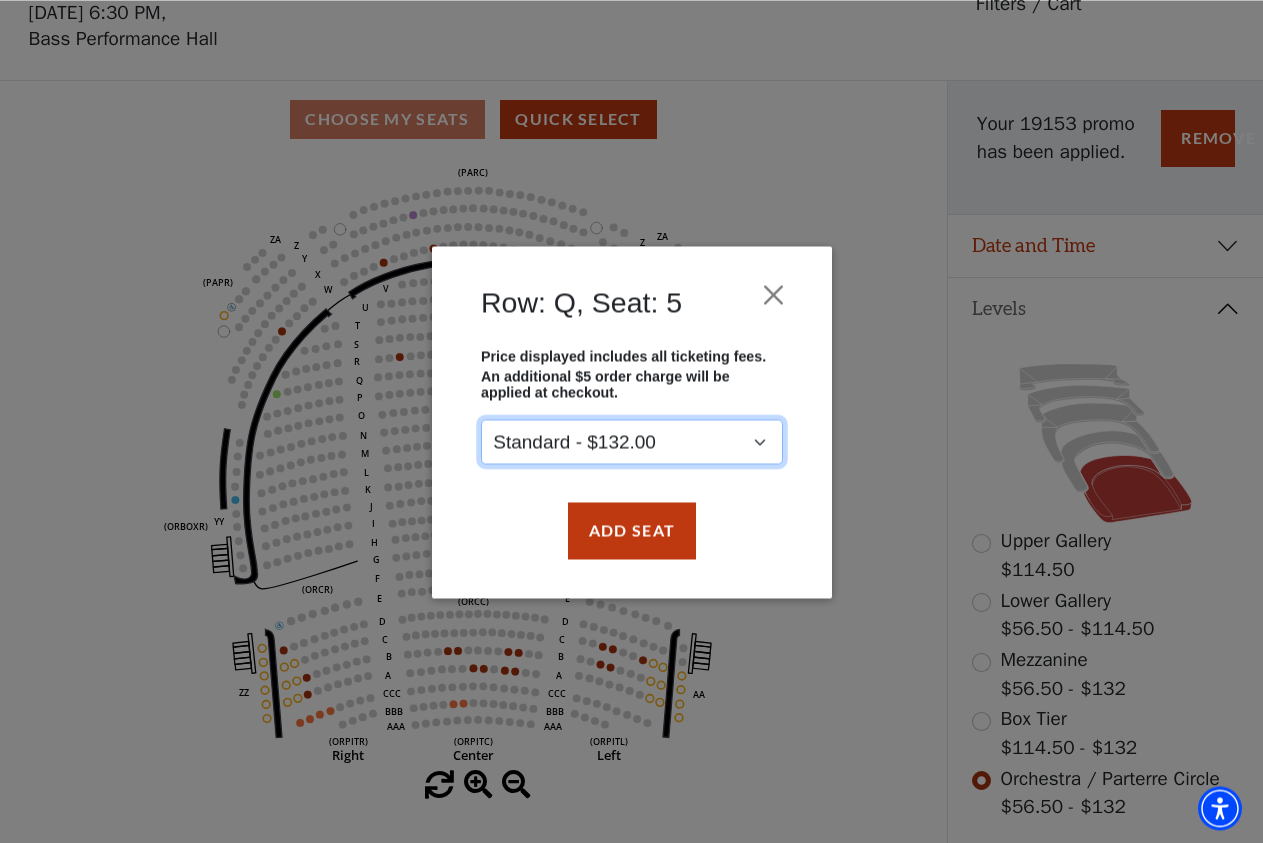 click on "Standard - $132.00" at bounding box center [632, 441] 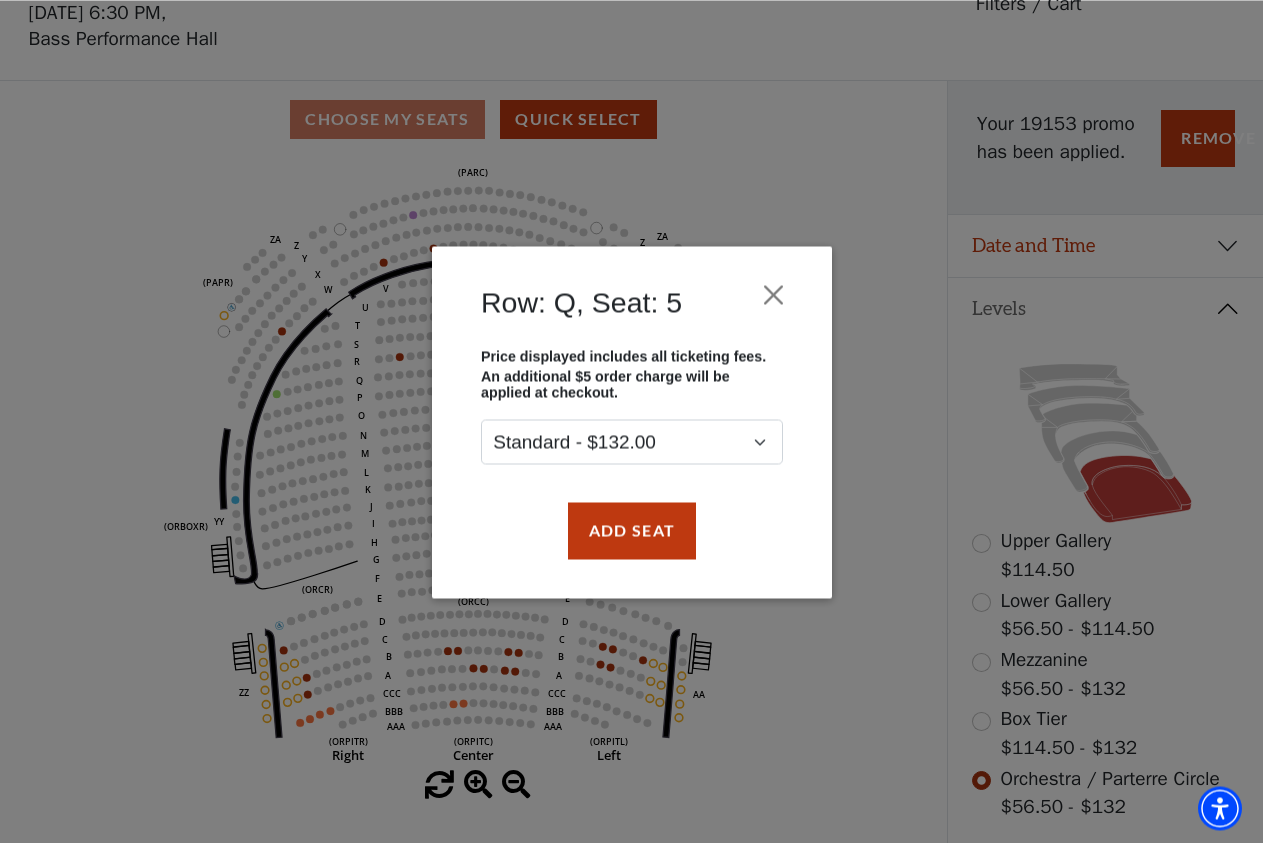 click on "Row: Q, Seat: 5
Price displayed includes all ticketing fees.
An additional $5 order charge will be applied at checkout.
Standard - $132.00
Add Seat" at bounding box center [632, 422] 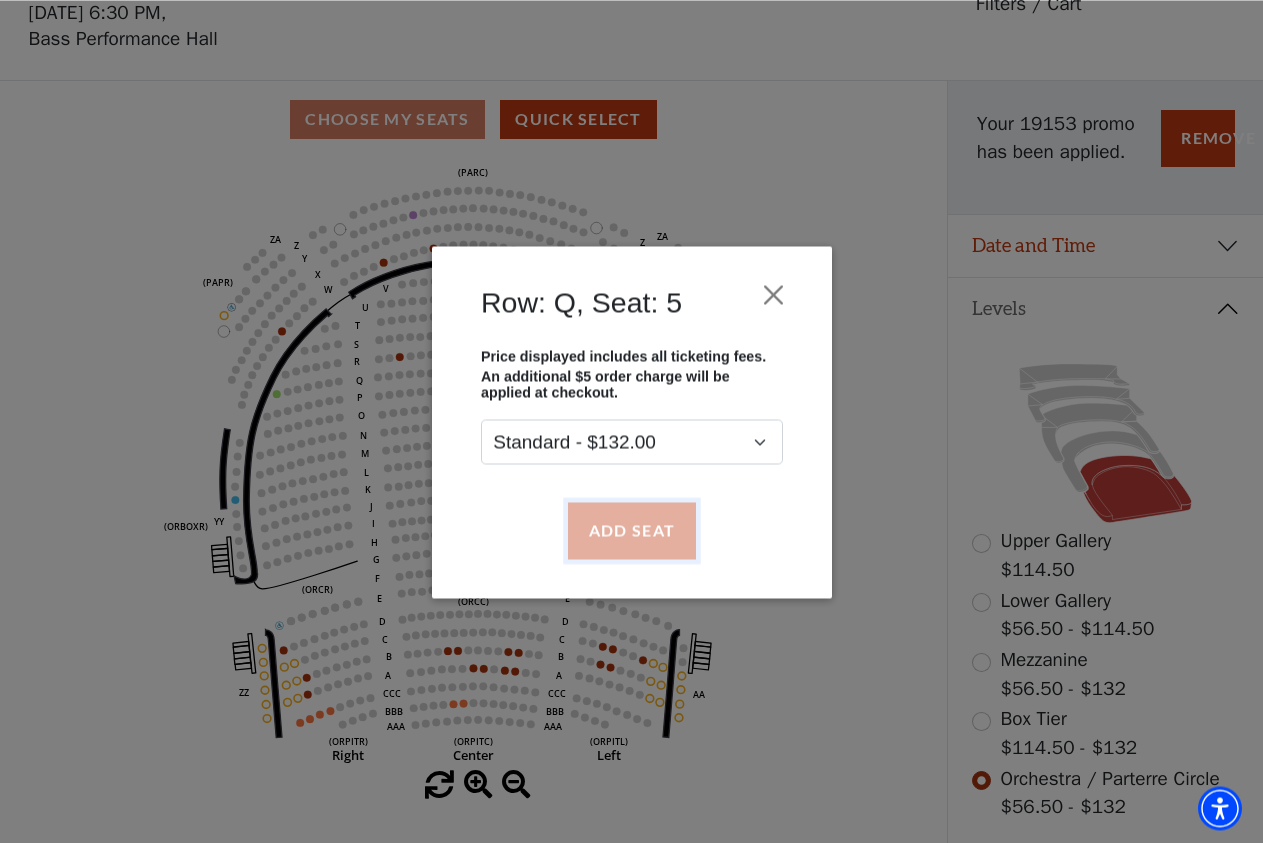 click on "Add Seat" at bounding box center [631, 530] 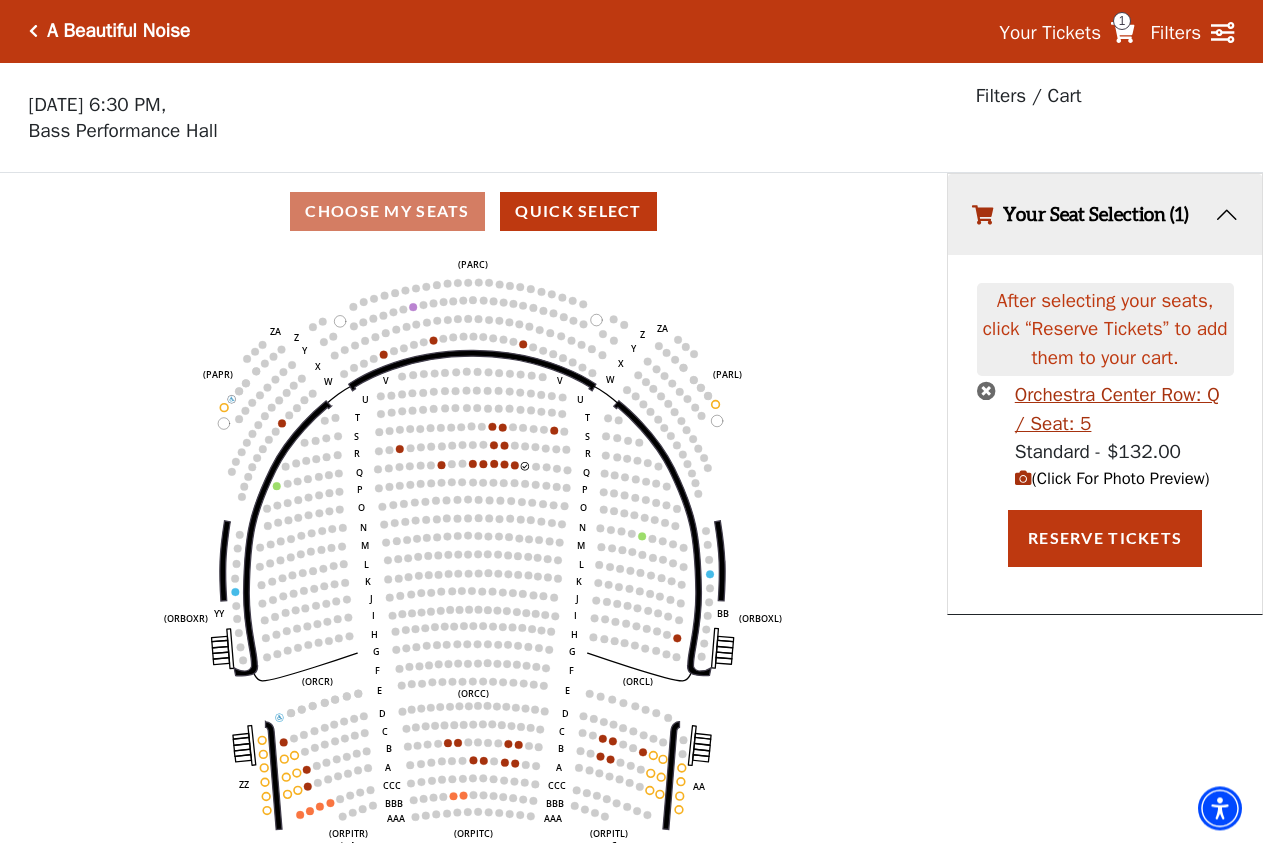 scroll, scrollTop: 0, scrollLeft: 0, axis: both 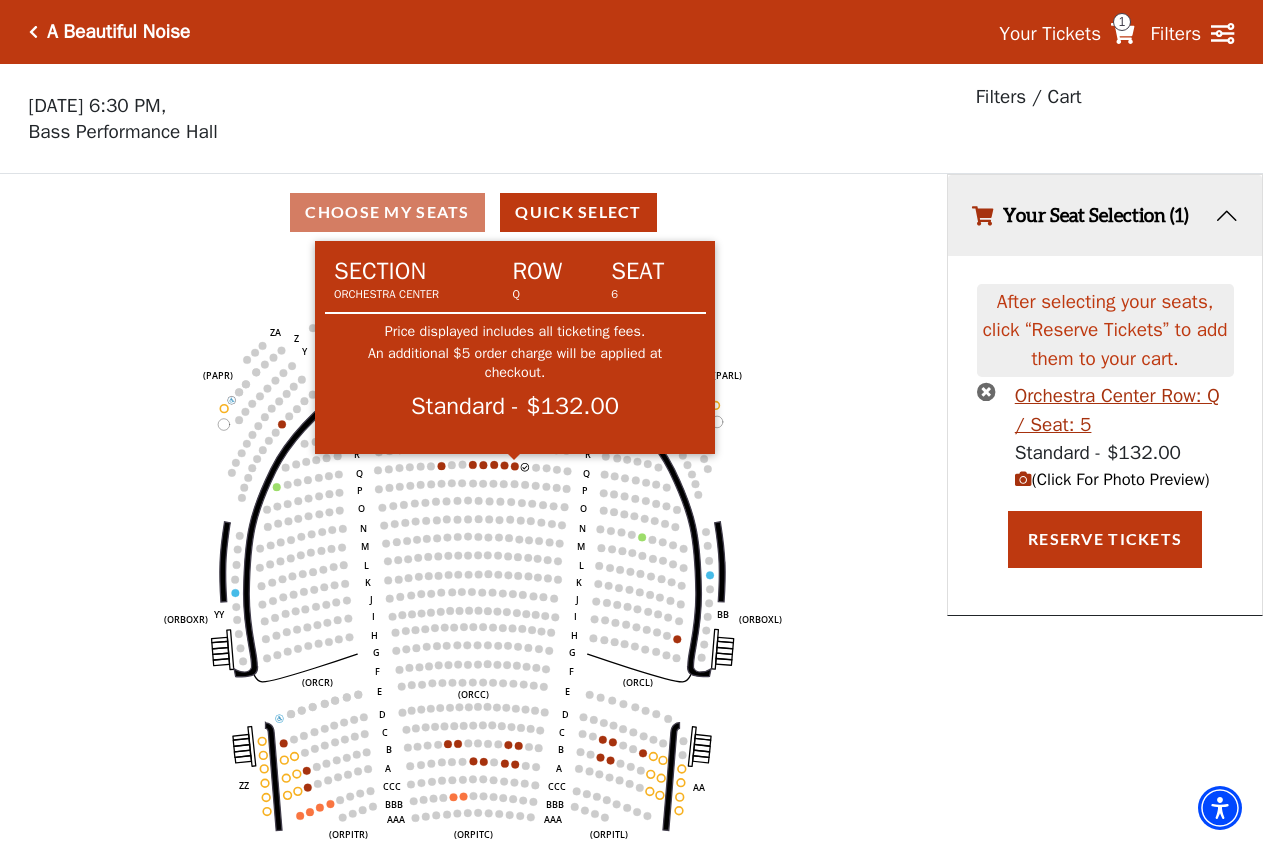click 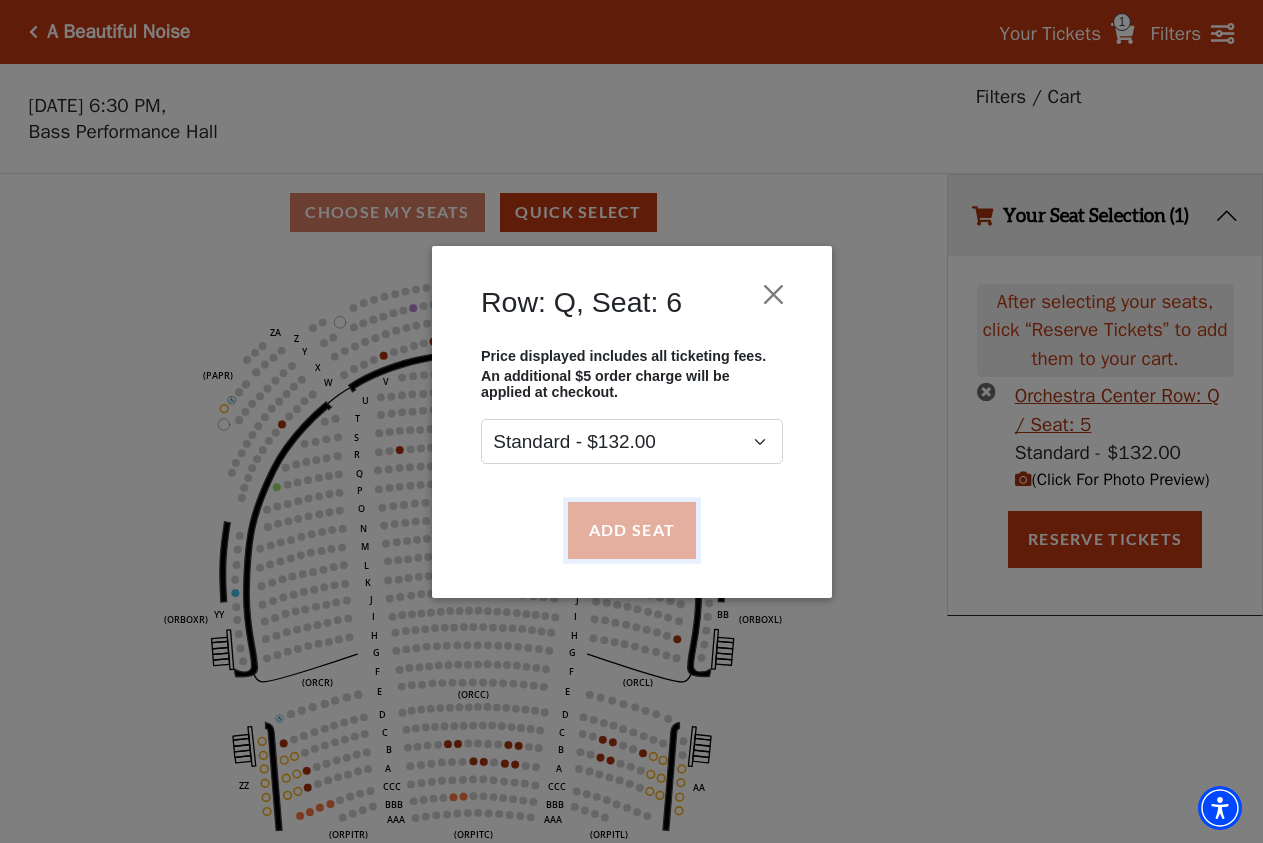click on "Add Seat" at bounding box center [631, 530] 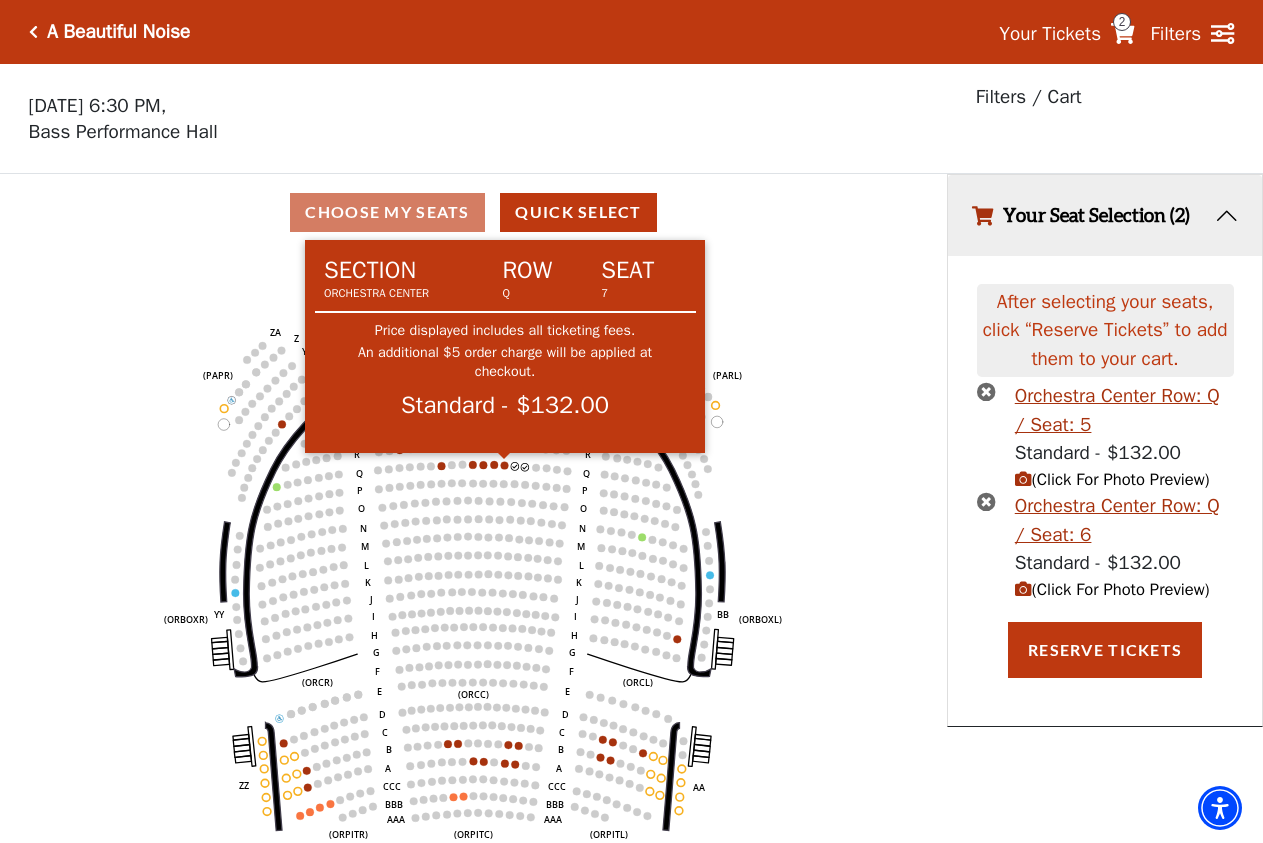 click 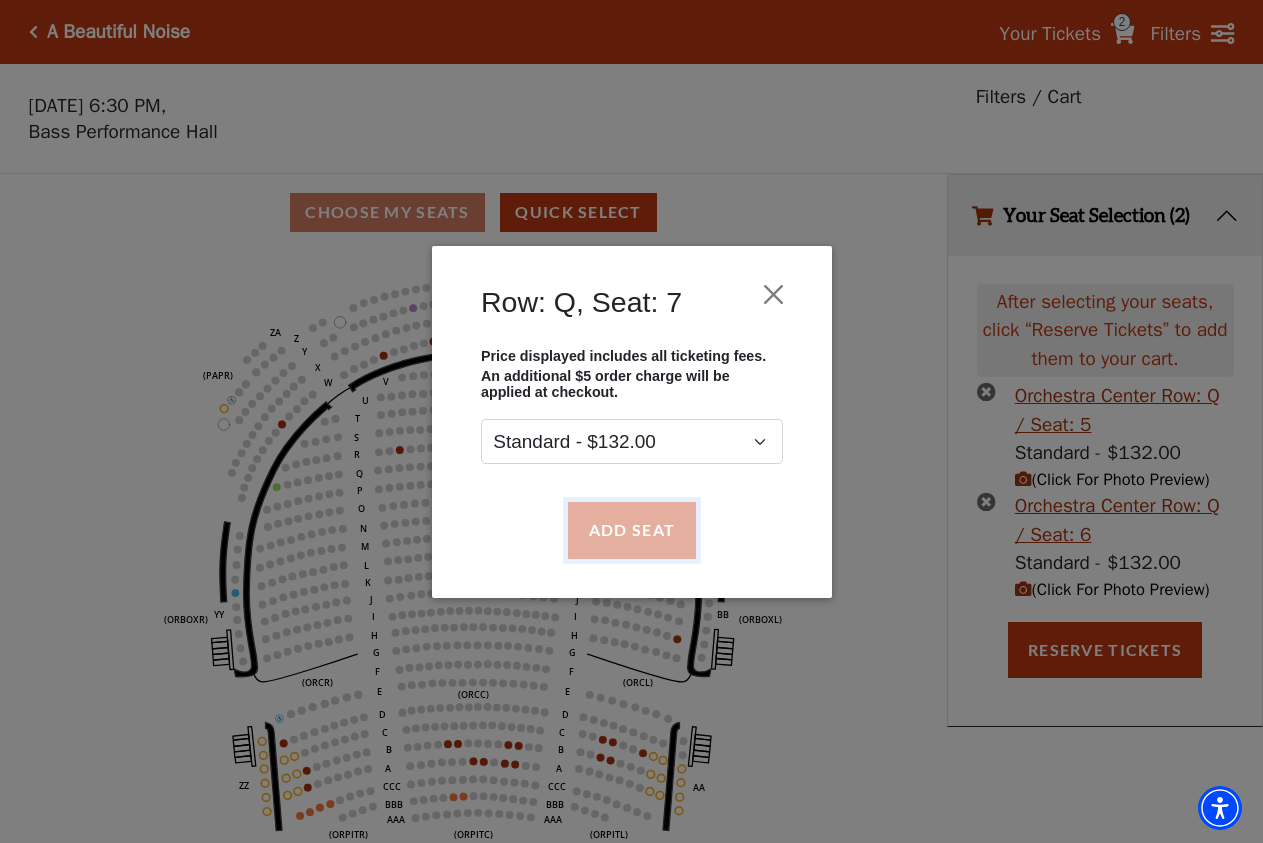 click on "Add Seat" at bounding box center (631, 530) 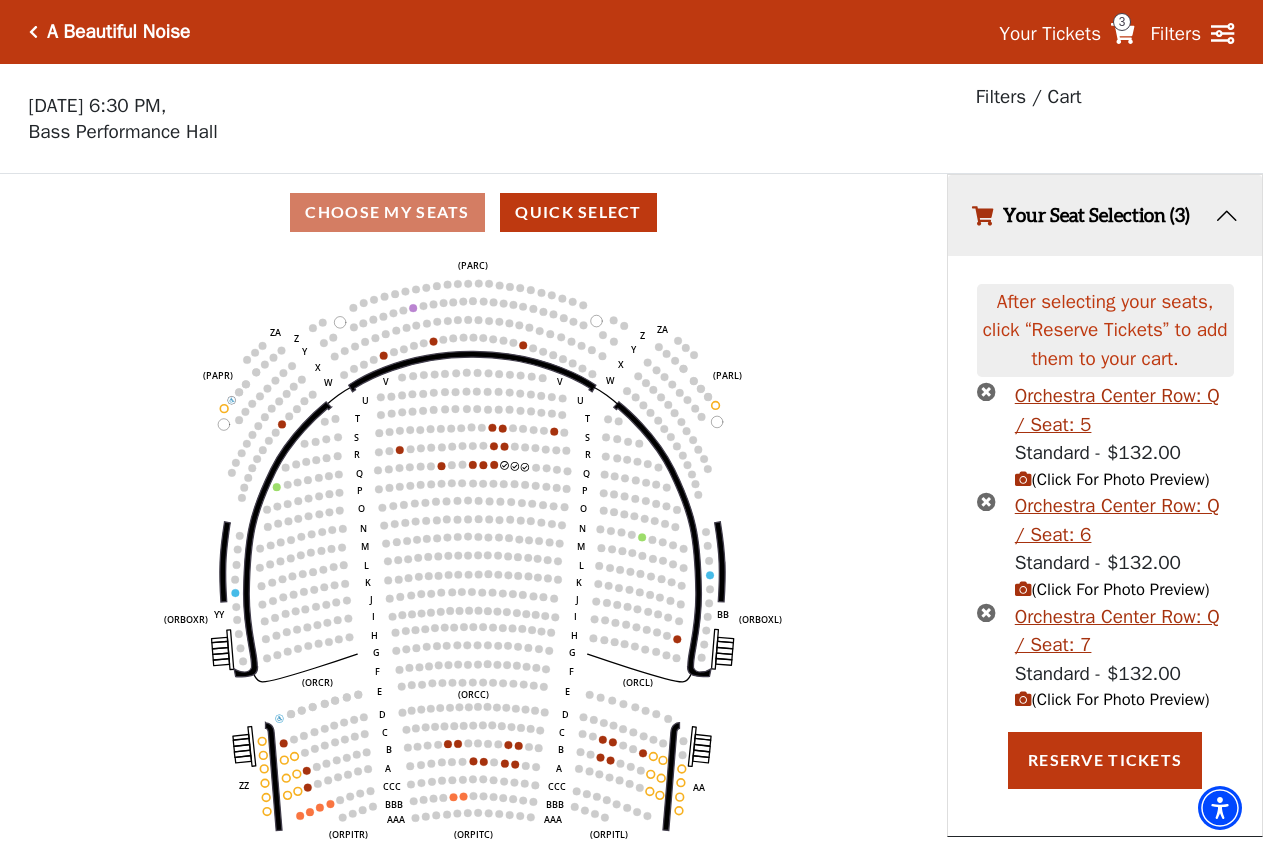 click 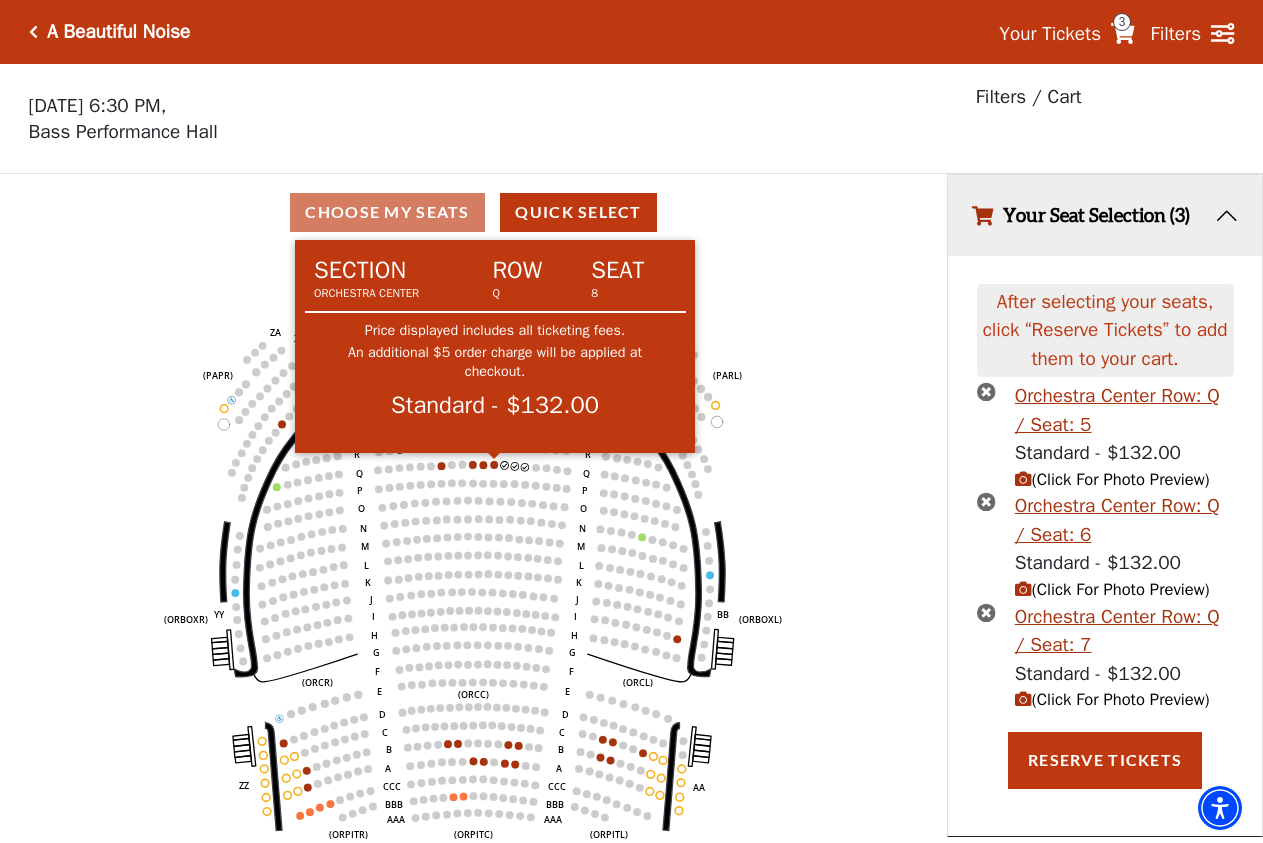 click 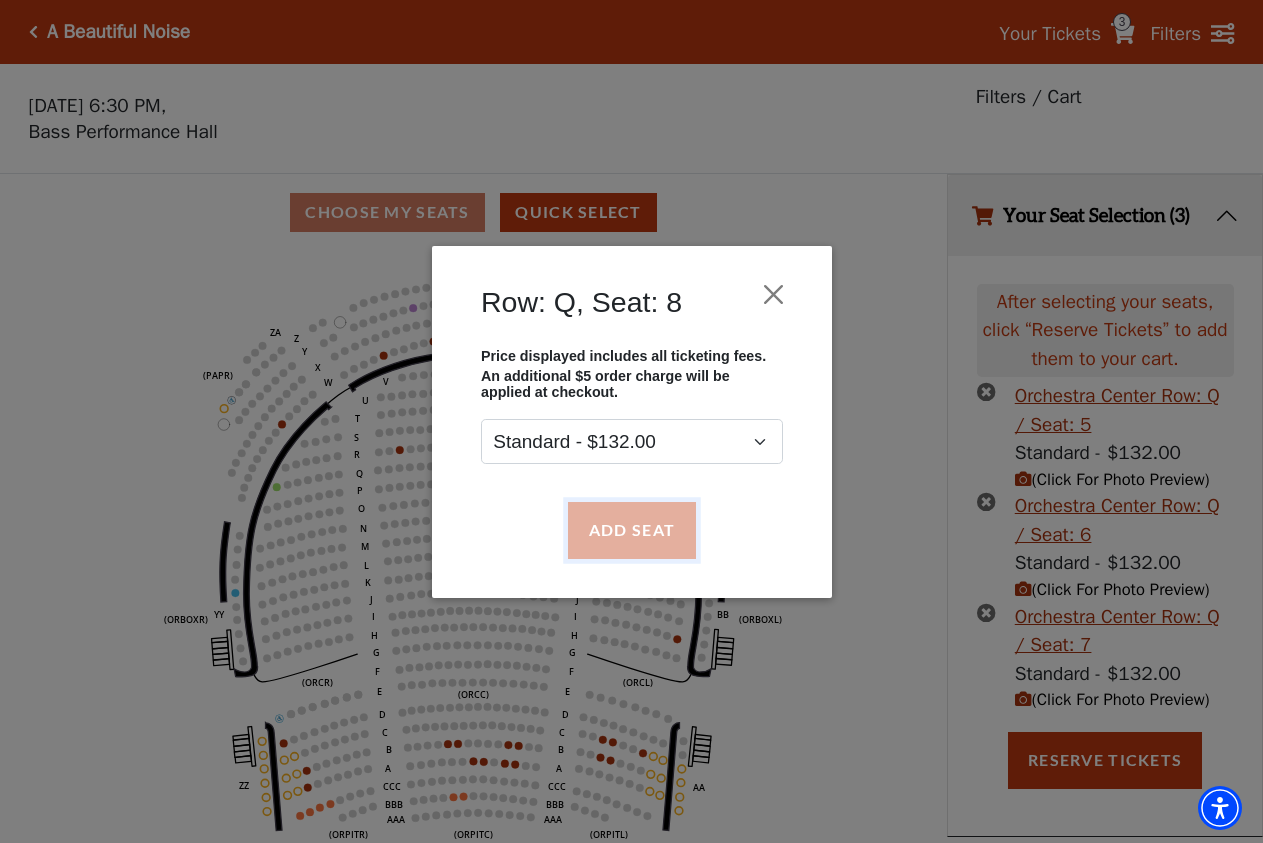 click on "Add Seat" at bounding box center (631, 530) 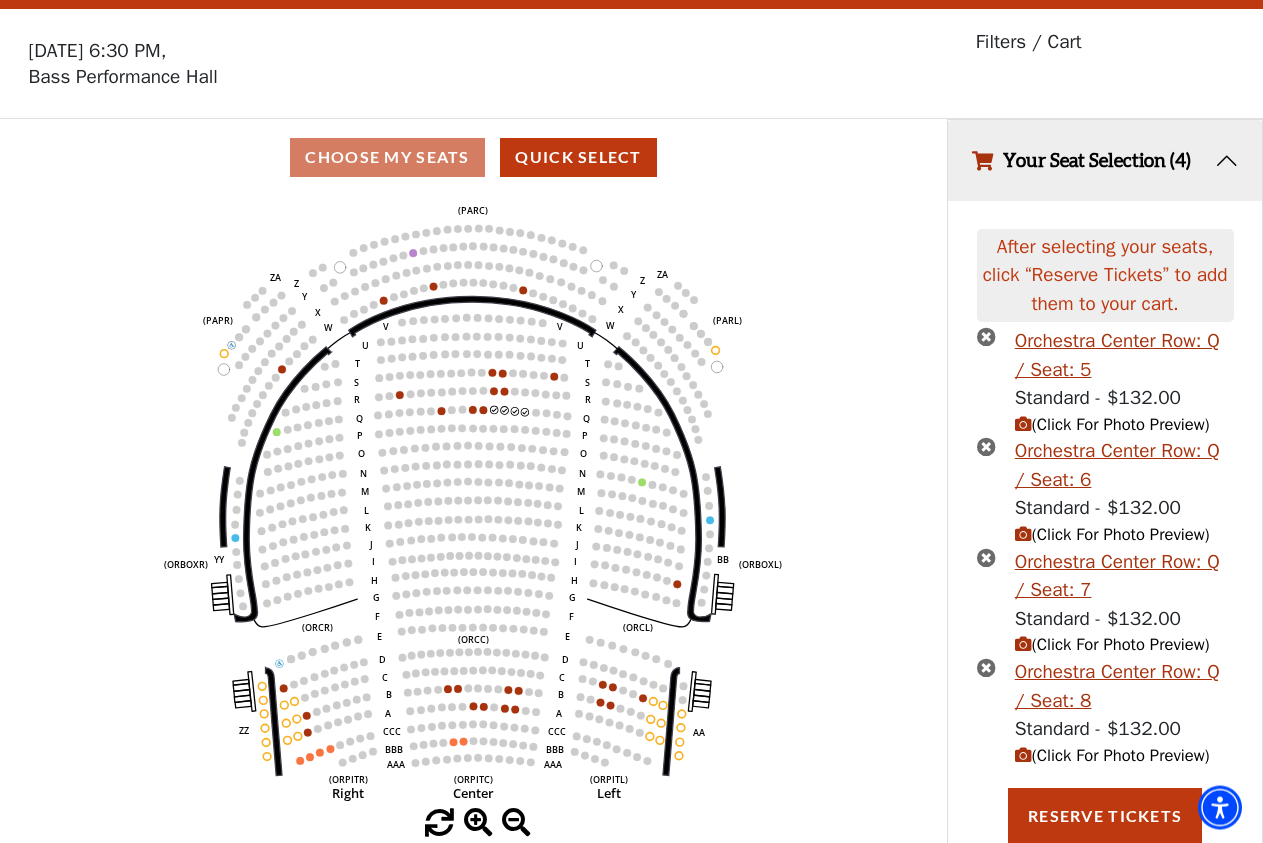 scroll, scrollTop: 56, scrollLeft: 0, axis: vertical 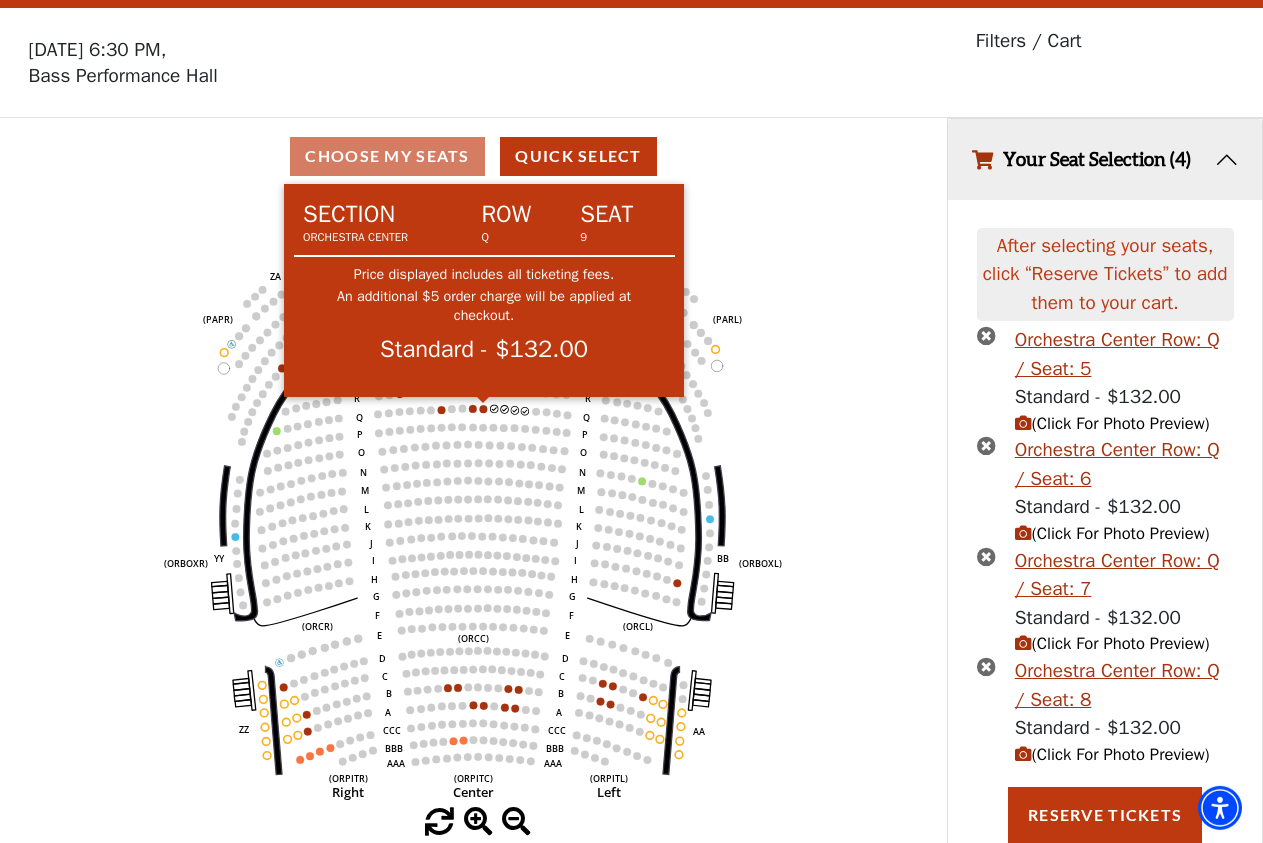 click 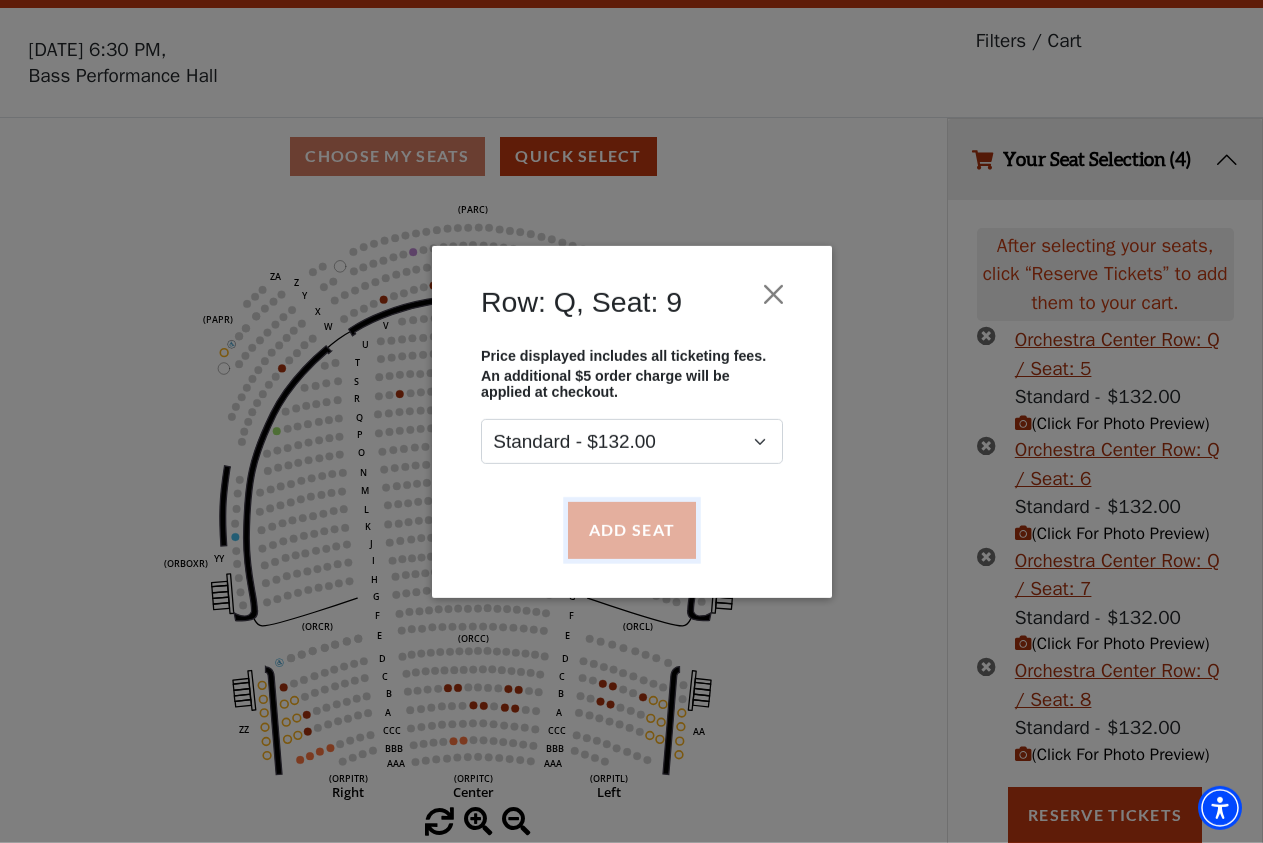 click on "Add Seat" at bounding box center [631, 530] 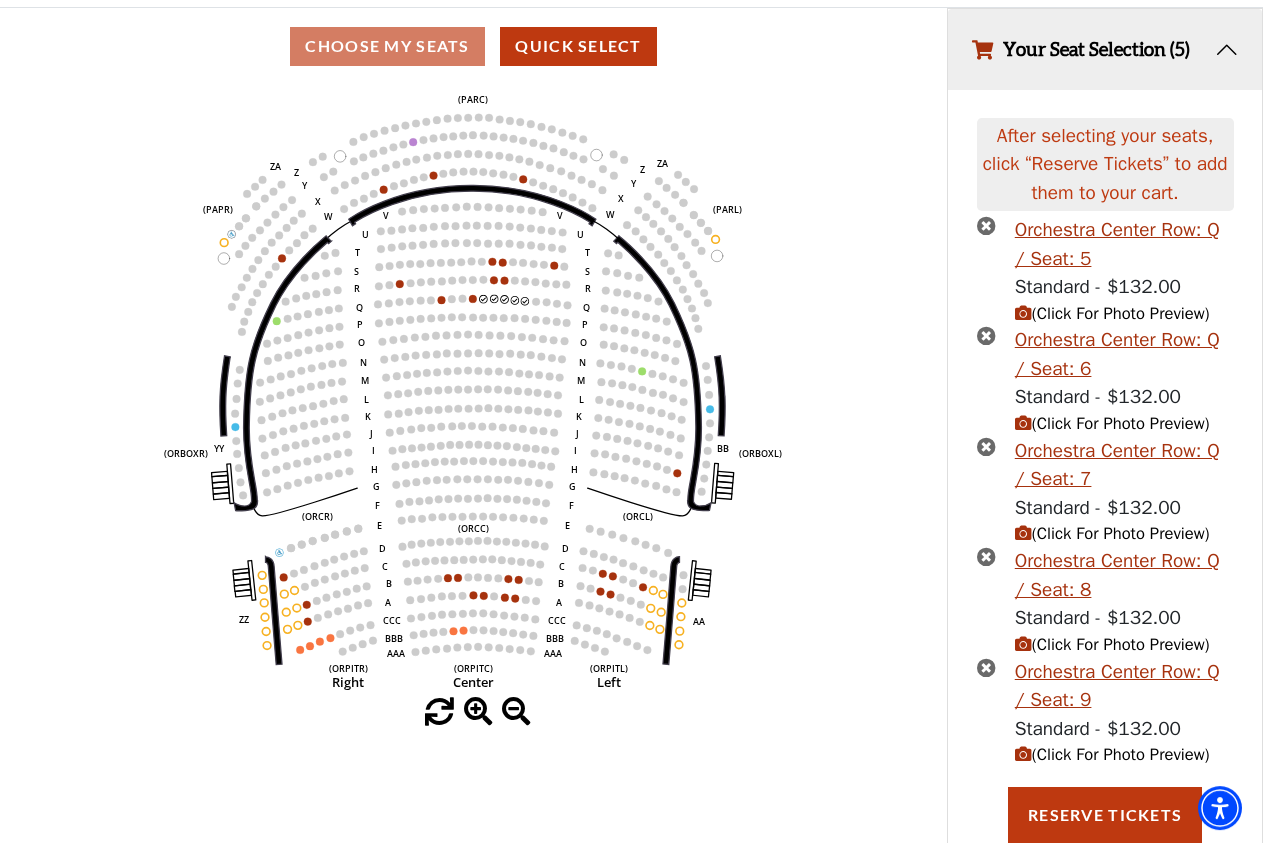 scroll, scrollTop: 167, scrollLeft: 0, axis: vertical 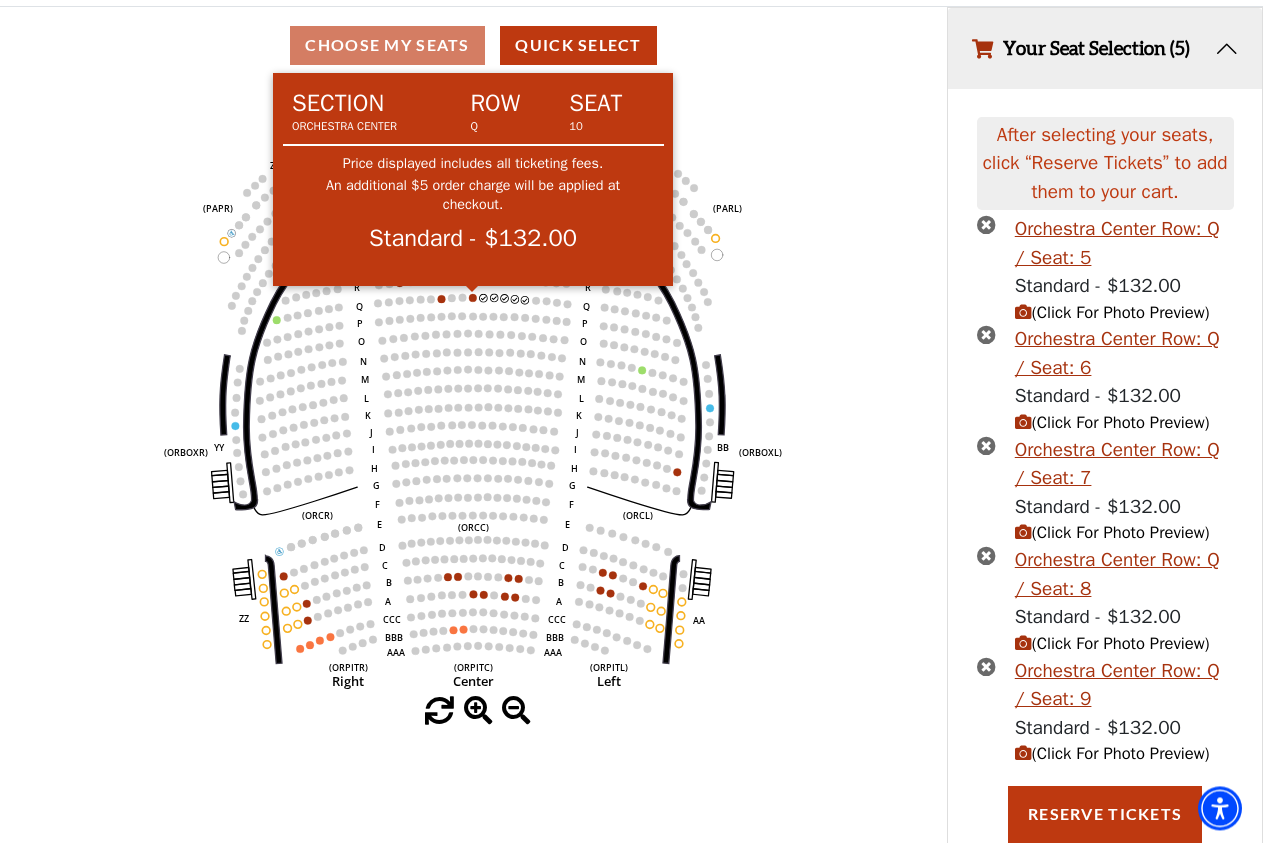 click 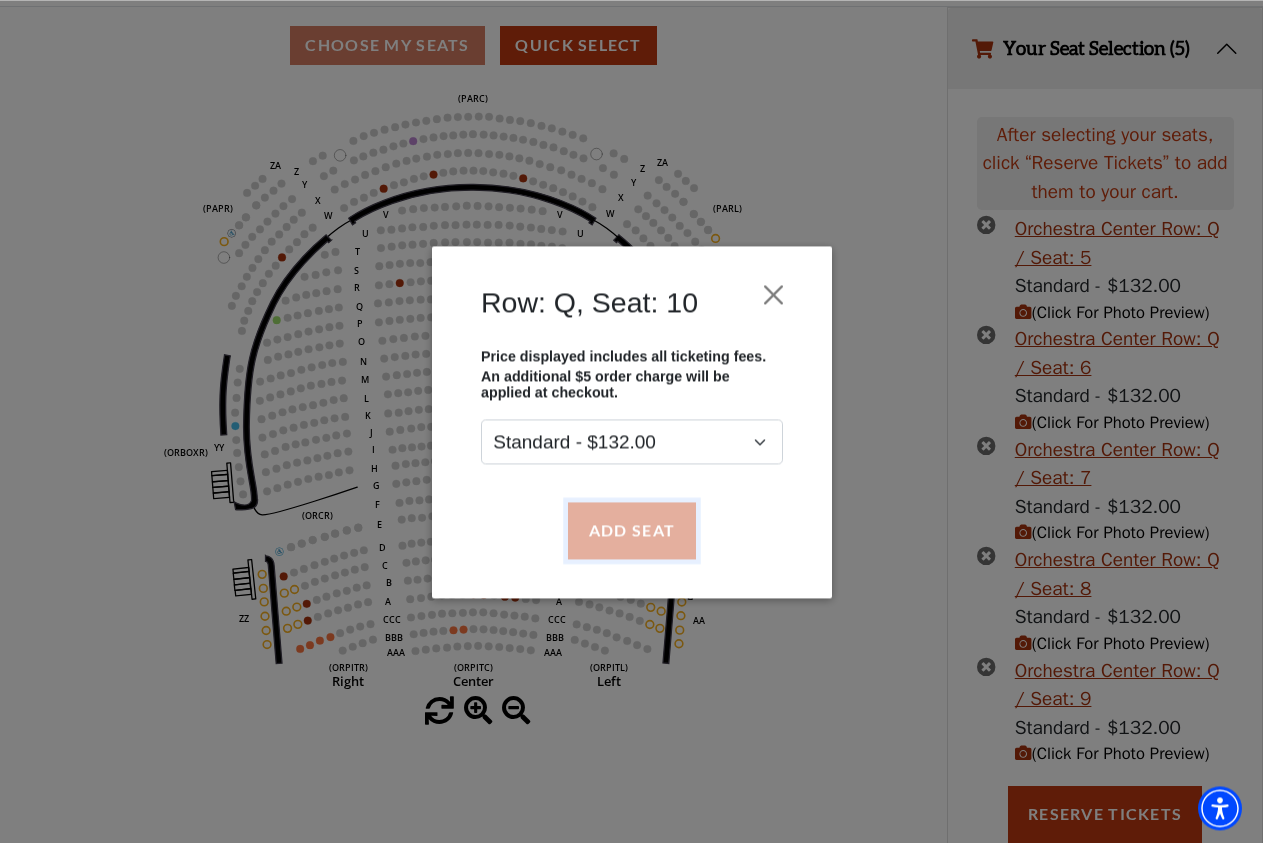 click on "Add Seat" at bounding box center [631, 530] 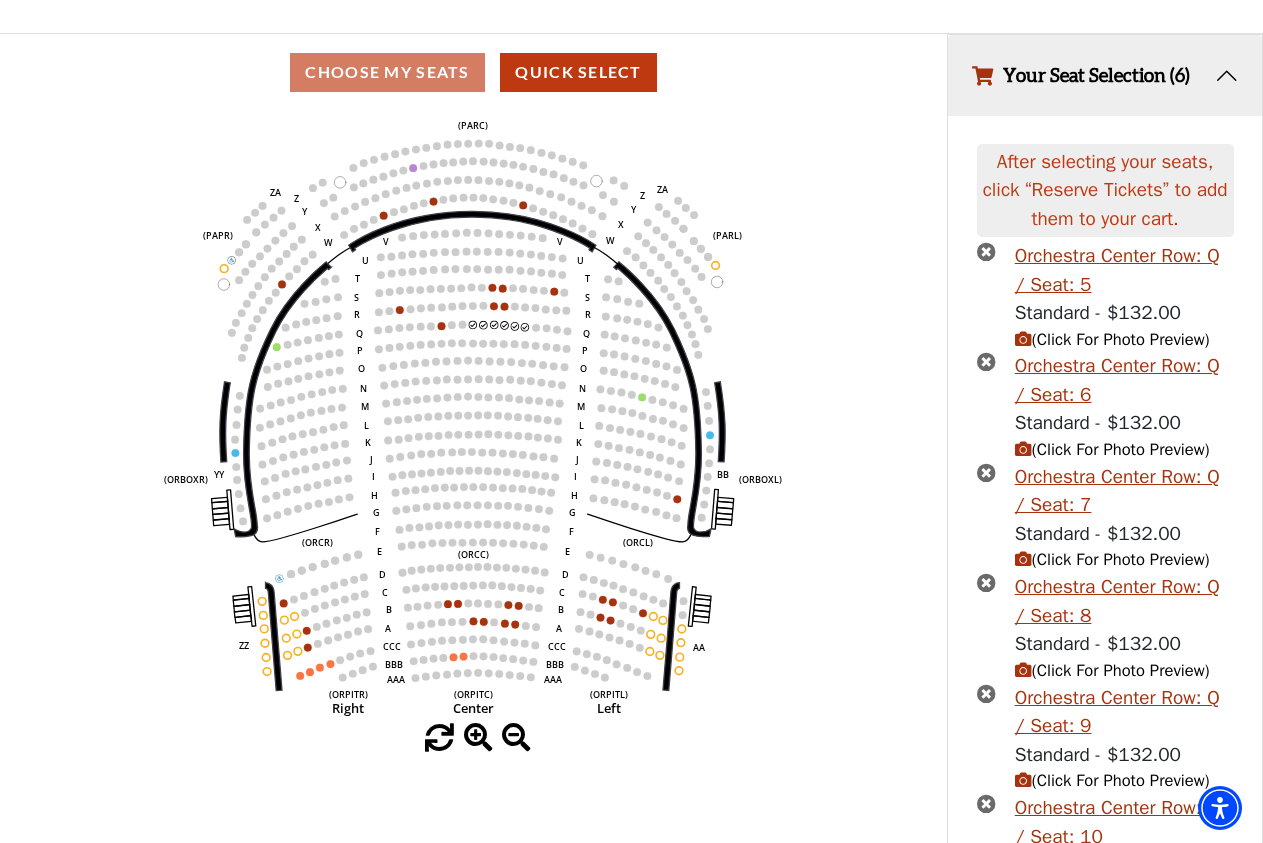 scroll, scrollTop: 20, scrollLeft: 0, axis: vertical 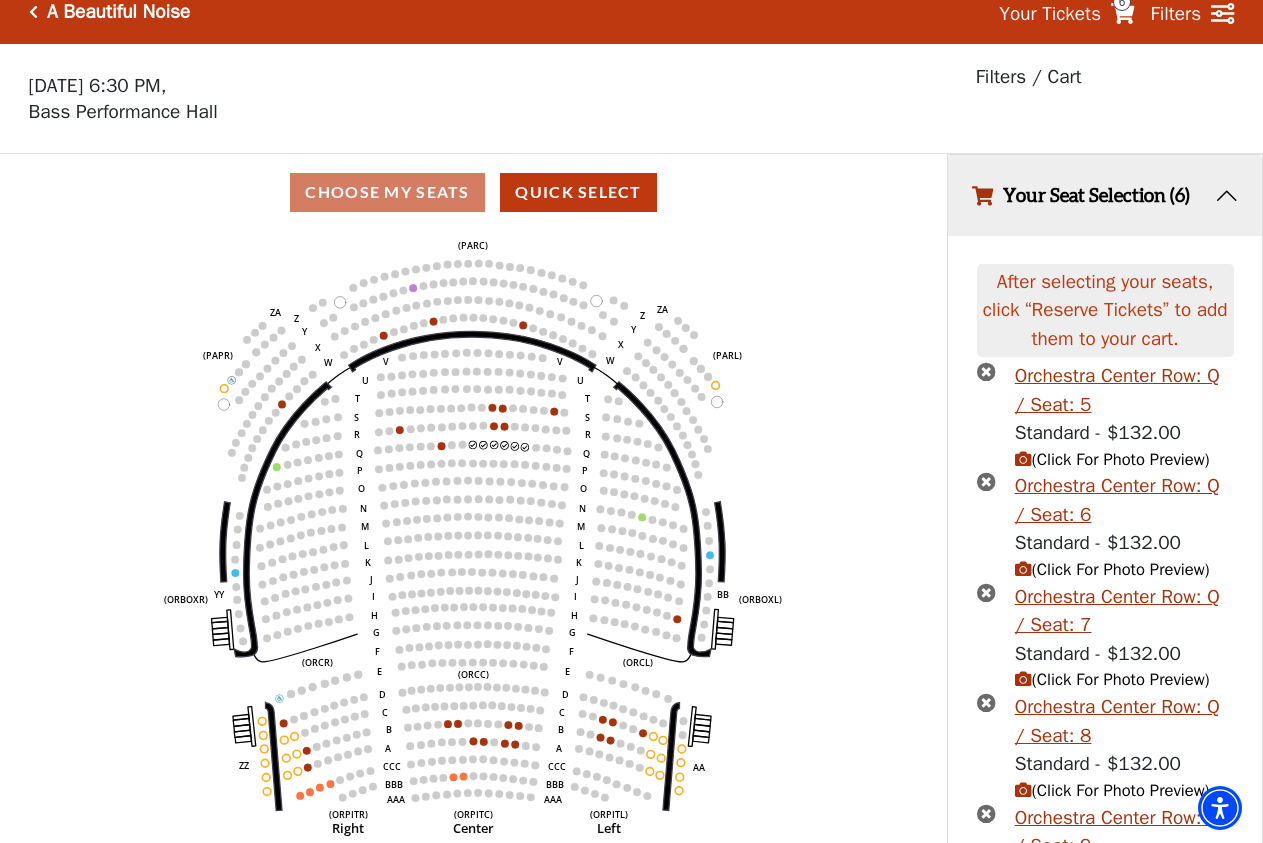 click on "(Click For Photo Preview)" at bounding box center [1112, 459] 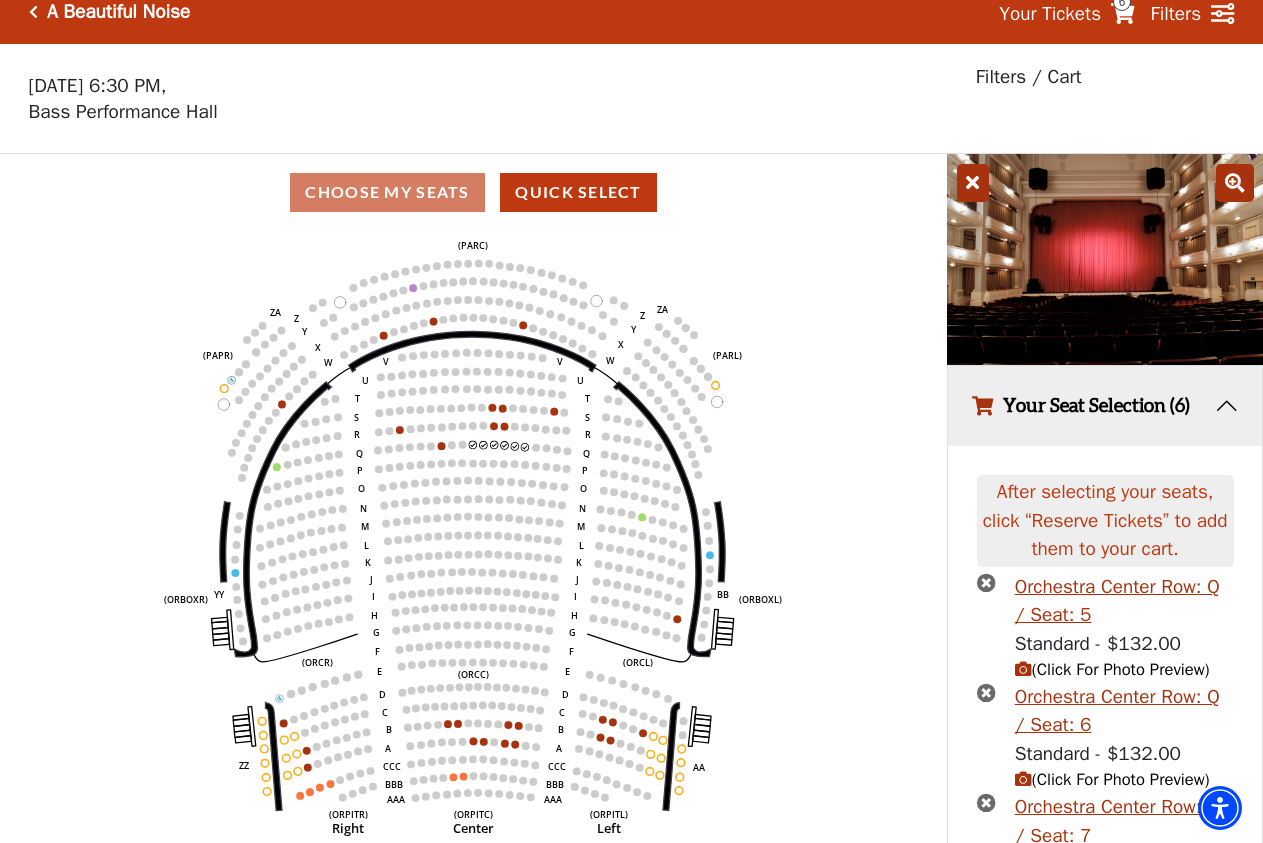 click on "Left   (ORPITL)   Right   (ORPITR)   Center   (ORPITC)   ZZ   AA   YY   BB   ZA   ZA   (ORCL)   (ORCR)   (ORCC)   (ORBOXL)   (ORBOXR)   (PARL)   (PAPR)   (PARC)   Z   Y   X   W   Z   Y   X   W   V   U   T   S   R   Q   P   O   N   M   L   K   J   I   H   G   F   E   D   C   B   A   CCC   BBB   AAA   V   U   T   S   R   Q   P   O   N   M   L   K   J   I   H   G   F   E   D   C   B   A   CCC   BBB   AAA" 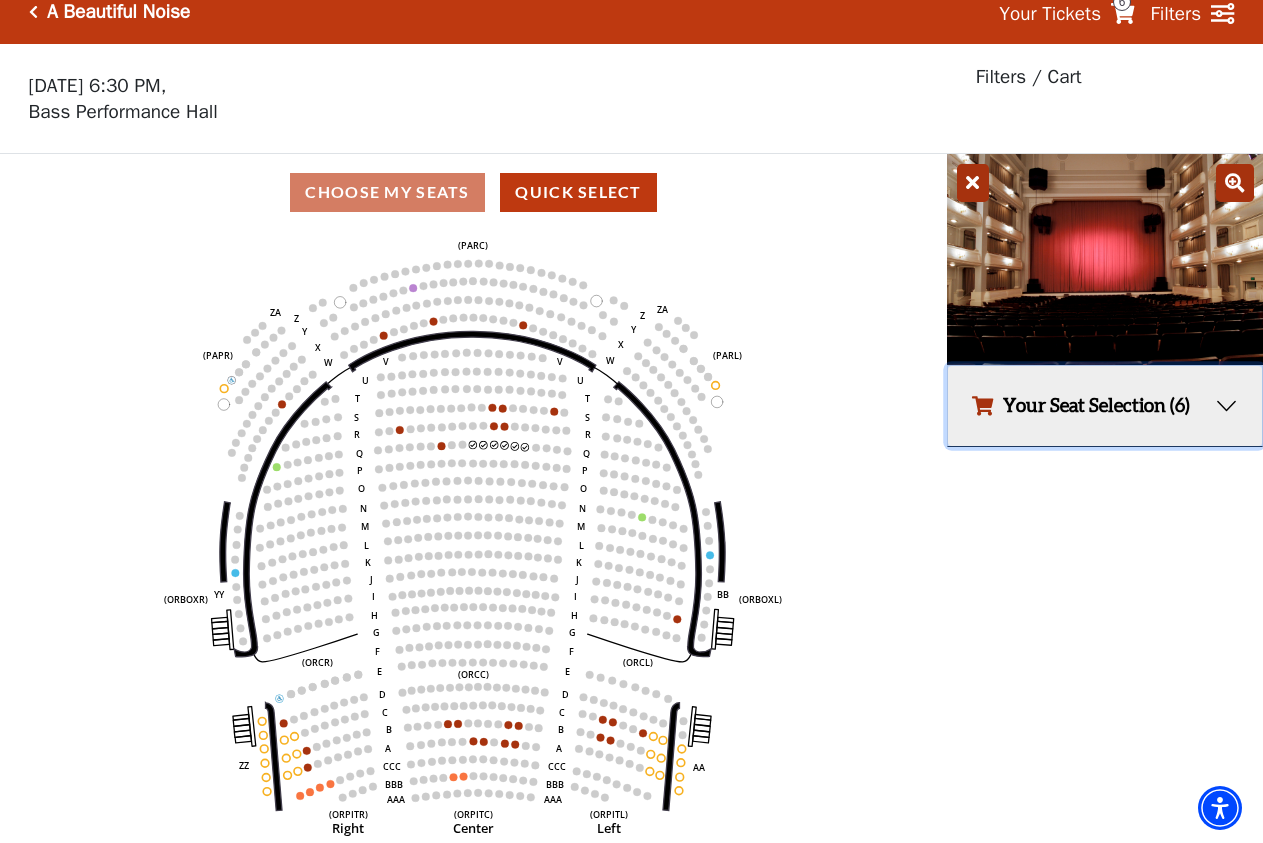 click on "Your Seat Selection (6)" at bounding box center (1105, 406) 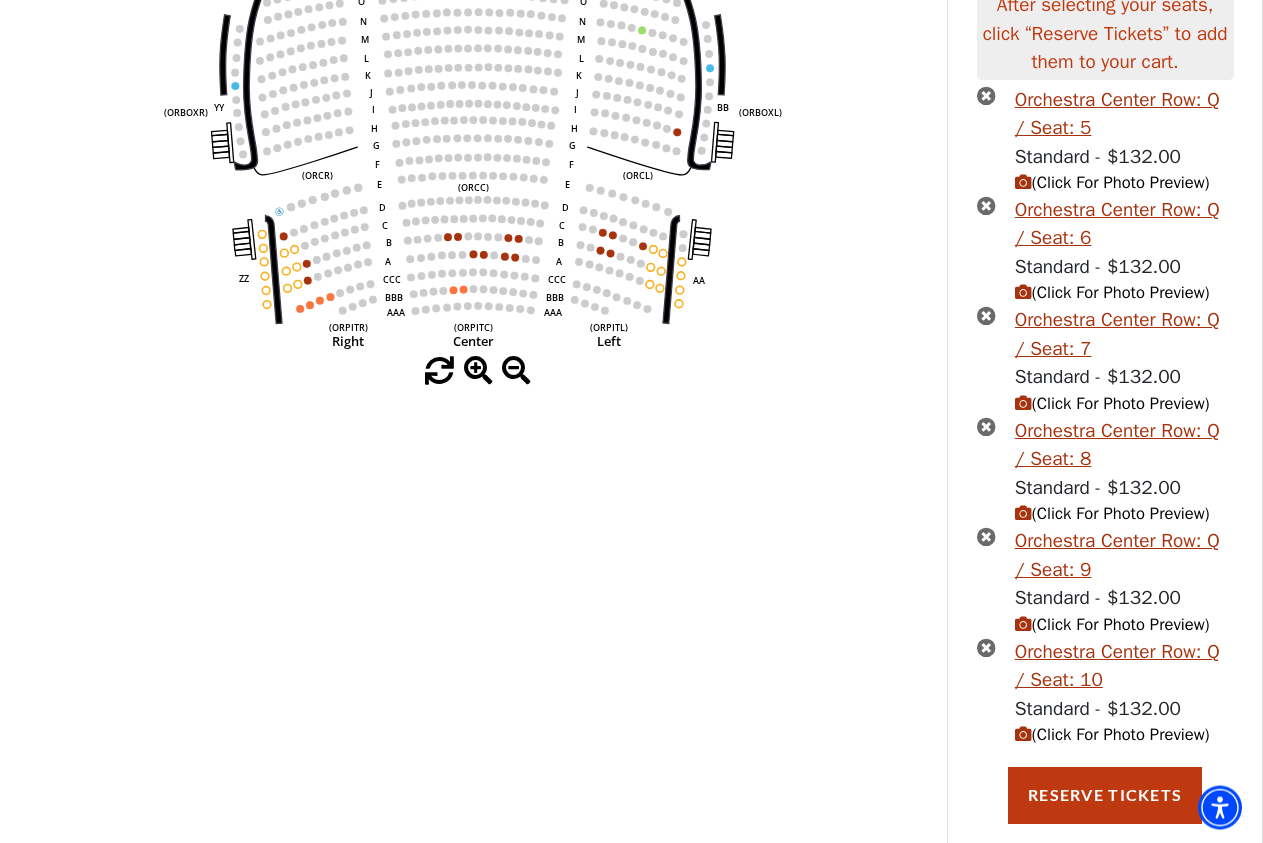 scroll, scrollTop: 536, scrollLeft: 0, axis: vertical 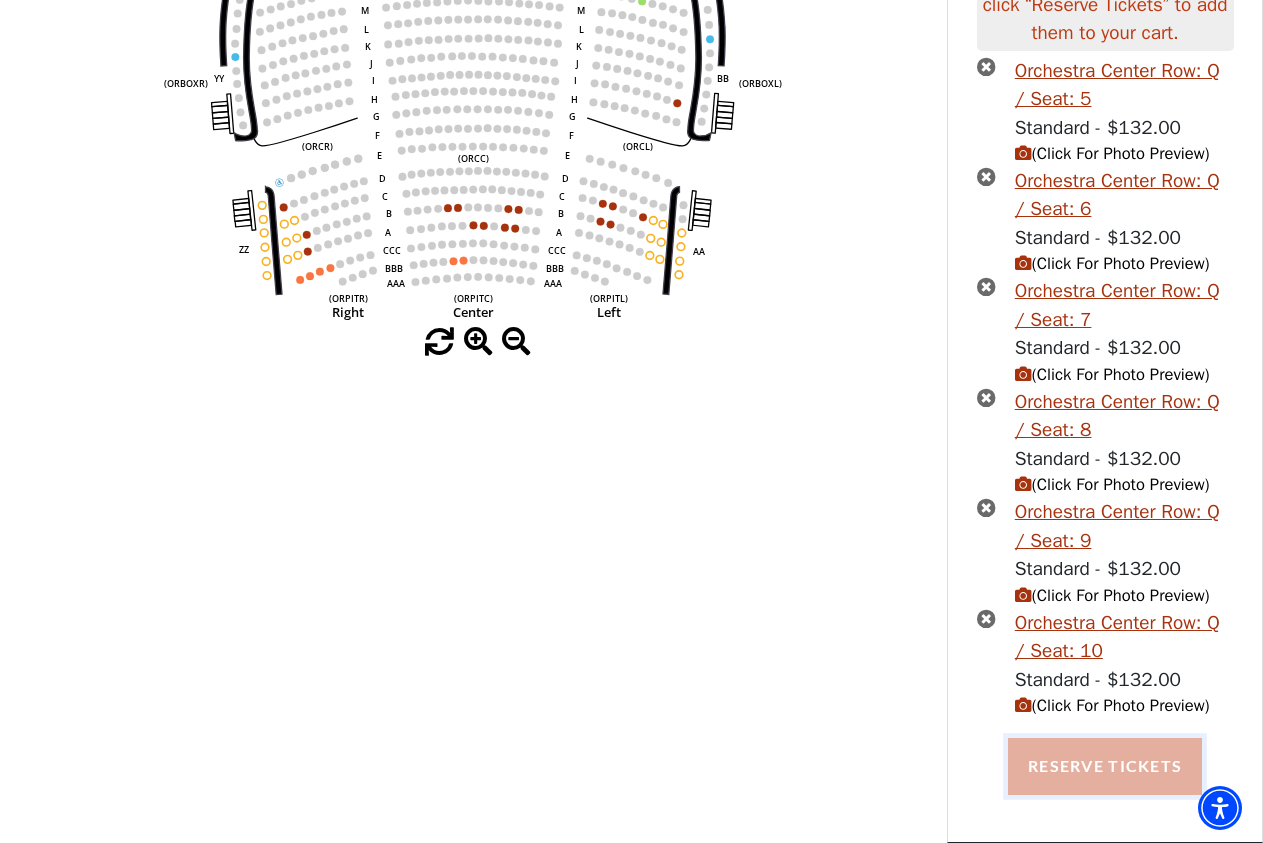 click on "Reserve Tickets" at bounding box center [1105, 766] 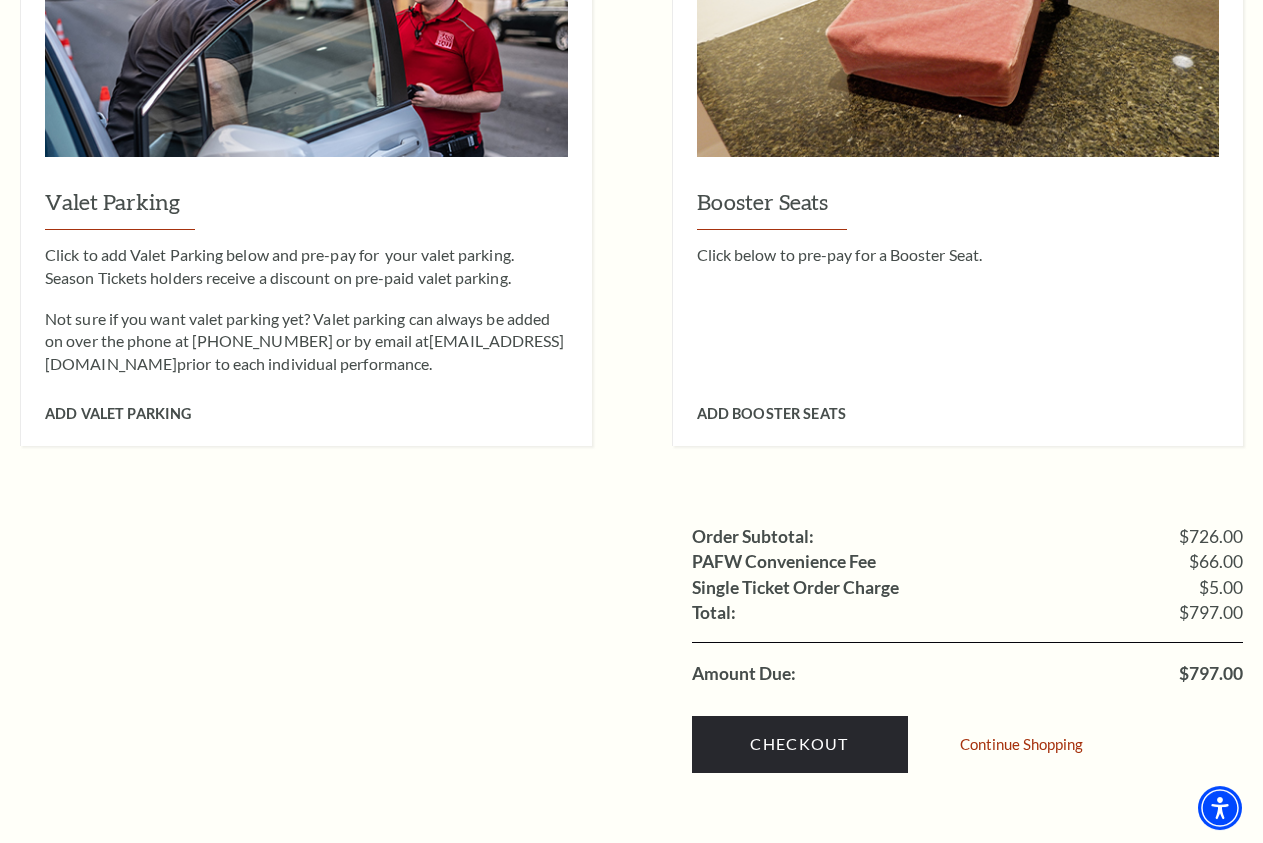 scroll, scrollTop: 1938, scrollLeft: 0, axis: vertical 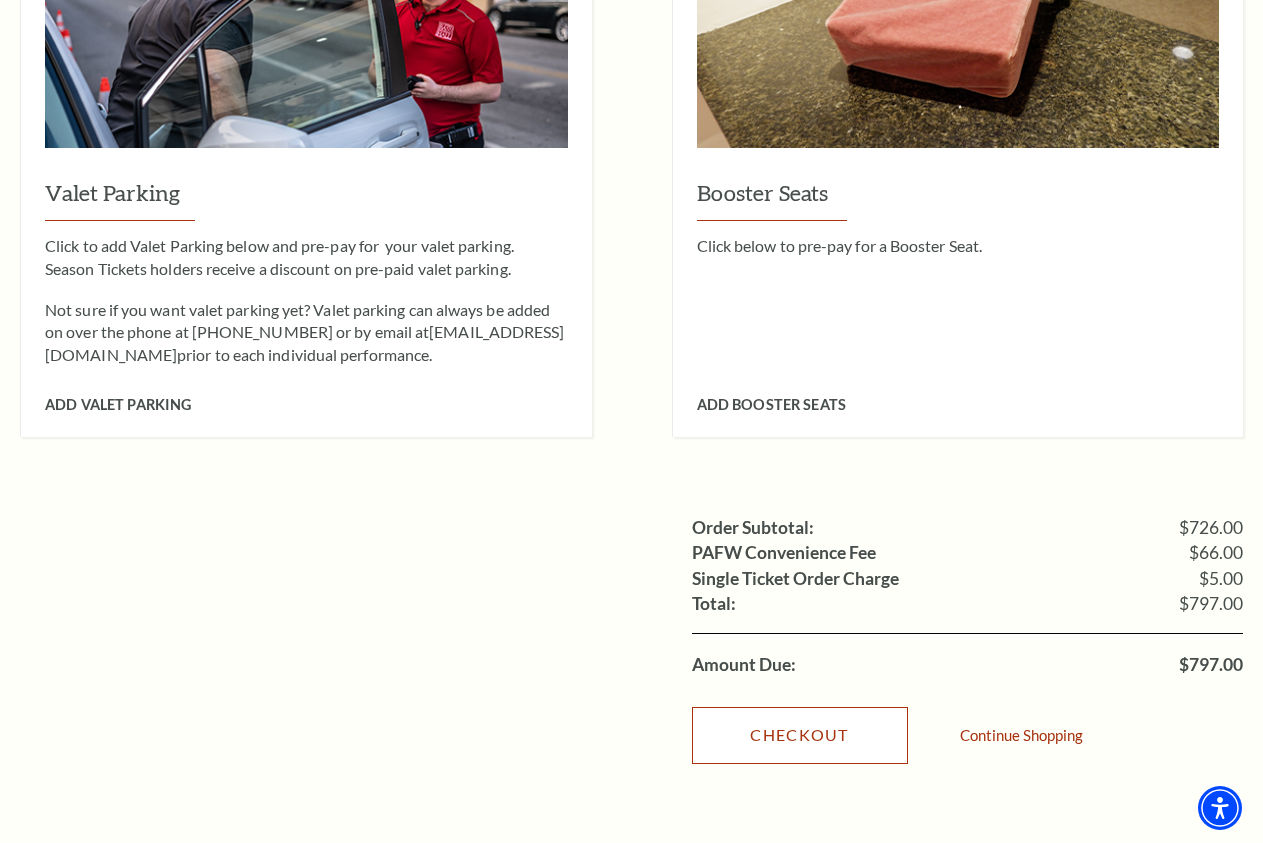 click on "Checkout" at bounding box center [800, 735] 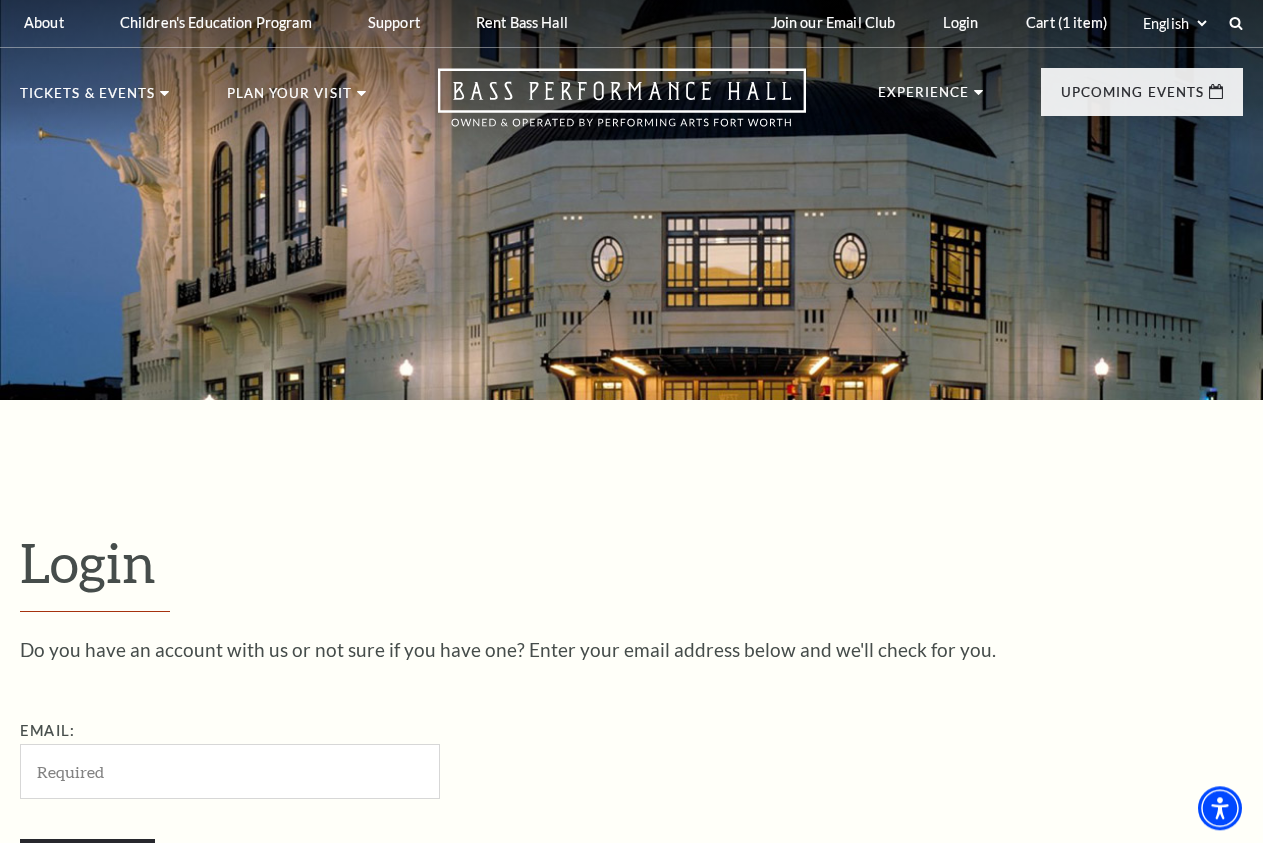 scroll, scrollTop: 306, scrollLeft: 0, axis: vertical 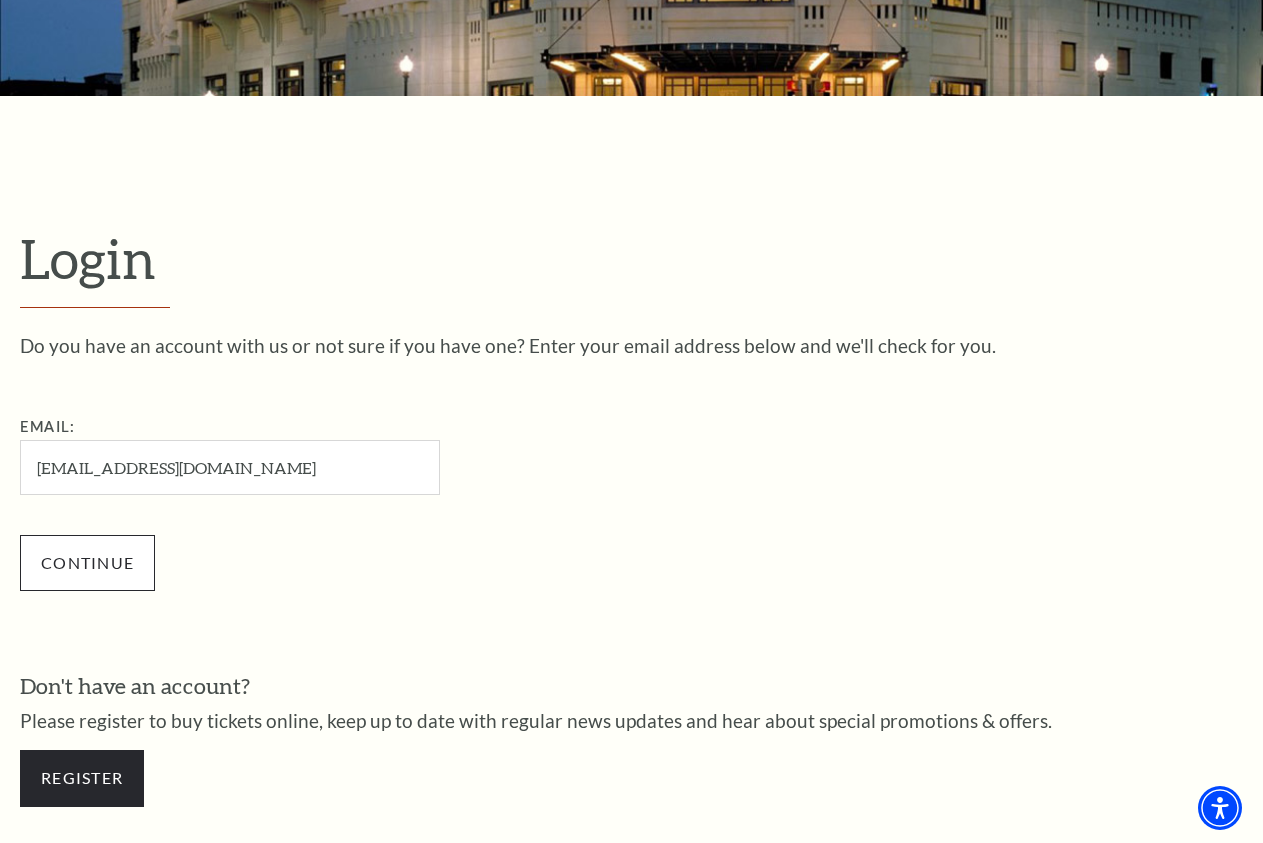 type on "[EMAIL_ADDRESS][DOMAIN_NAME]" 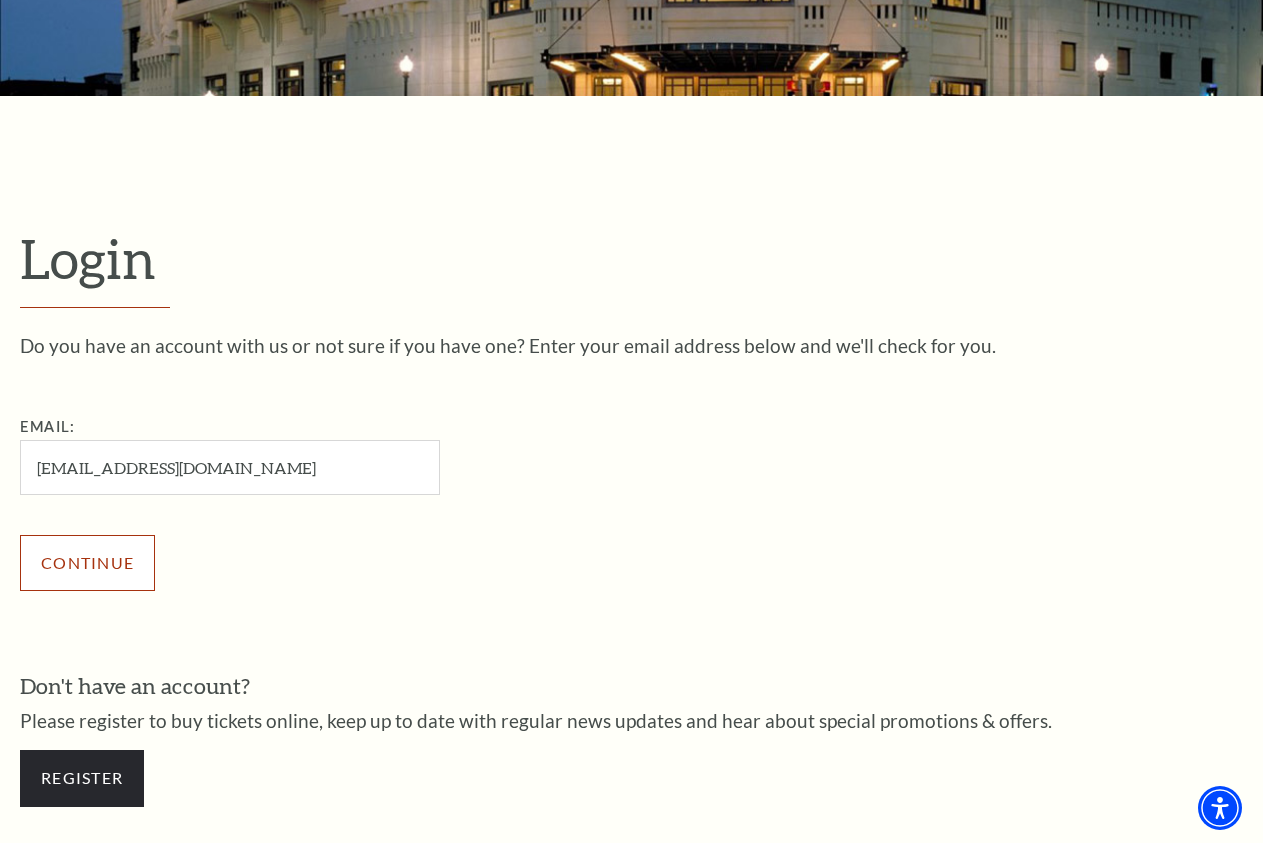click on "Continue" at bounding box center (87, 563) 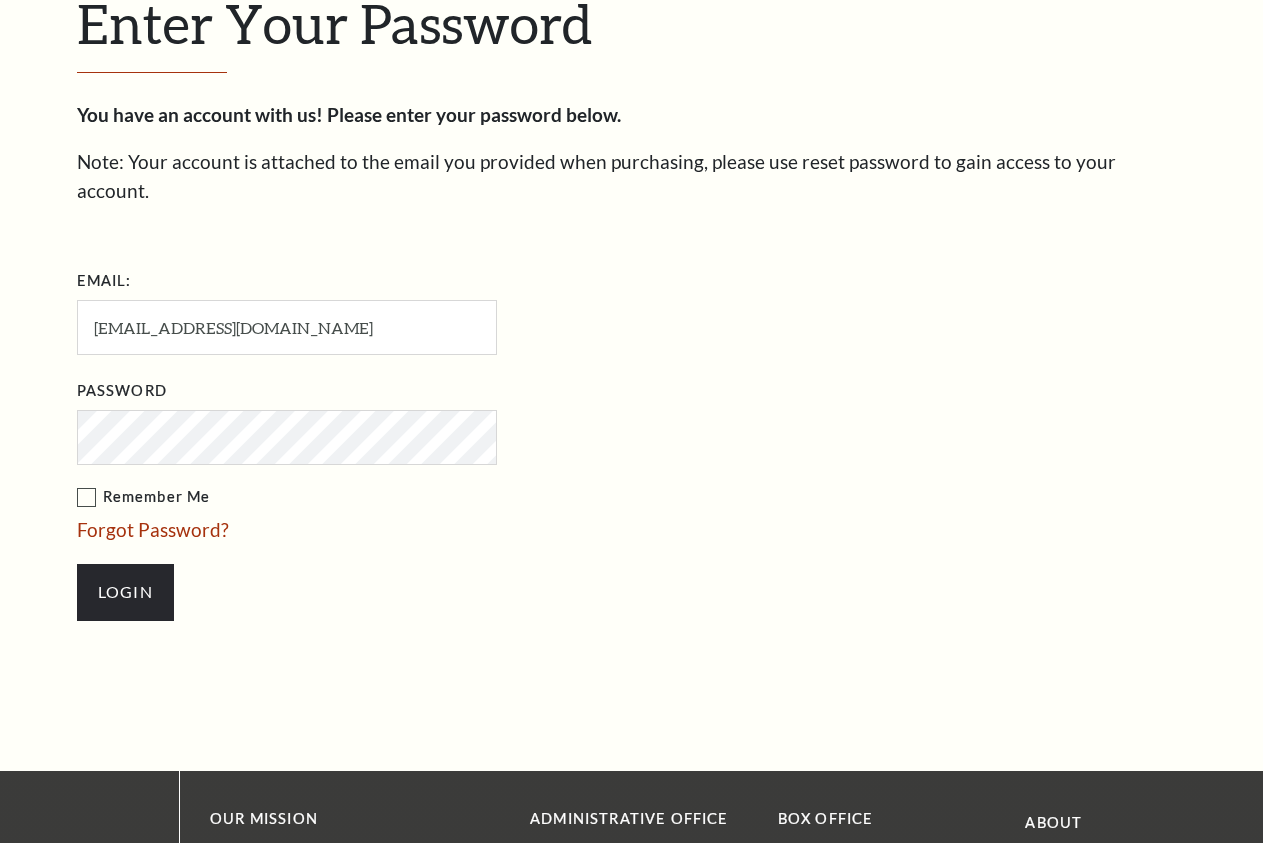 scroll, scrollTop: 560, scrollLeft: 0, axis: vertical 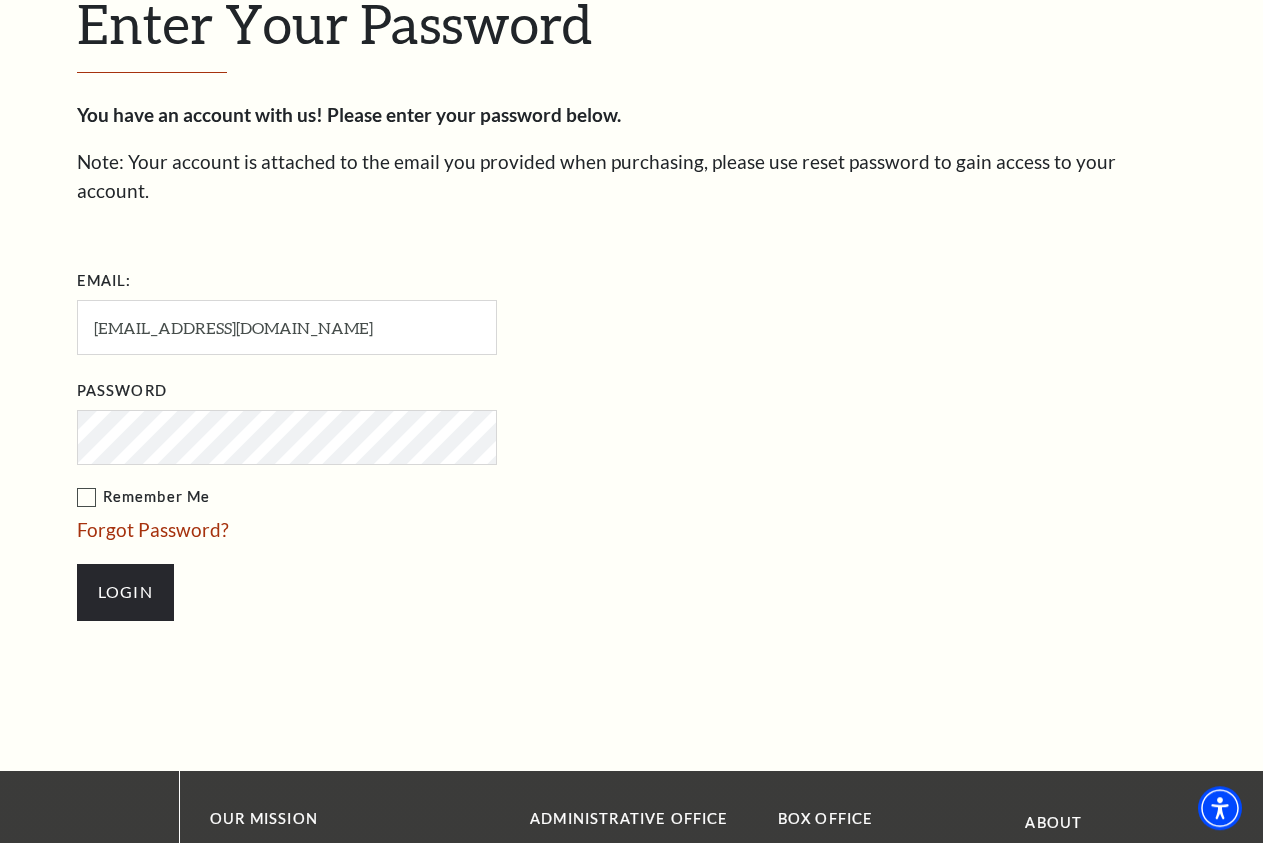 click on "Remember Me" at bounding box center [387, 497] 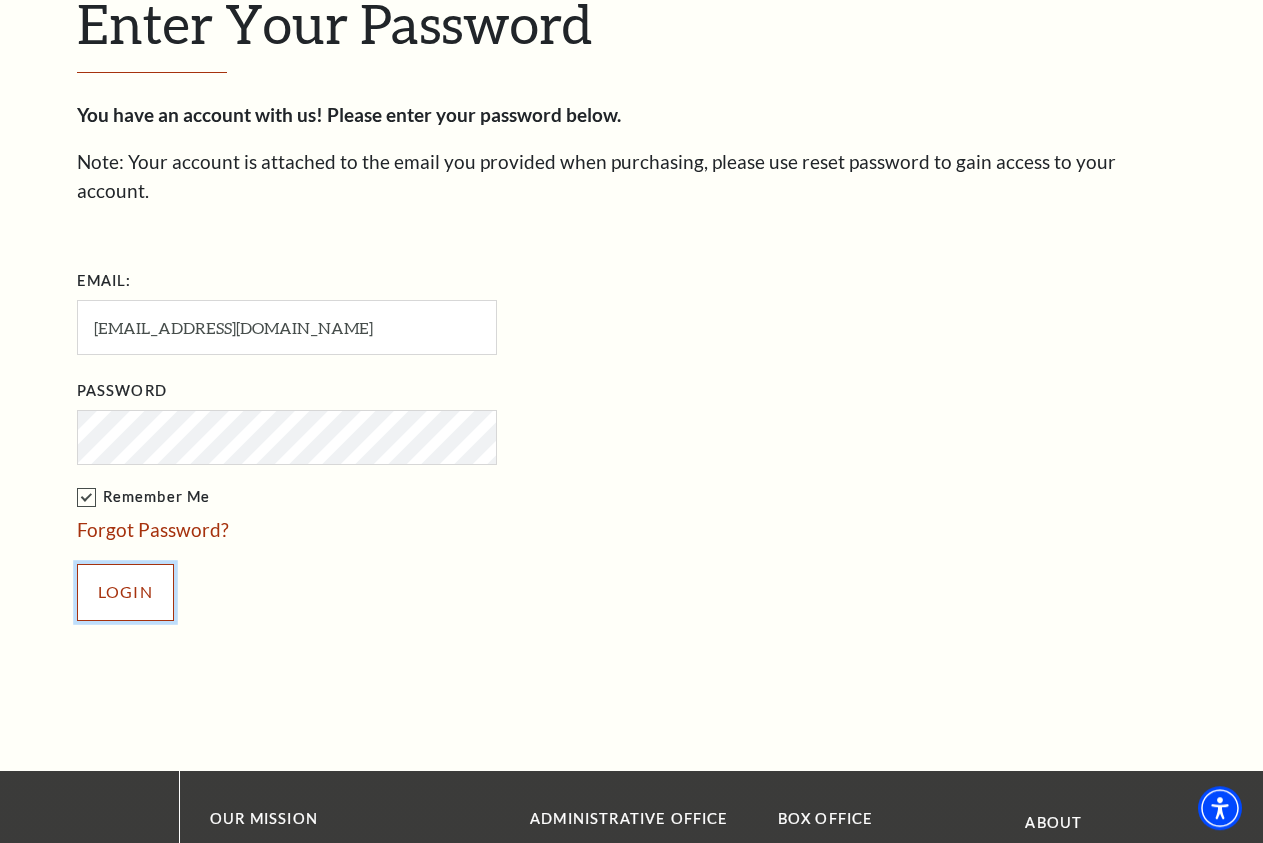 click on "Login" at bounding box center [125, 592] 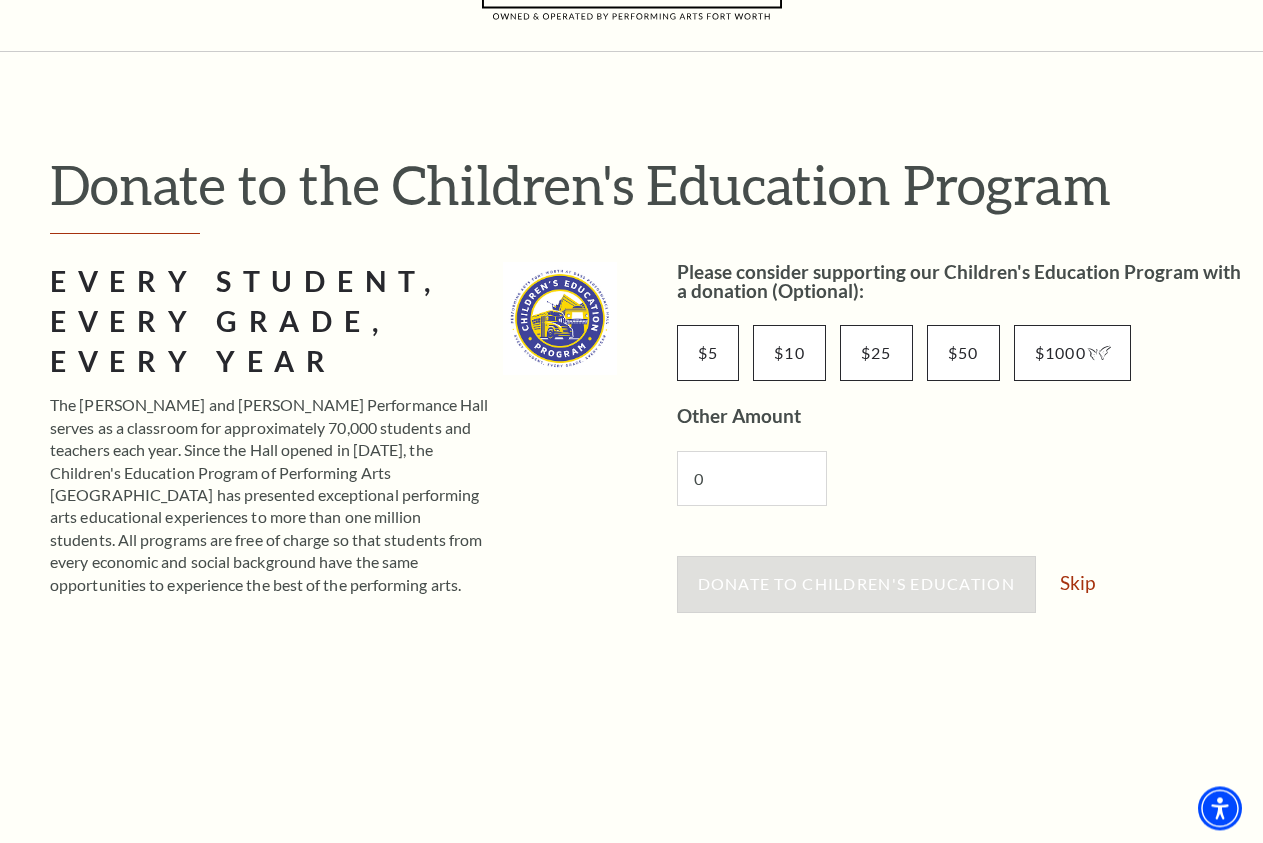 scroll, scrollTop: 0, scrollLeft: 0, axis: both 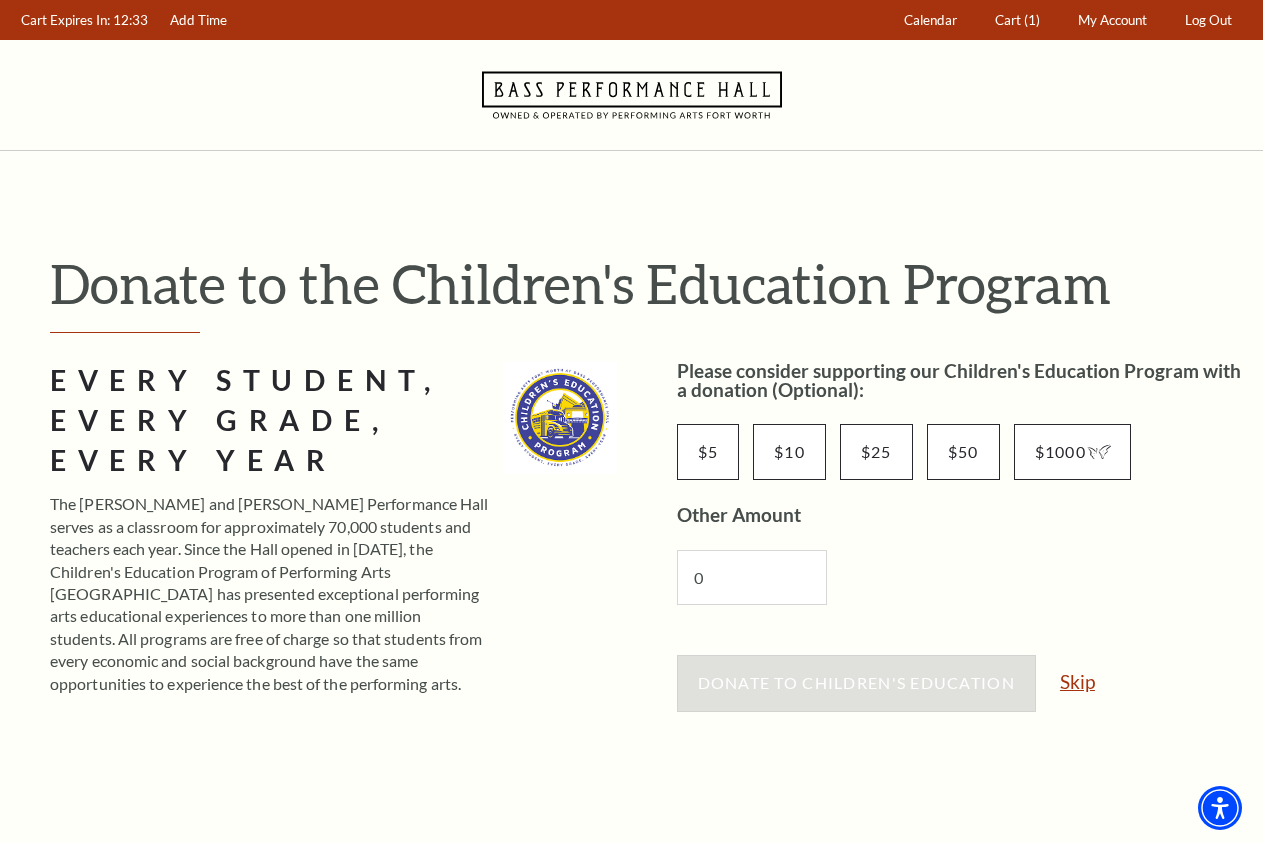click on "Skip" at bounding box center (1077, 681) 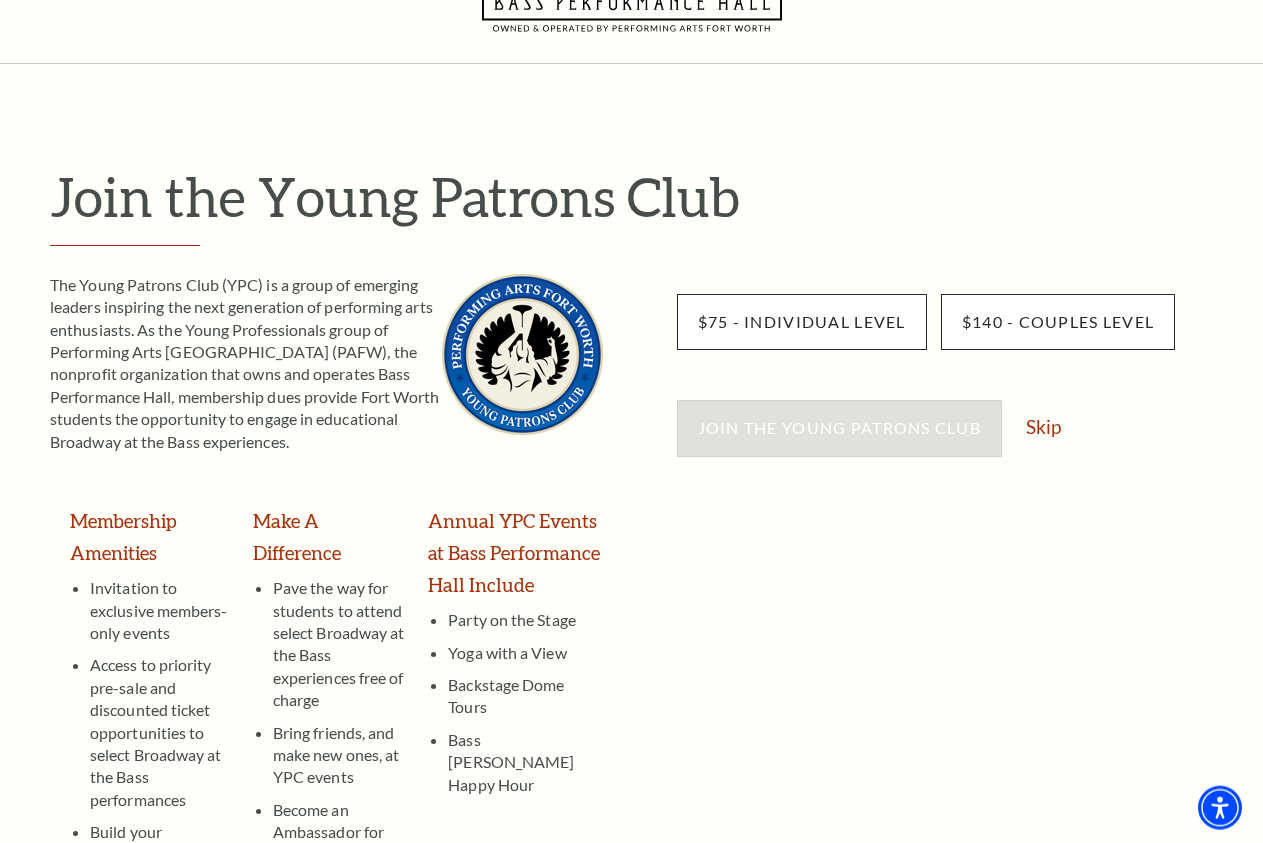 scroll, scrollTop: 83, scrollLeft: 0, axis: vertical 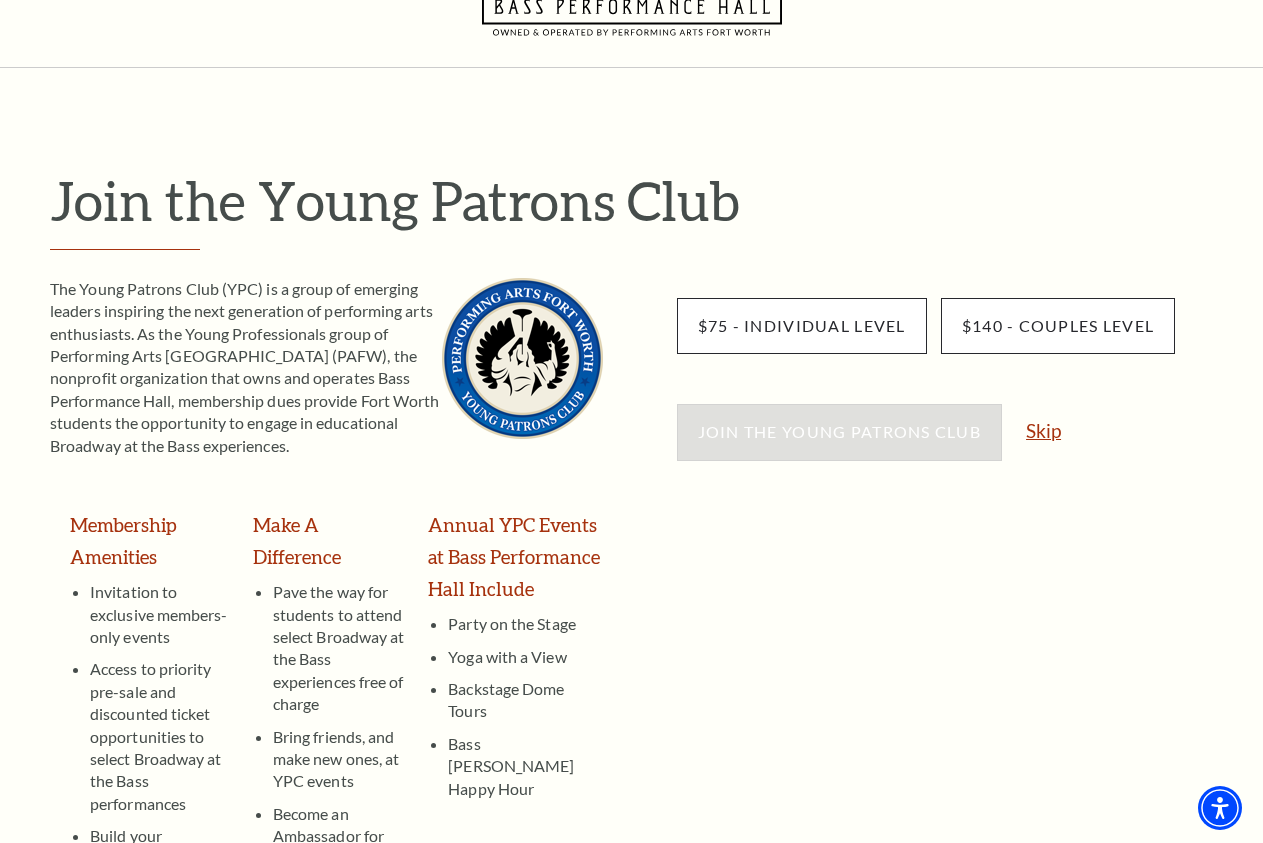 click on "Skip" at bounding box center [1043, 430] 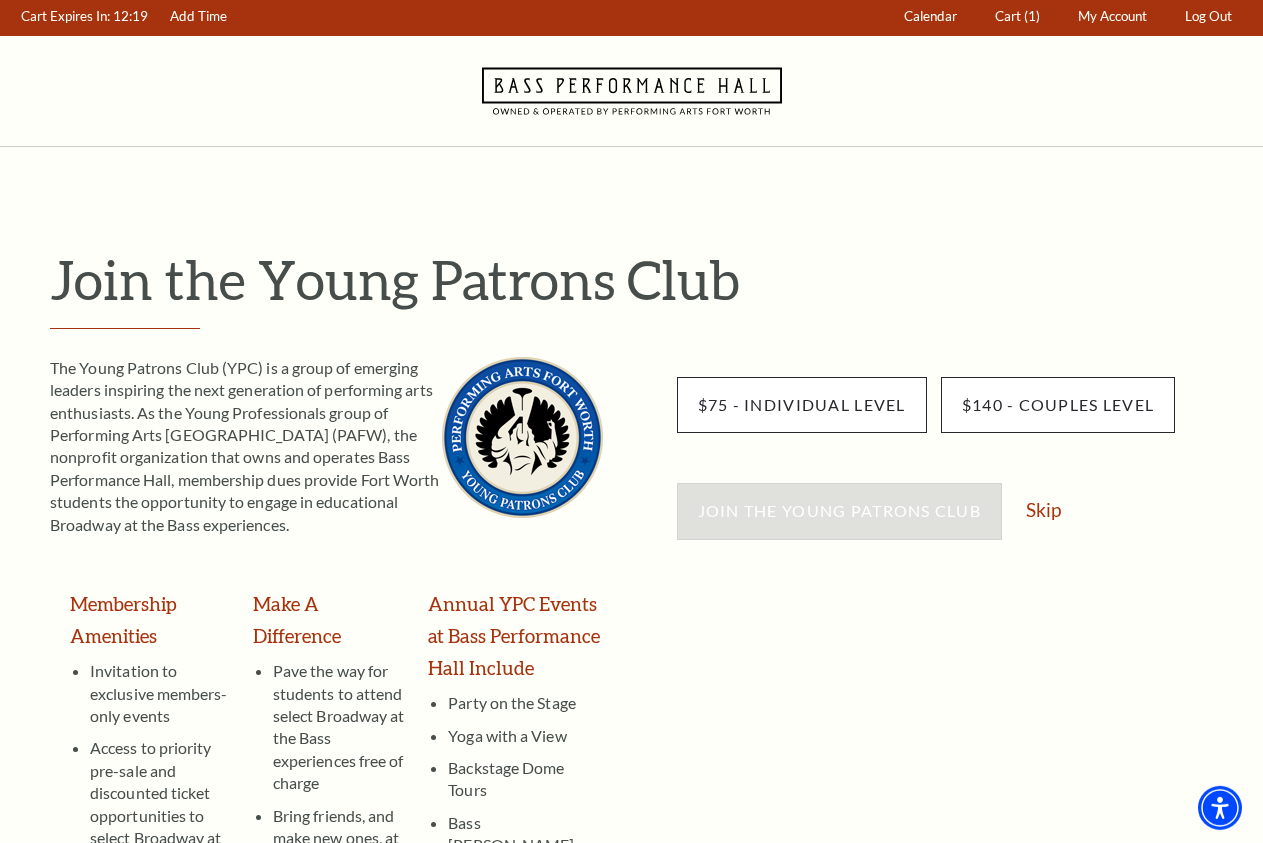 scroll, scrollTop: 0, scrollLeft: 0, axis: both 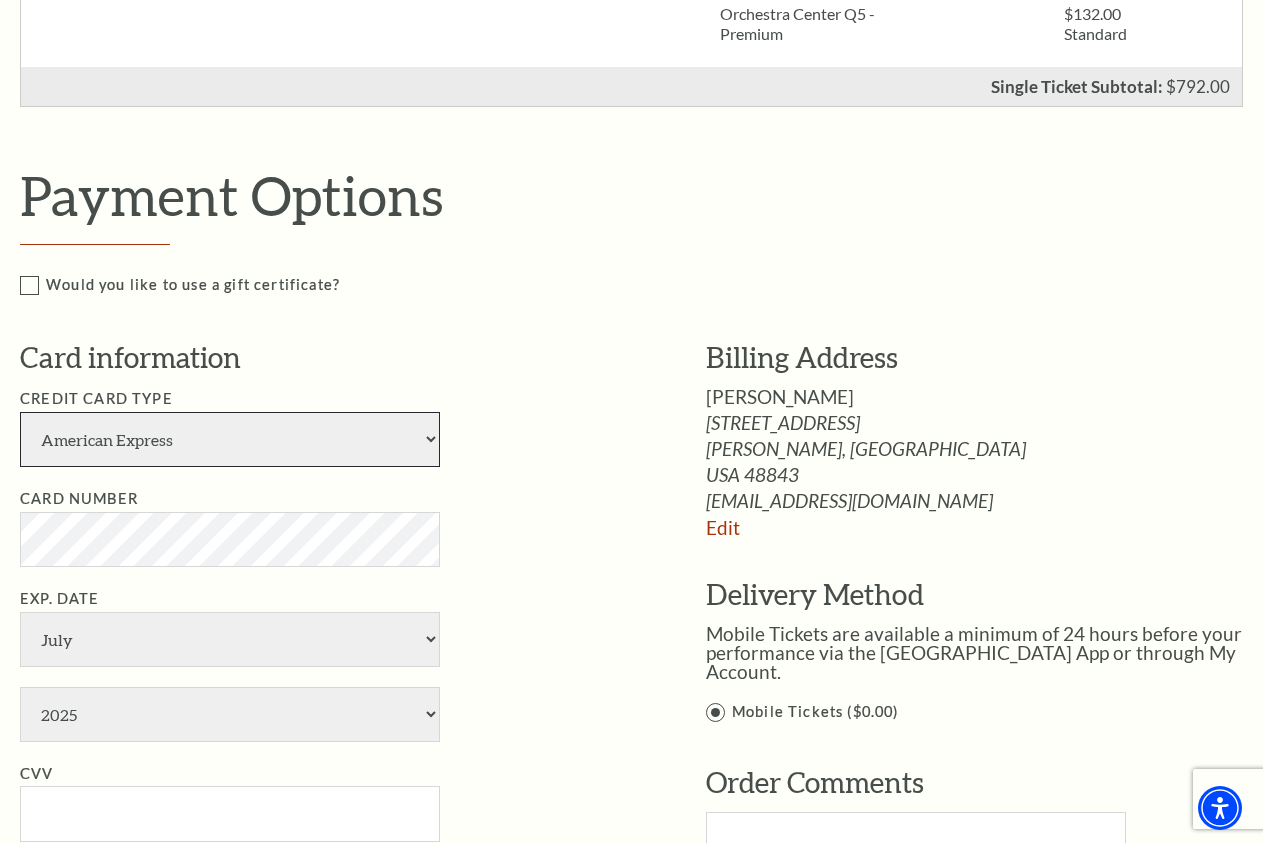click on "American Express
Visa
Master Card
Discover" at bounding box center [230, 439] 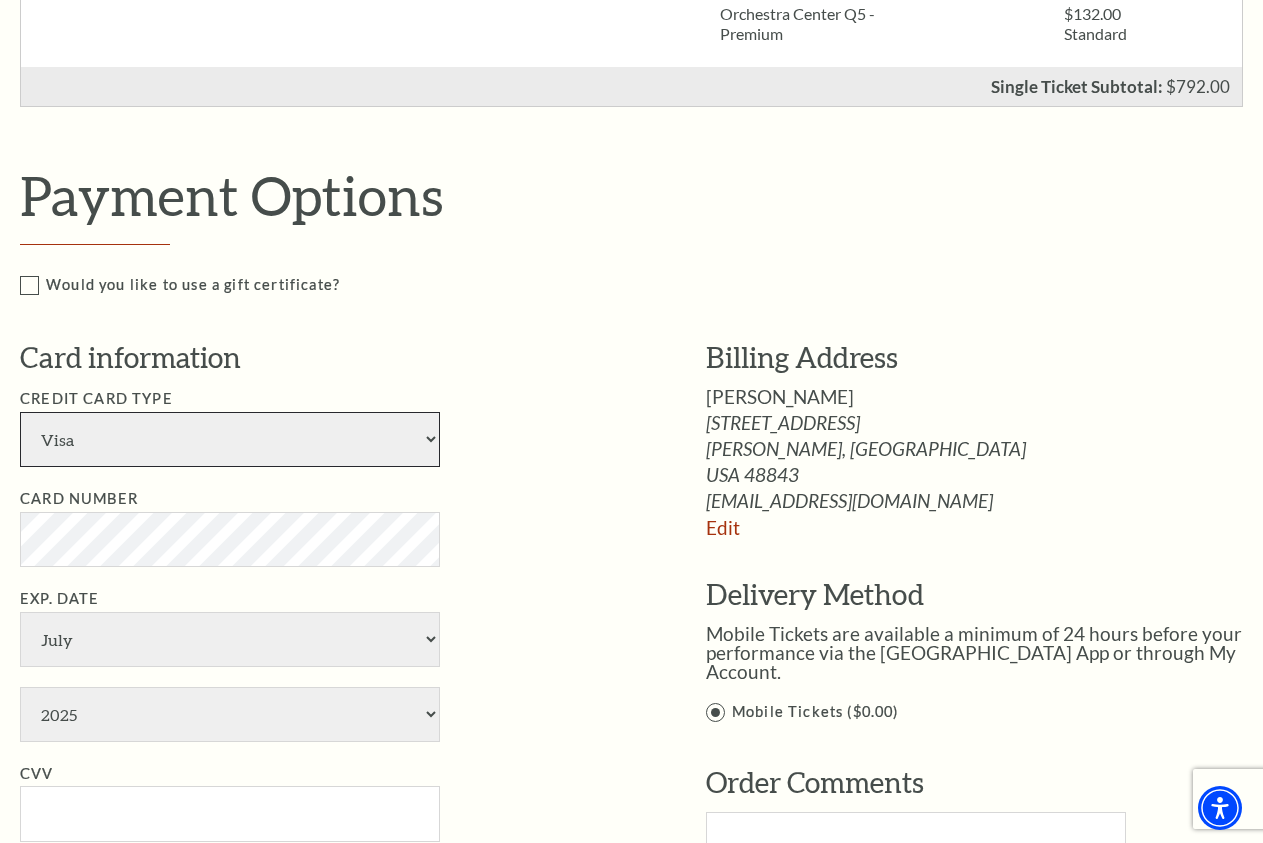 click on "Visa" at bounding box center (0, 0) 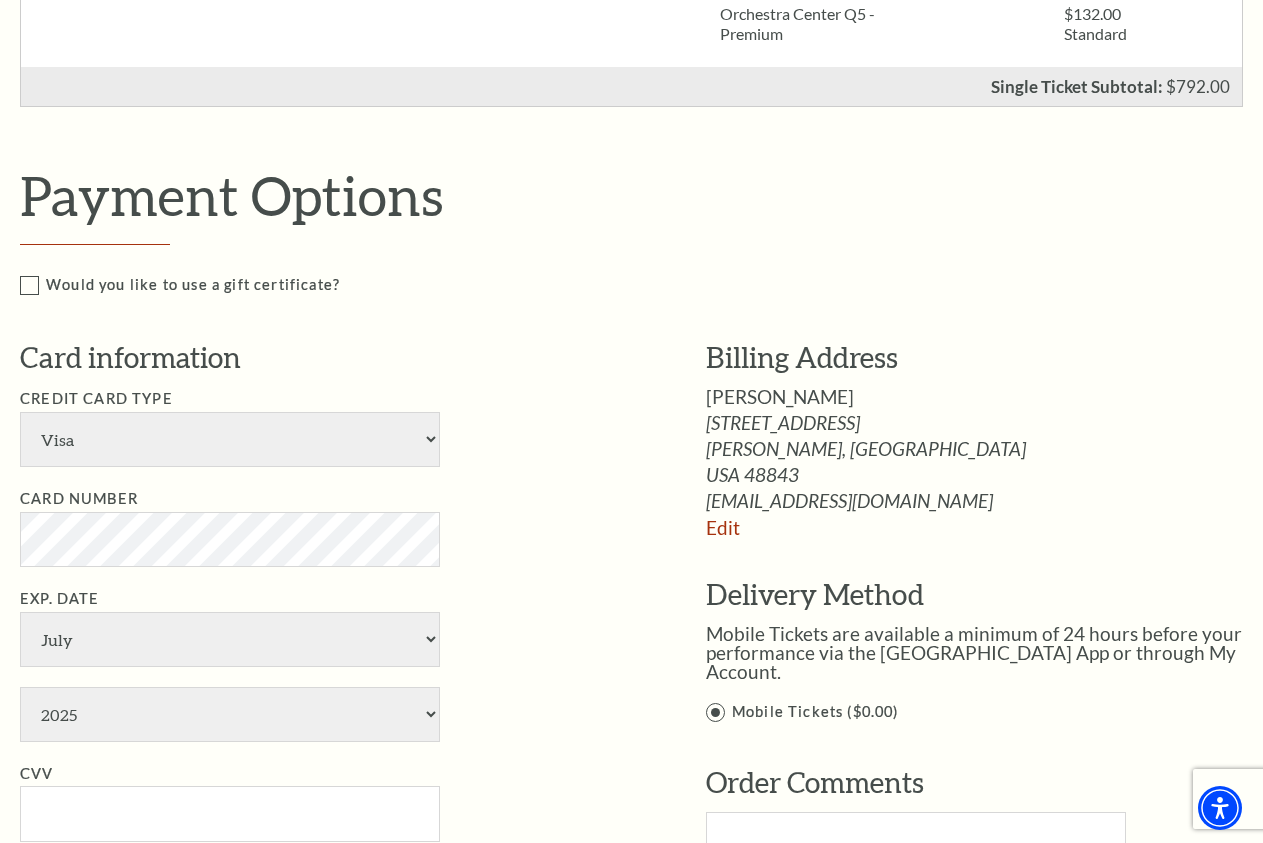 click on "Card Number" at bounding box center (333, 527) 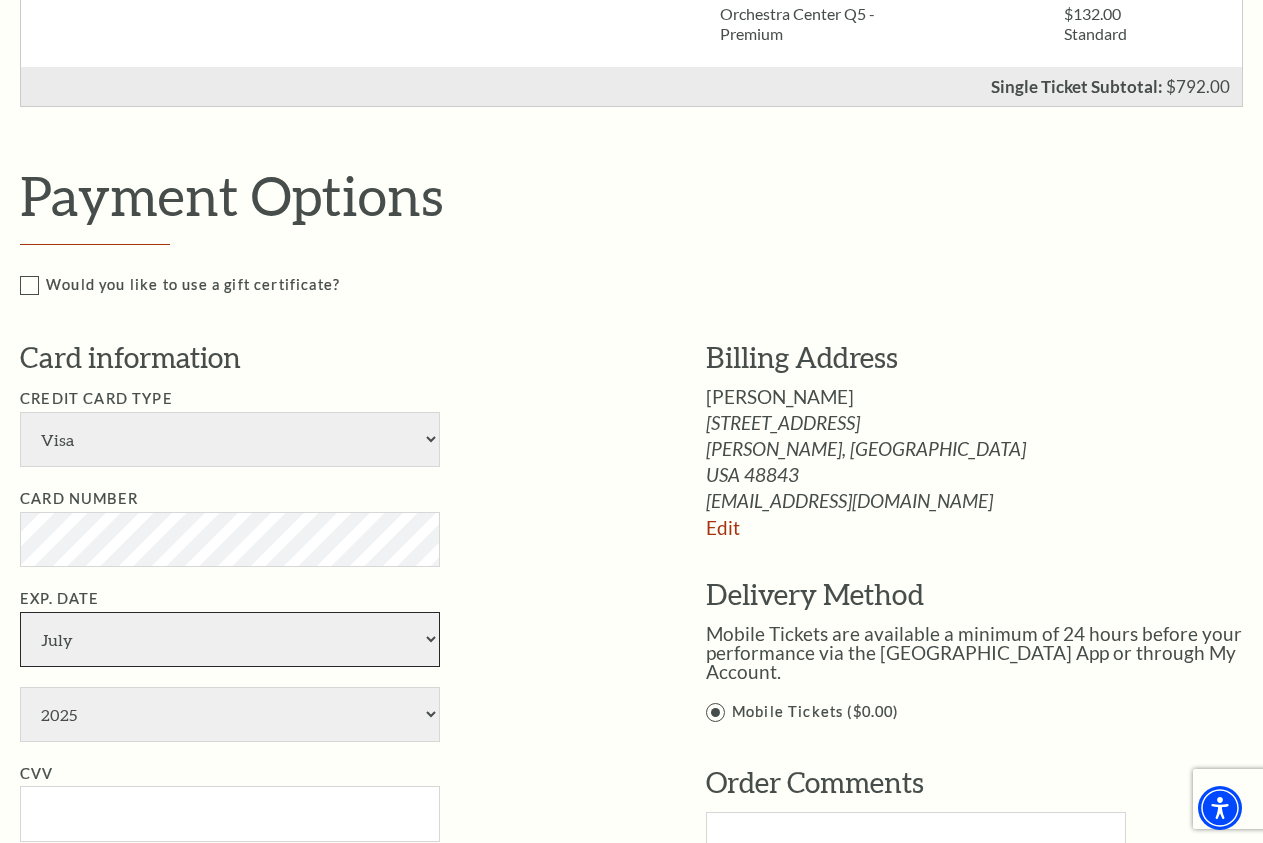 click on "January
February
March
April
May
June
July
August
September
October
November
December" at bounding box center (230, 639) 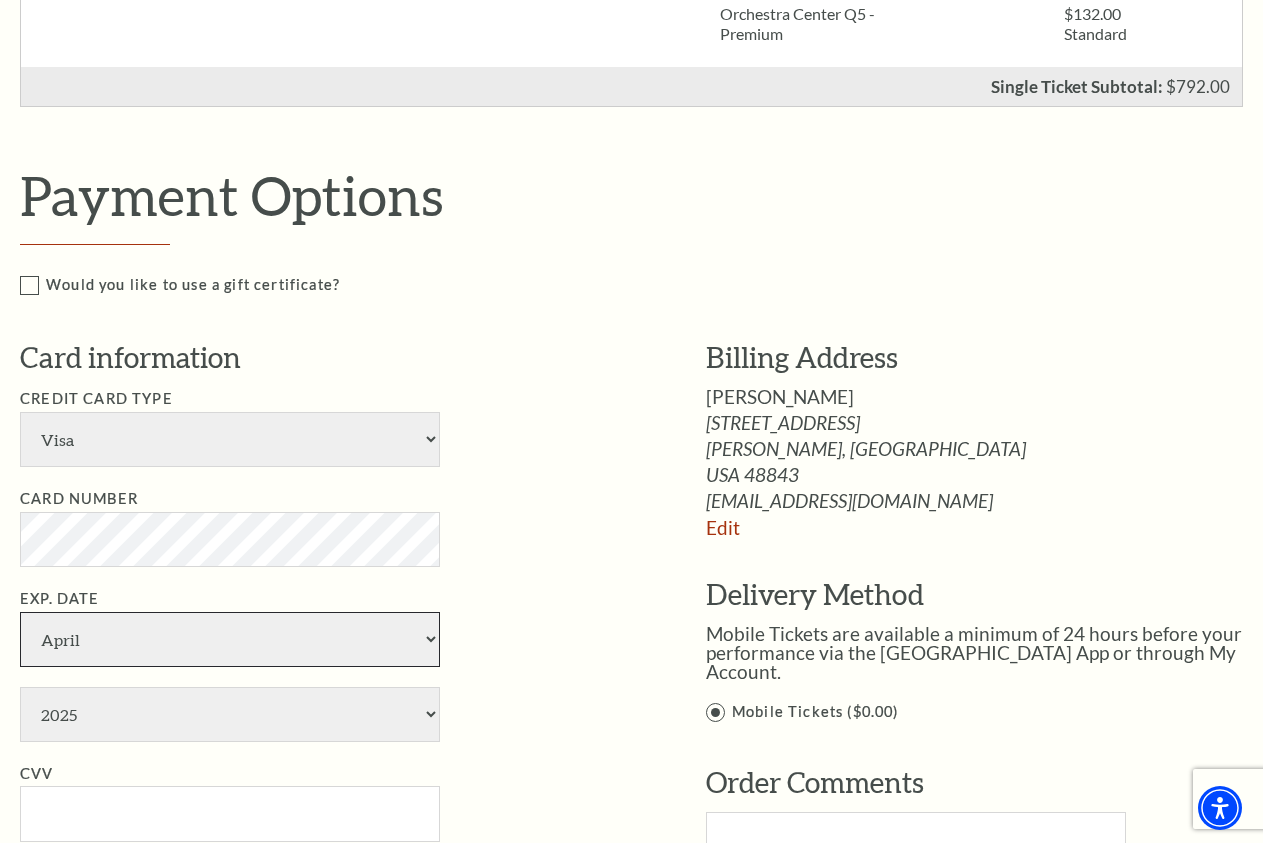 click on "April" at bounding box center (0, 0) 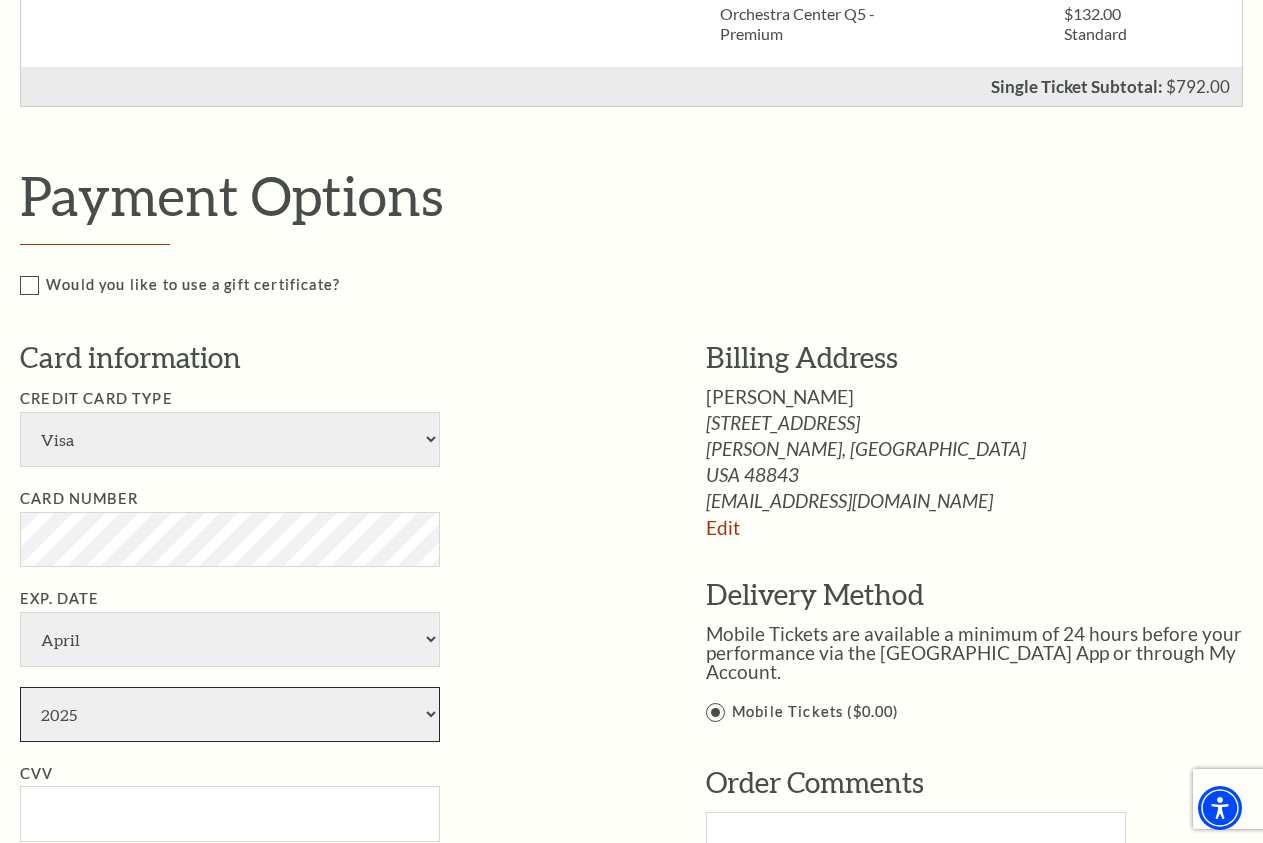 click on "2025
2026
2027
2028
2029
2030
2031
2032
2033
2034" at bounding box center [230, 714] 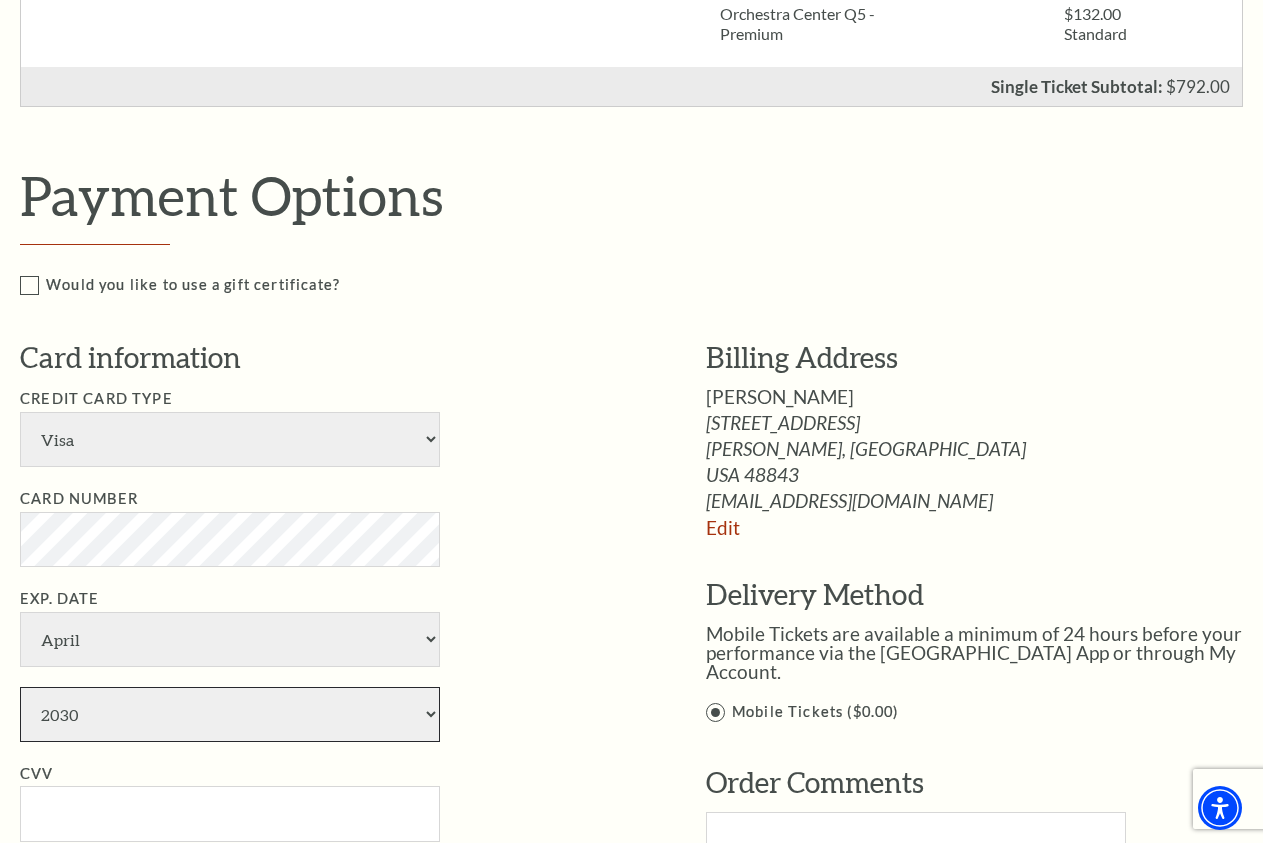 click on "2030" at bounding box center [0, 0] 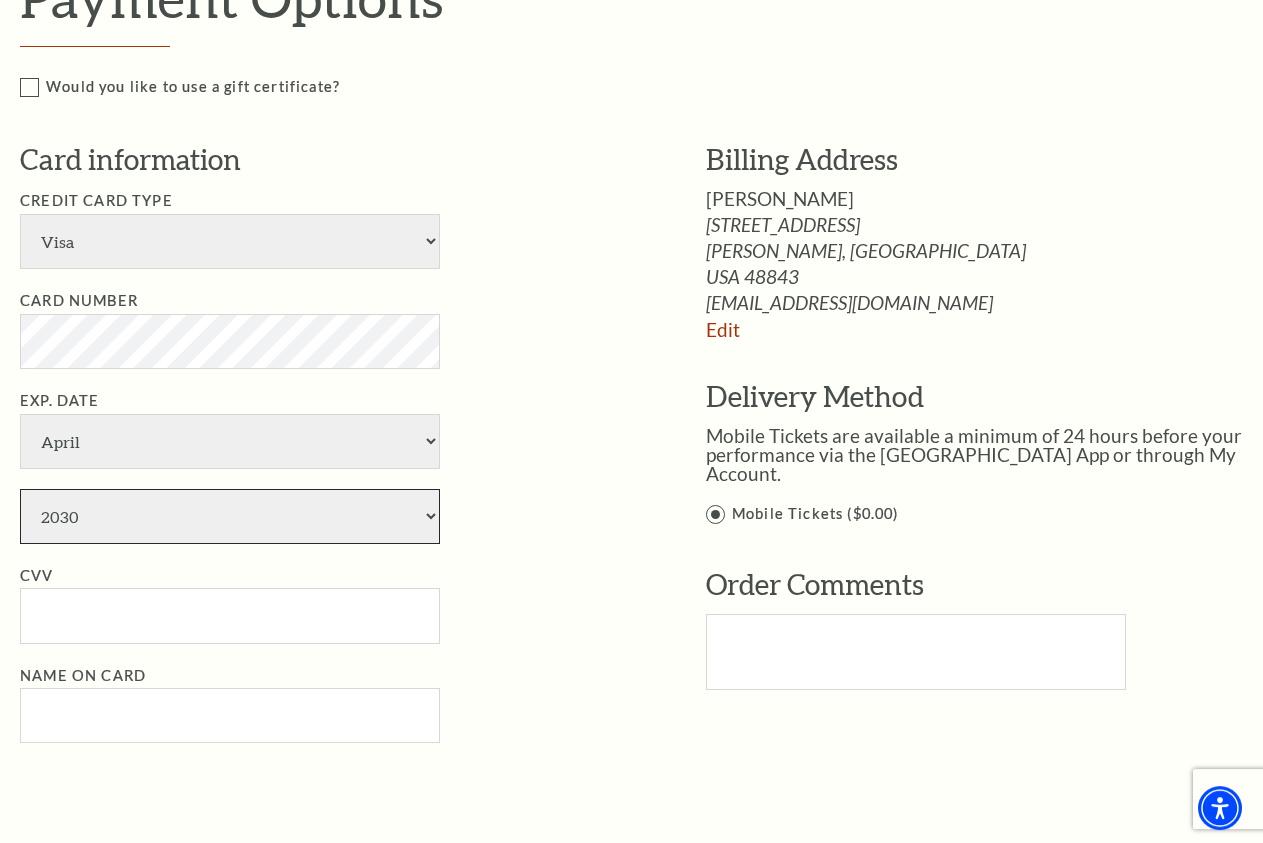 scroll, scrollTop: 1326, scrollLeft: 0, axis: vertical 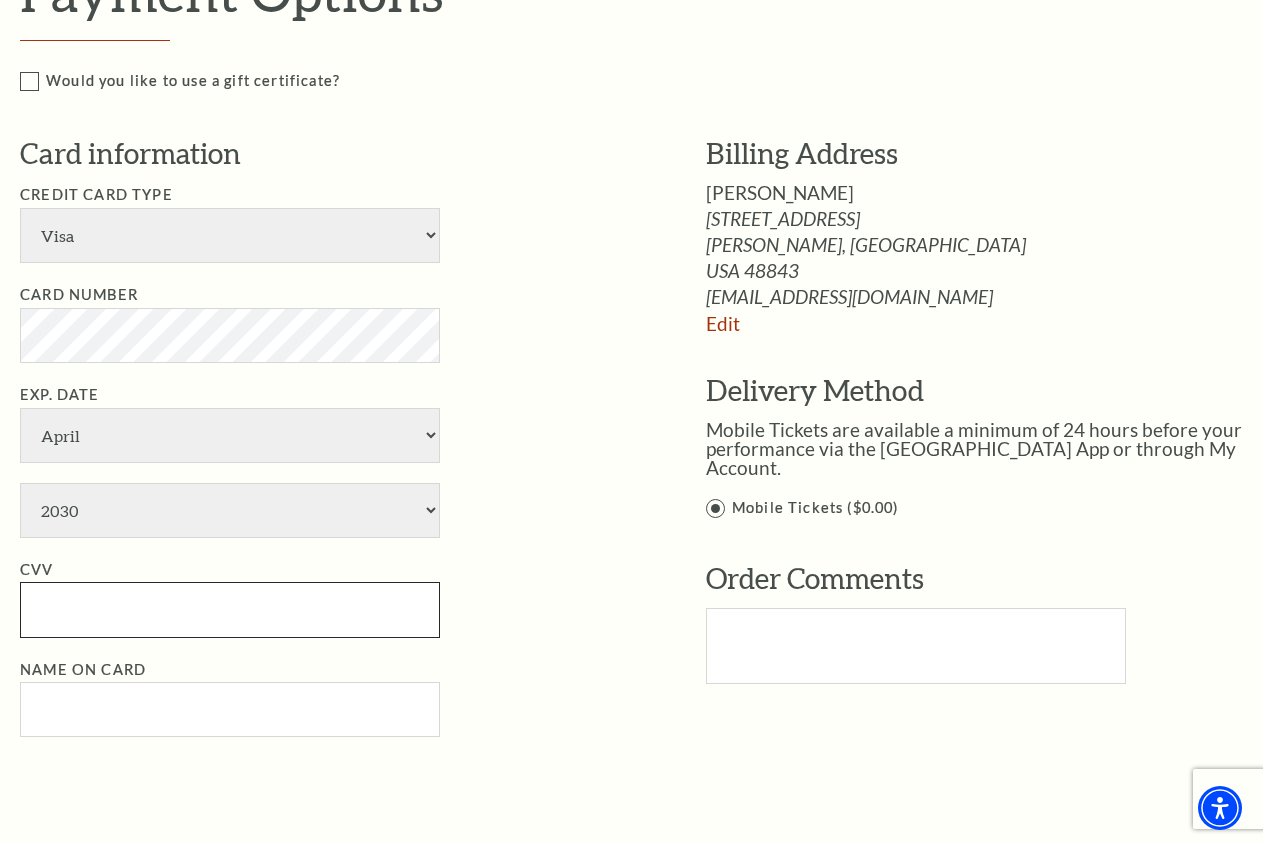 click on "CVV" at bounding box center (230, 609) 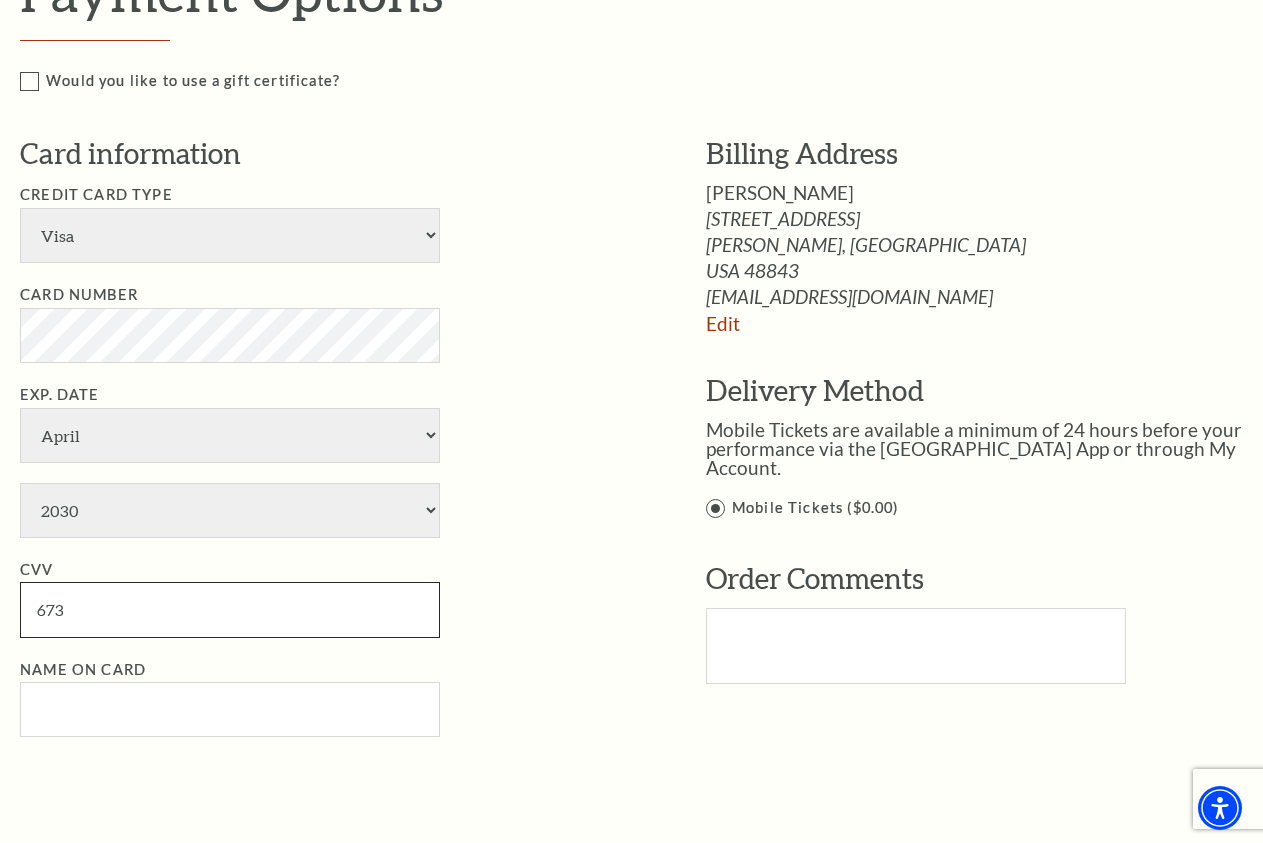 type on "673" 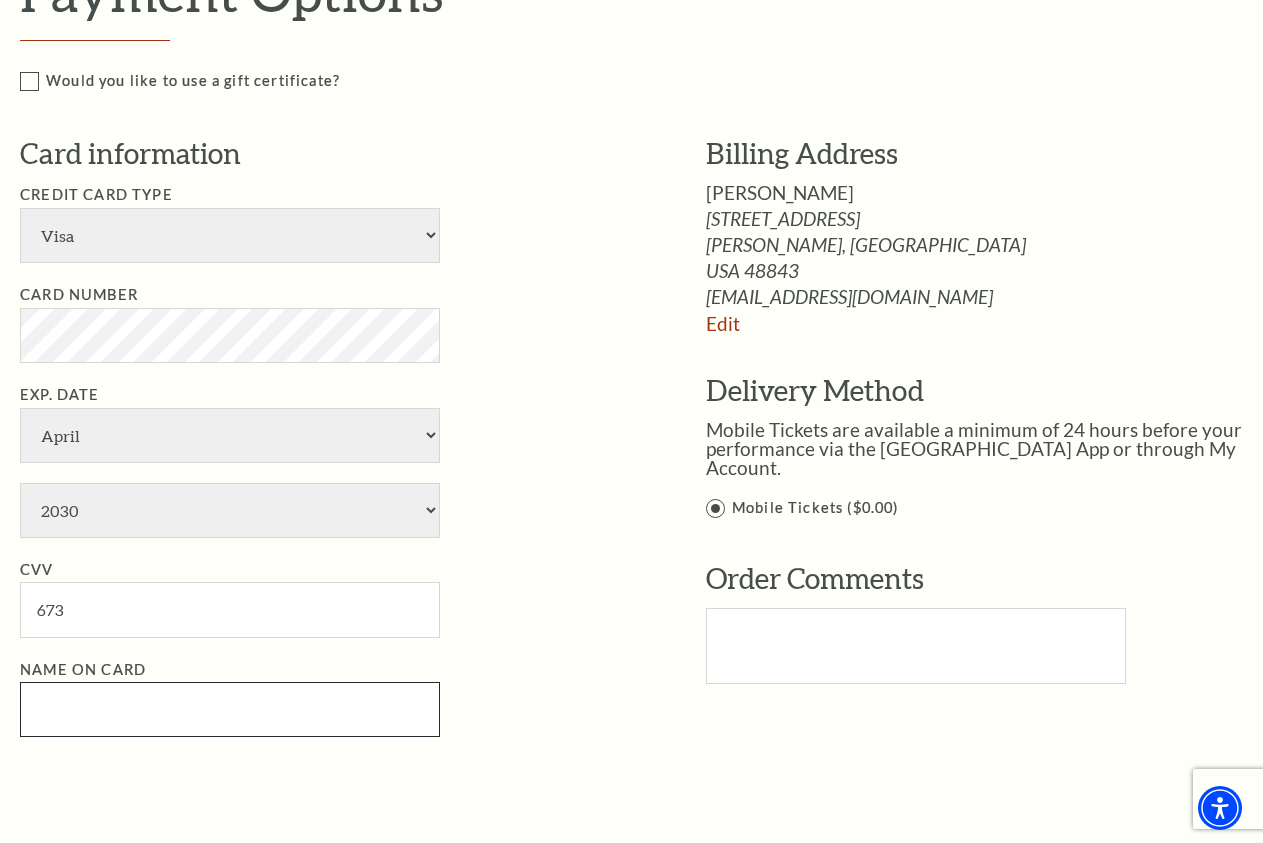 click on "Name on Card" at bounding box center (230, 709) 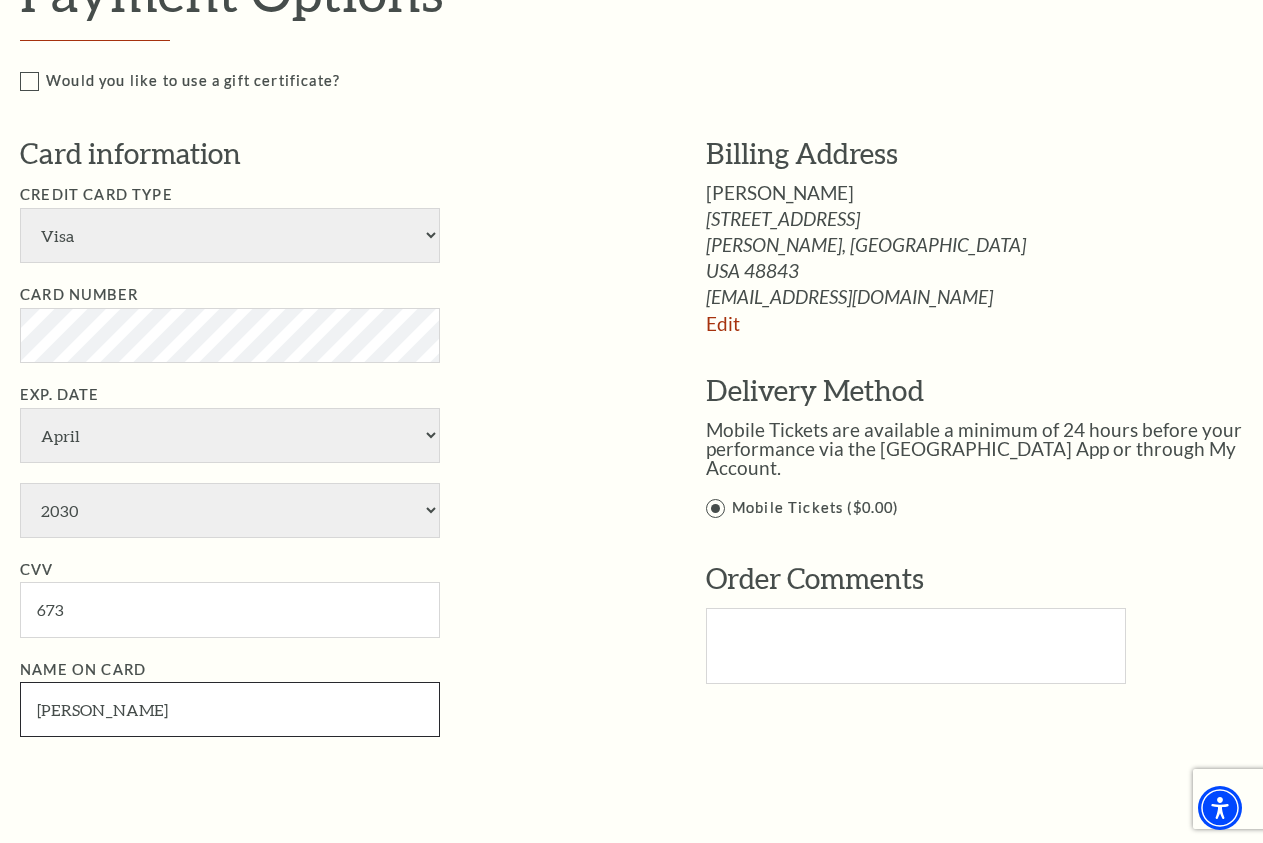 type on "Brian Manganello" 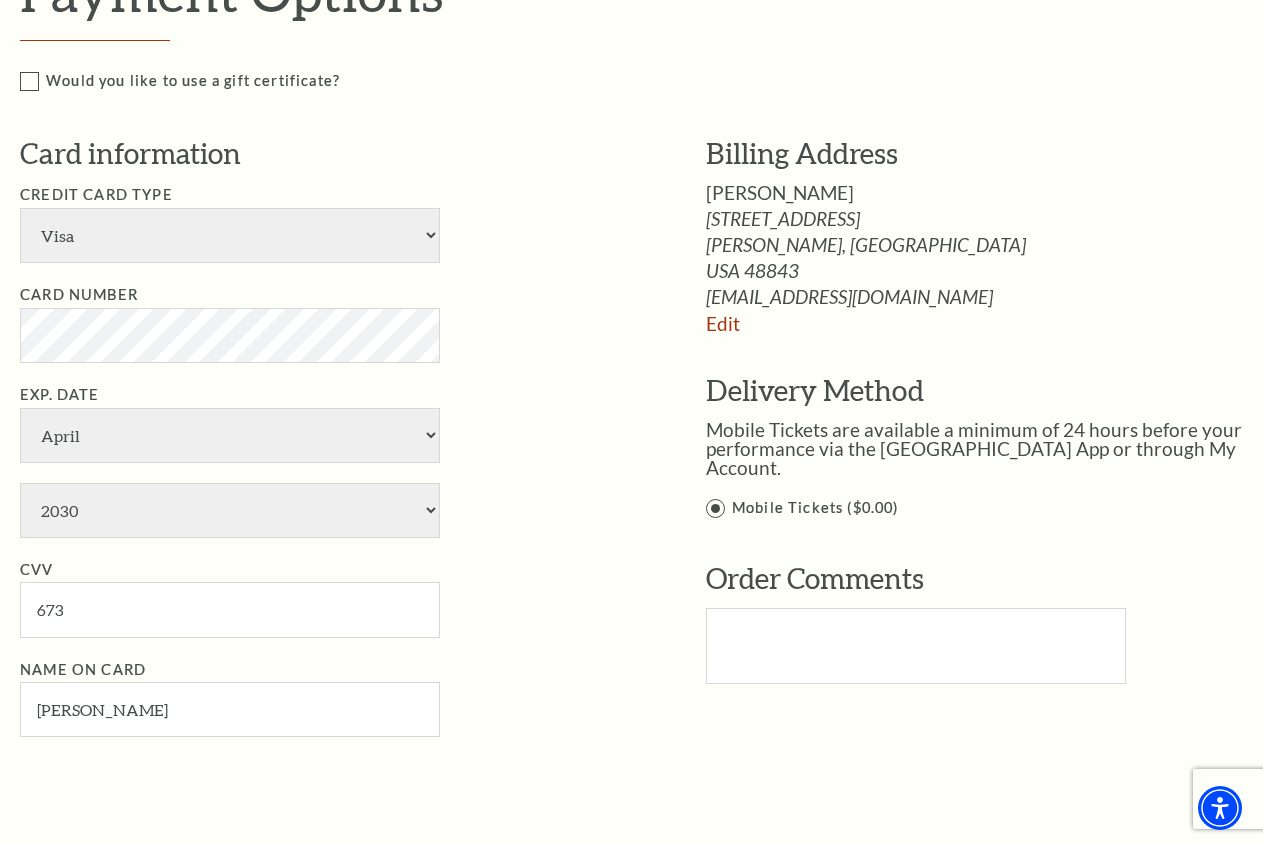 click on "Payment Options
Would you like to use a gift certificate?
Gift Certificate Number
Apply
Card information
Visa" at bounding box center [646, 377] 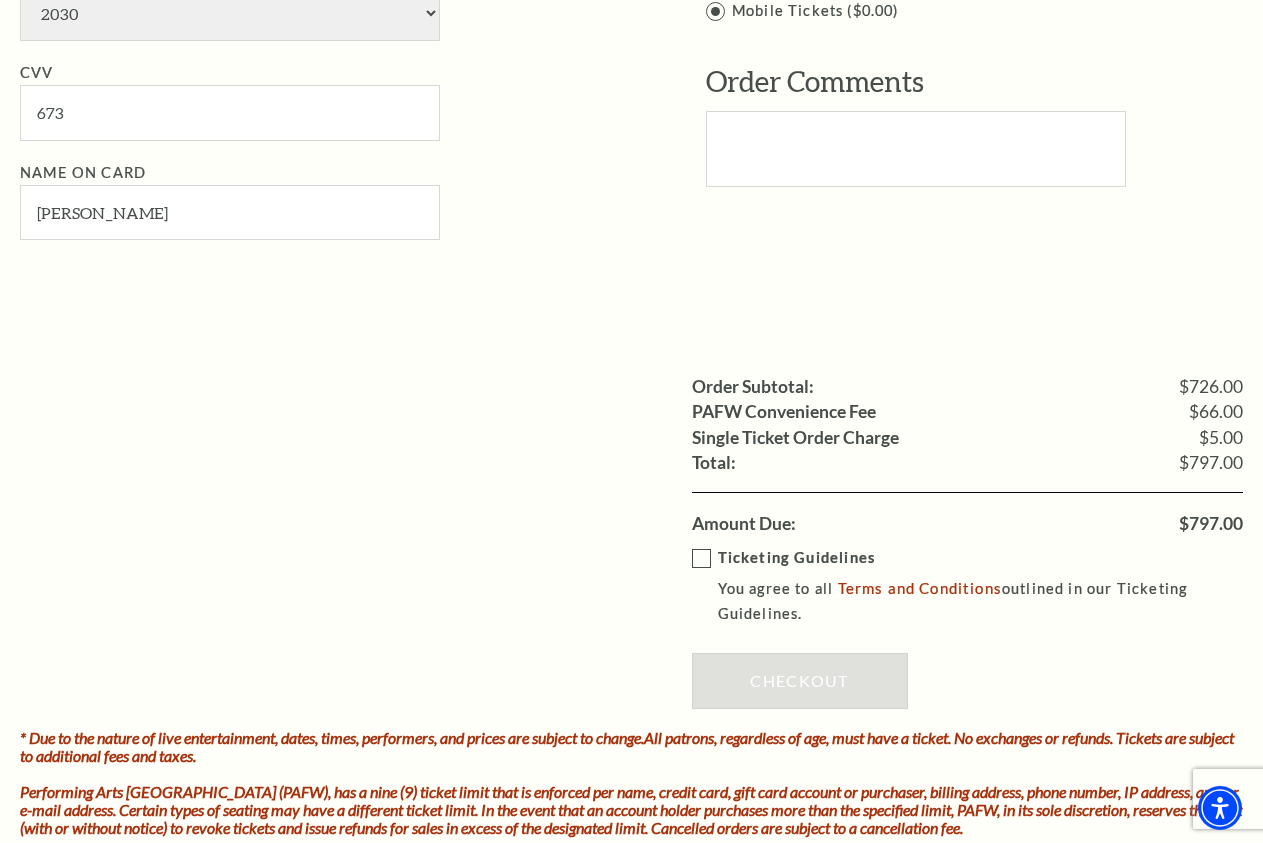 scroll, scrollTop: 1836, scrollLeft: 0, axis: vertical 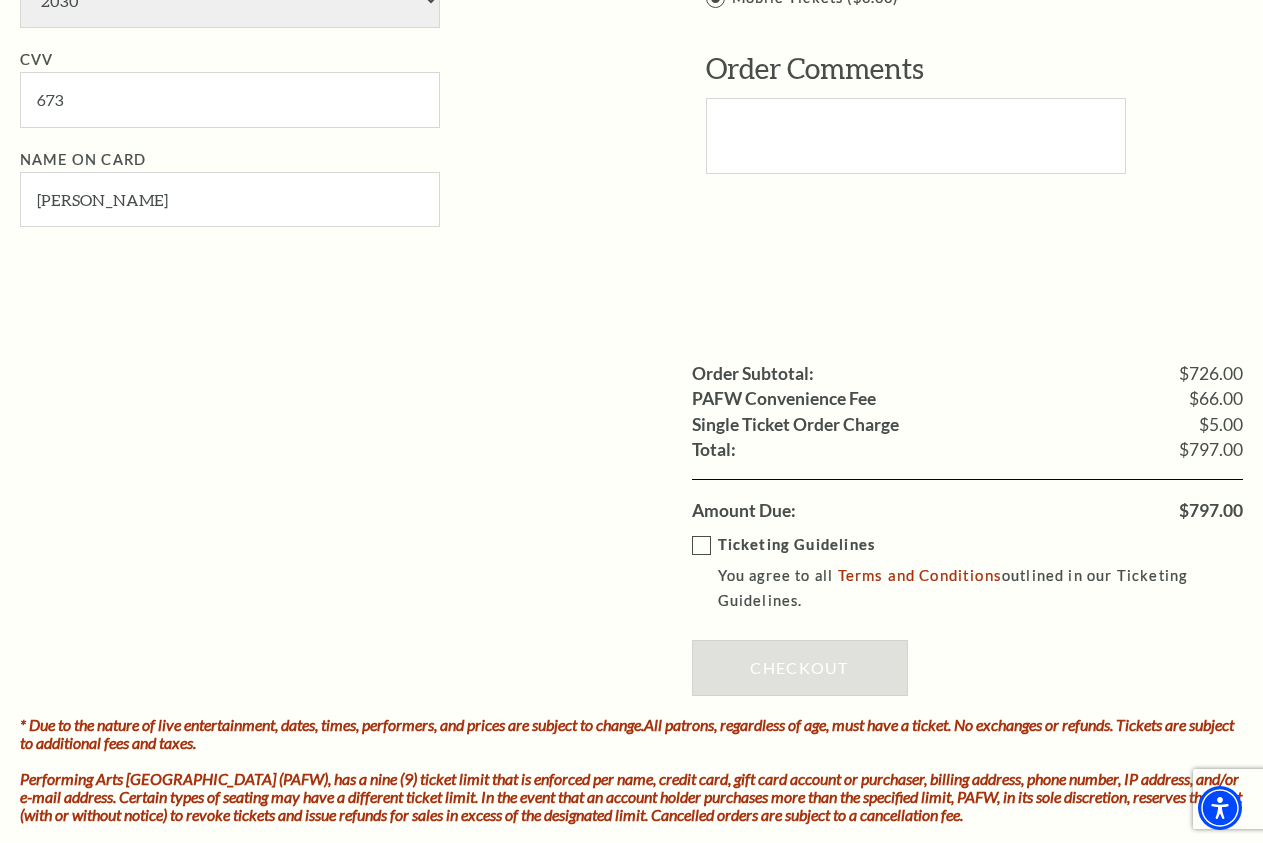 click on "Ticketing Guidelines
You agree to all   Terms and Conditions  outlined in our Ticketing Guidelines." at bounding box center [982, 573] 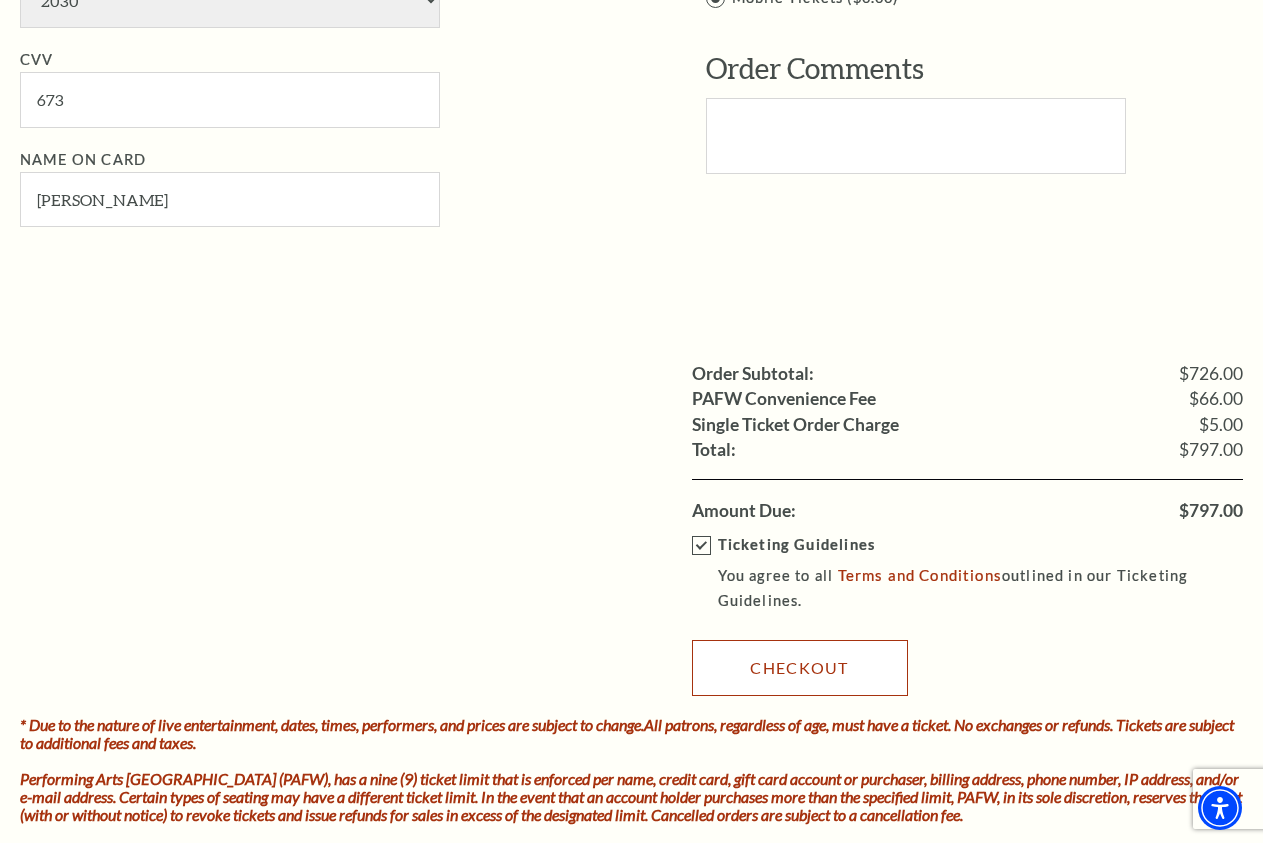 click on "Checkout" at bounding box center [800, 668] 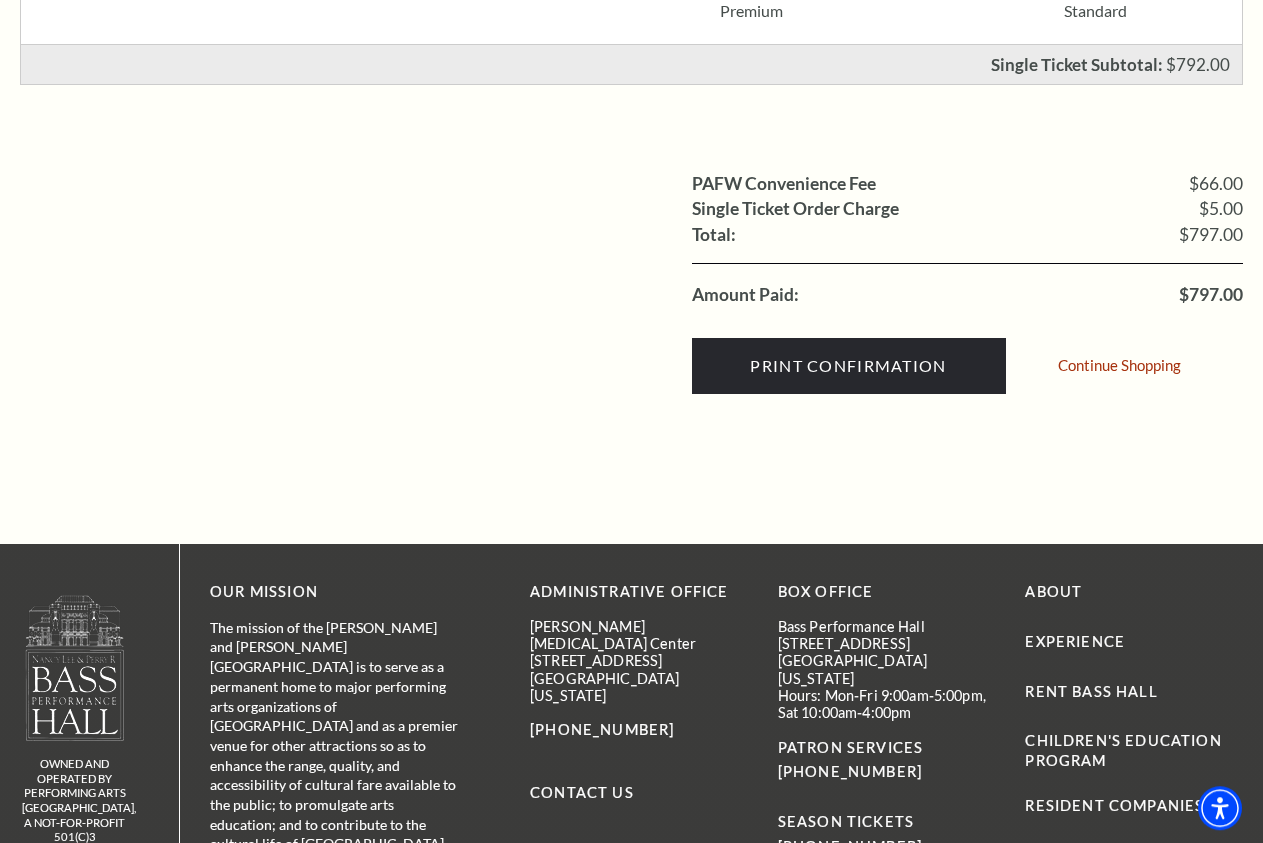 scroll, scrollTop: 1020, scrollLeft: 0, axis: vertical 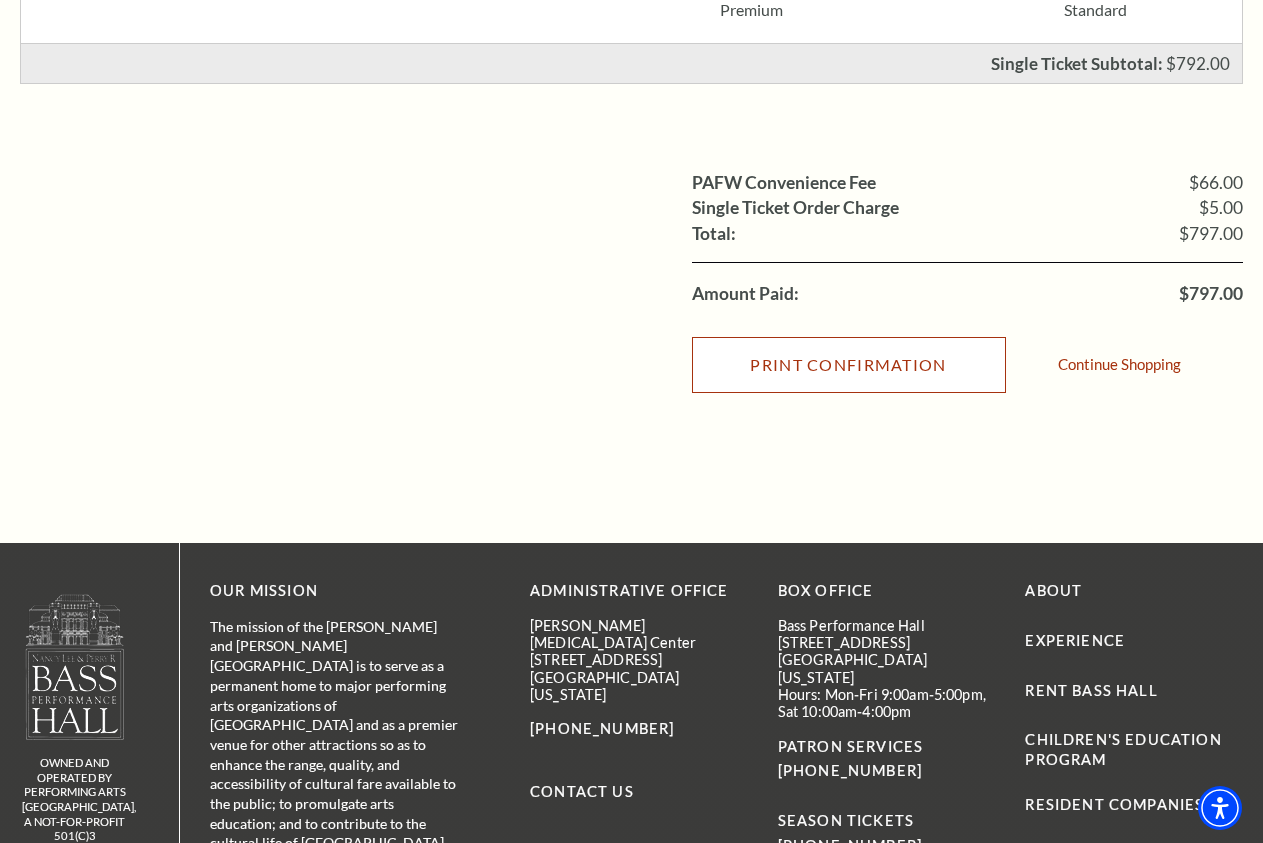 click on "Print Confirmation" at bounding box center (849, 365) 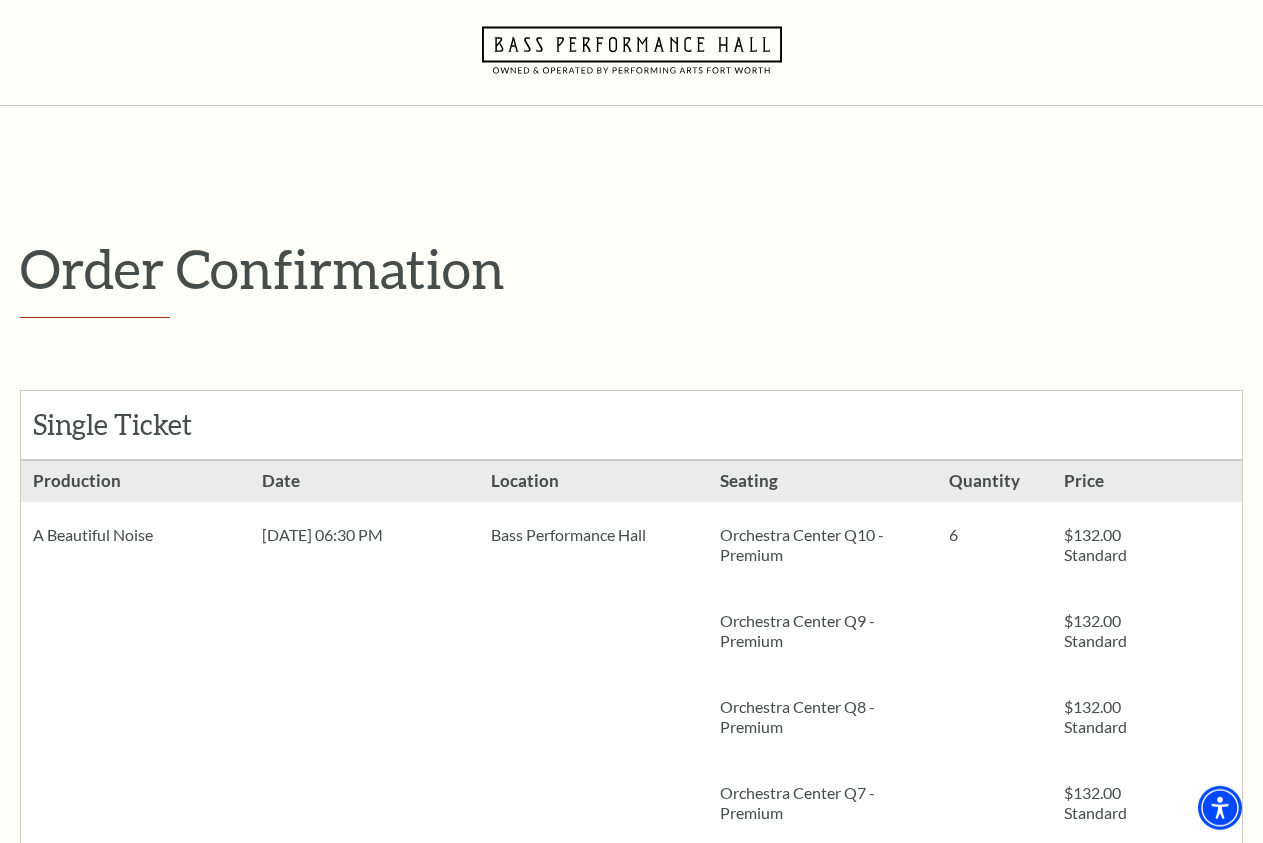 scroll, scrollTop: 0, scrollLeft: 0, axis: both 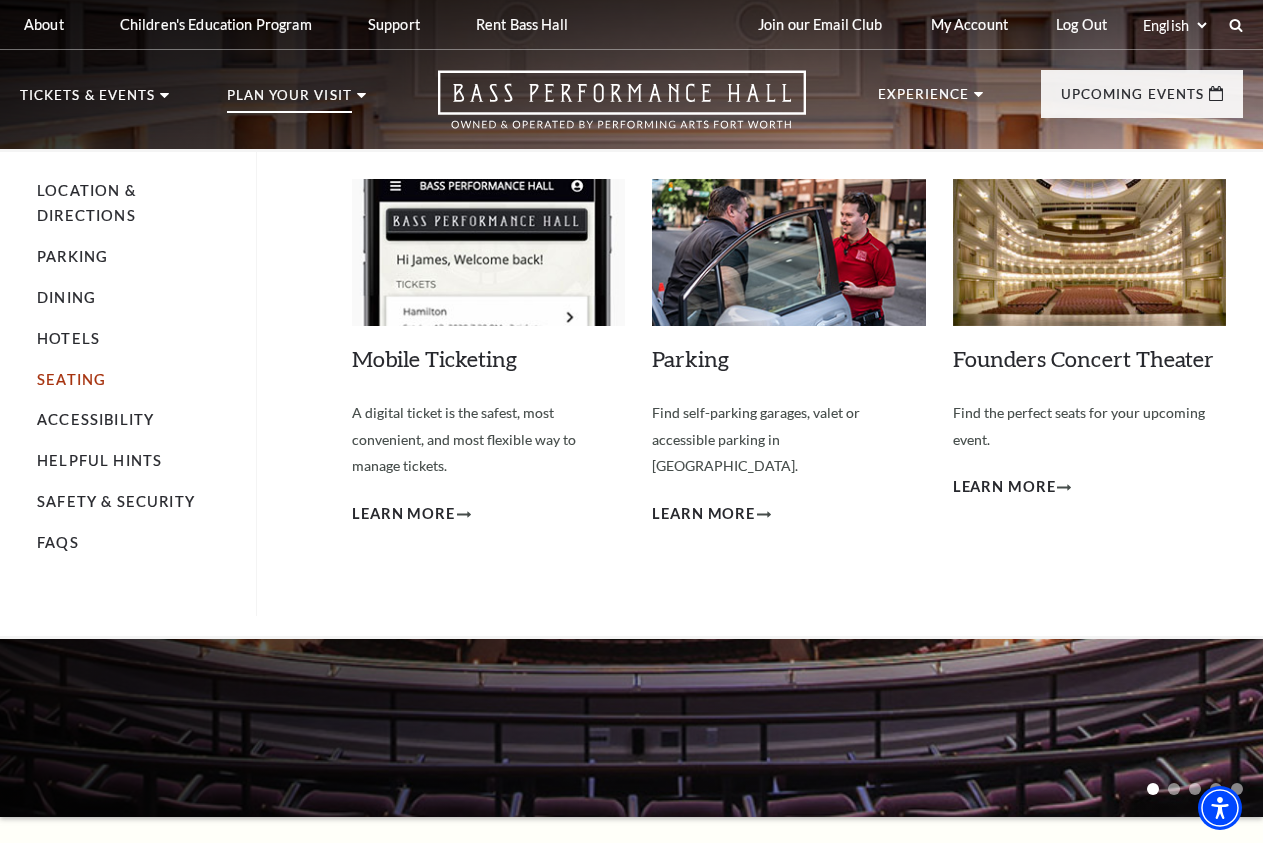click on "Seating" at bounding box center [71, 379] 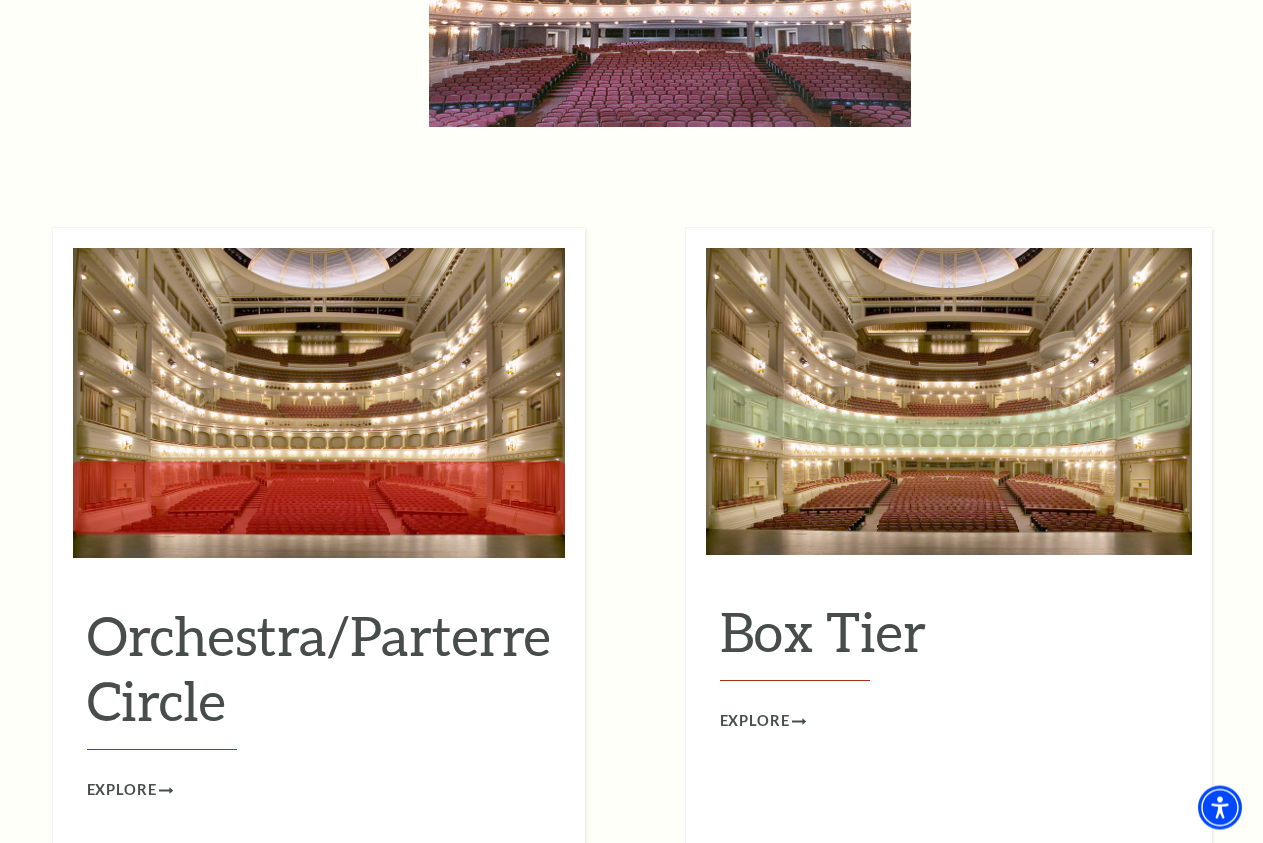 scroll, scrollTop: 1836, scrollLeft: 0, axis: vertical 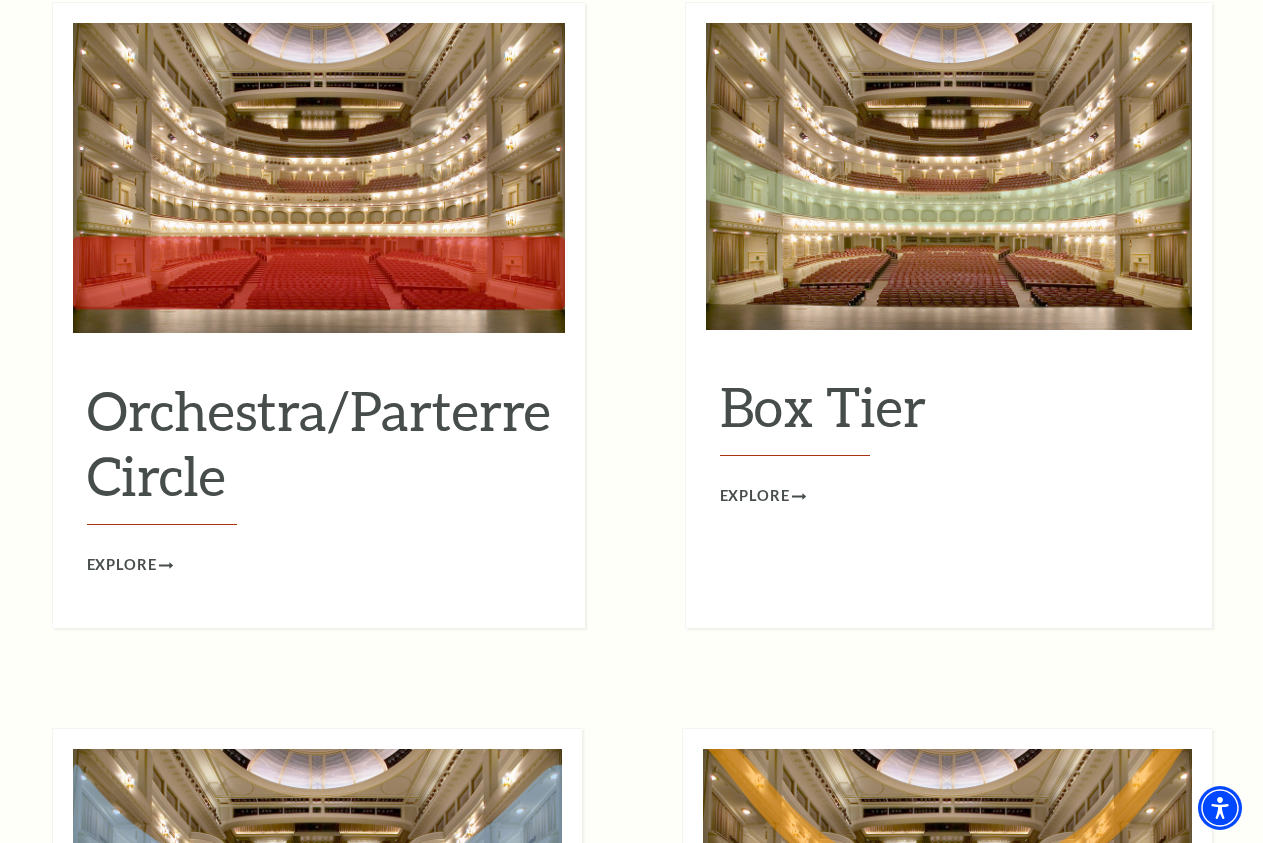 click at bounding box center [319, 178] 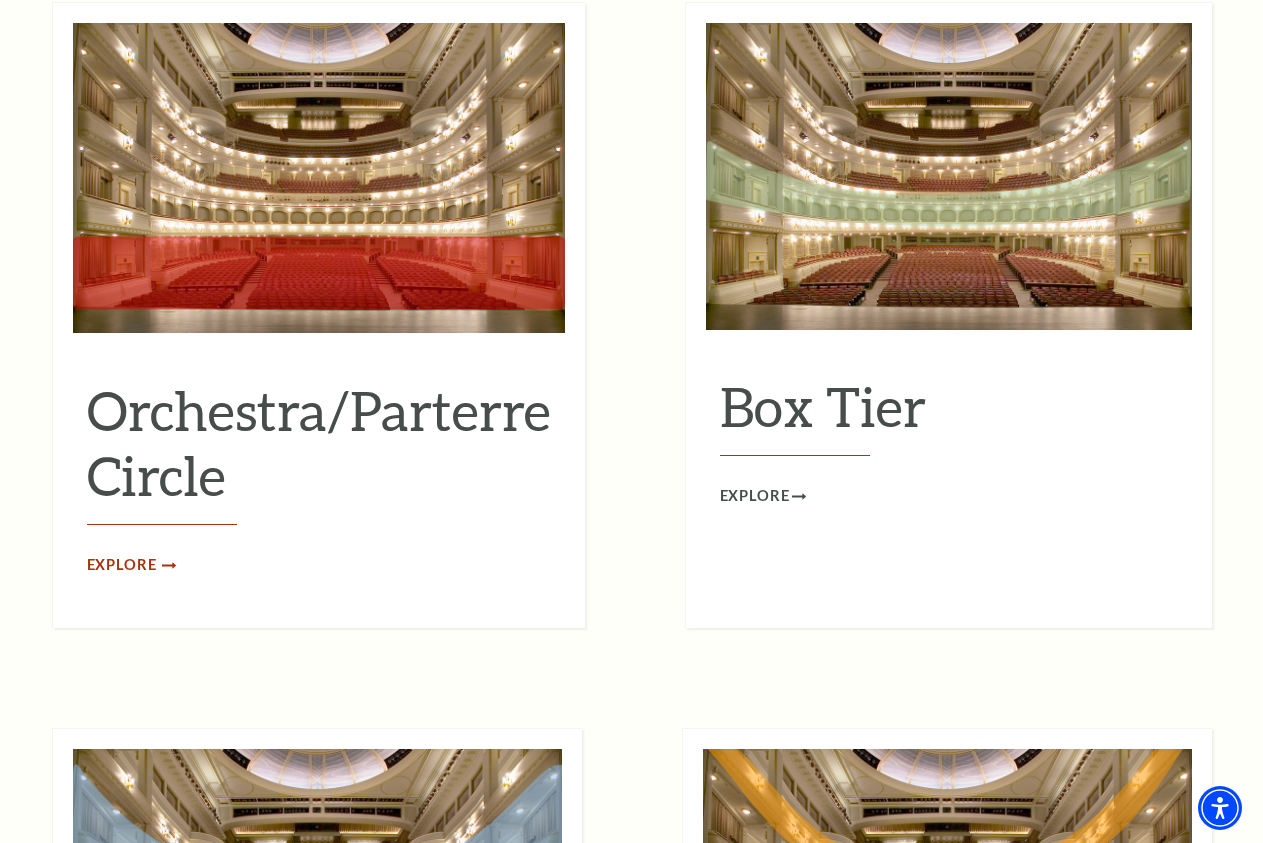 click on "Explore" at bounding box center (122, 565) 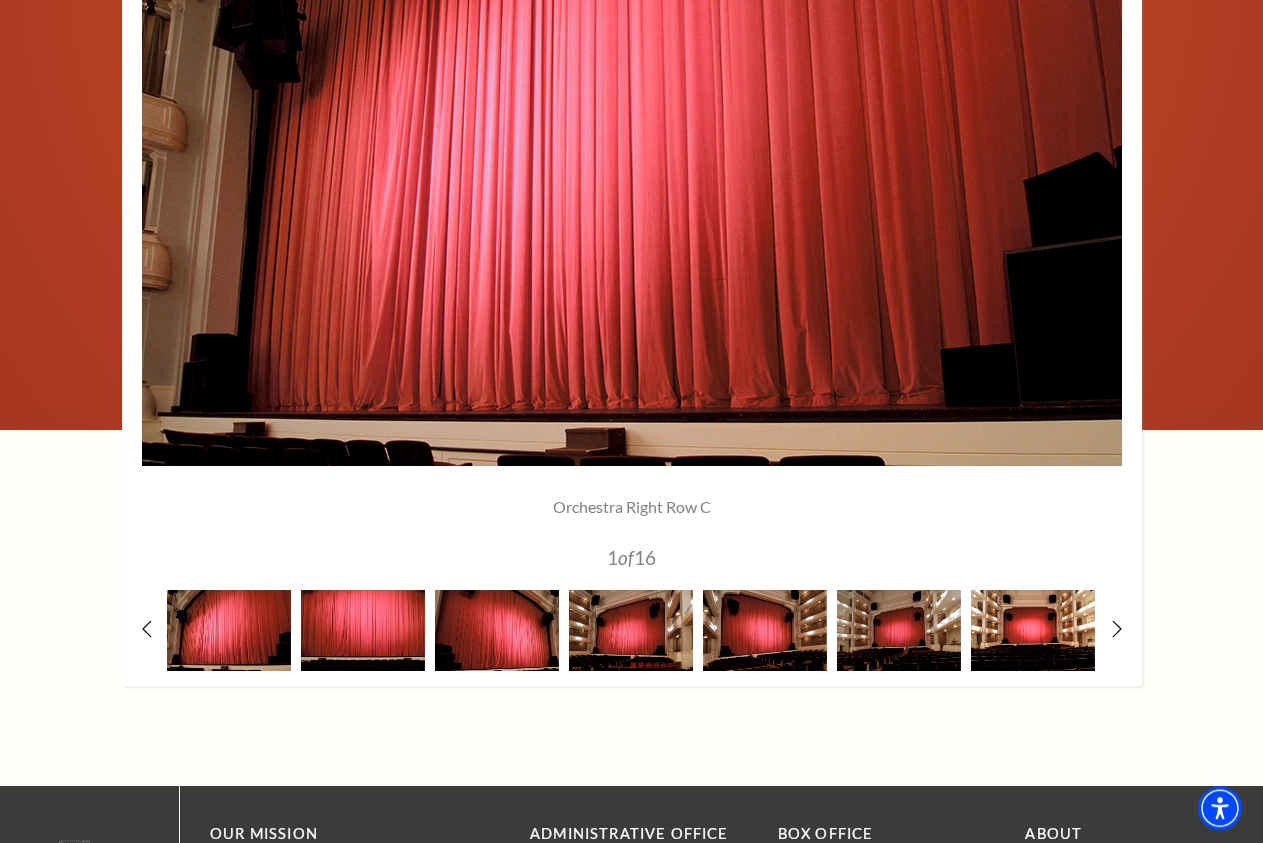 scroll, scrollTop: 1530, scrollLeft: 0, axis: vertical 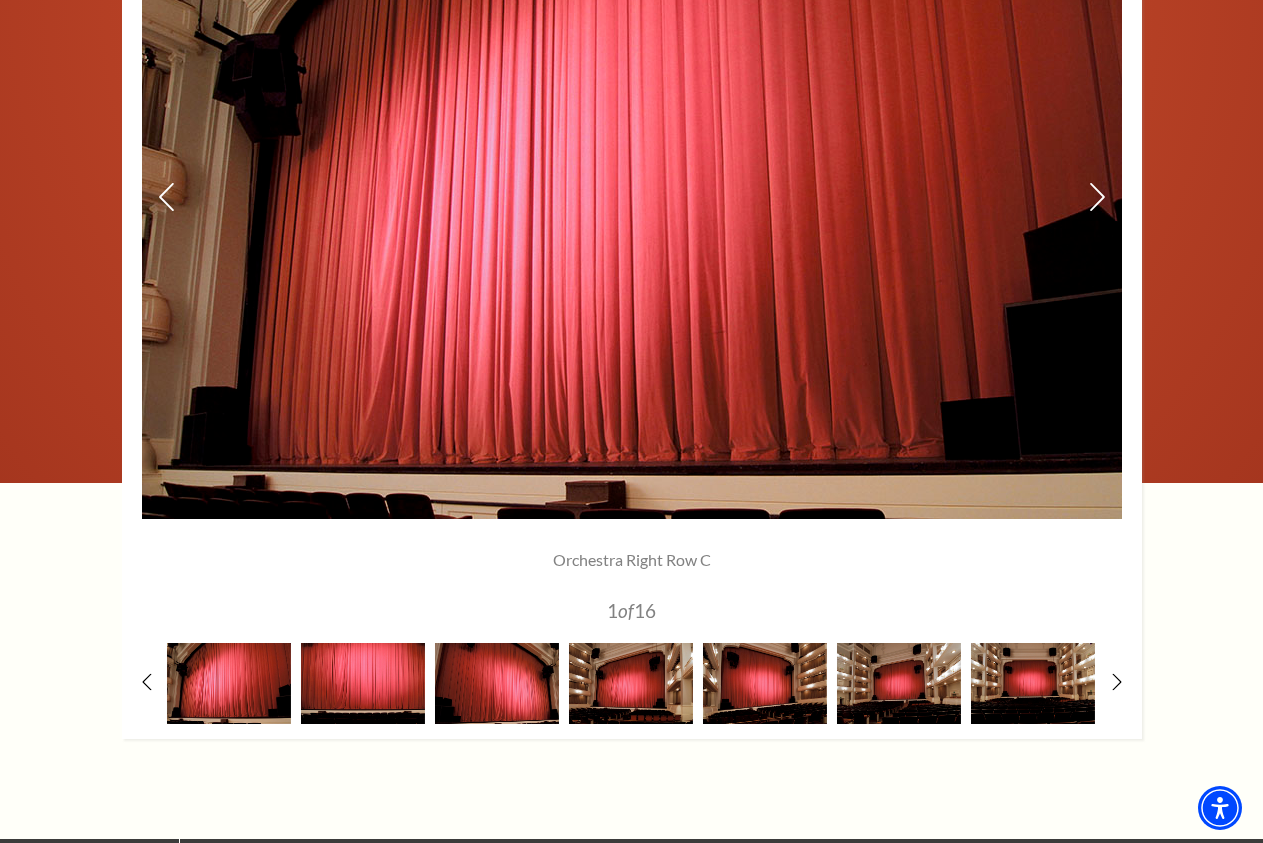 click at bounding box center [632, 198] 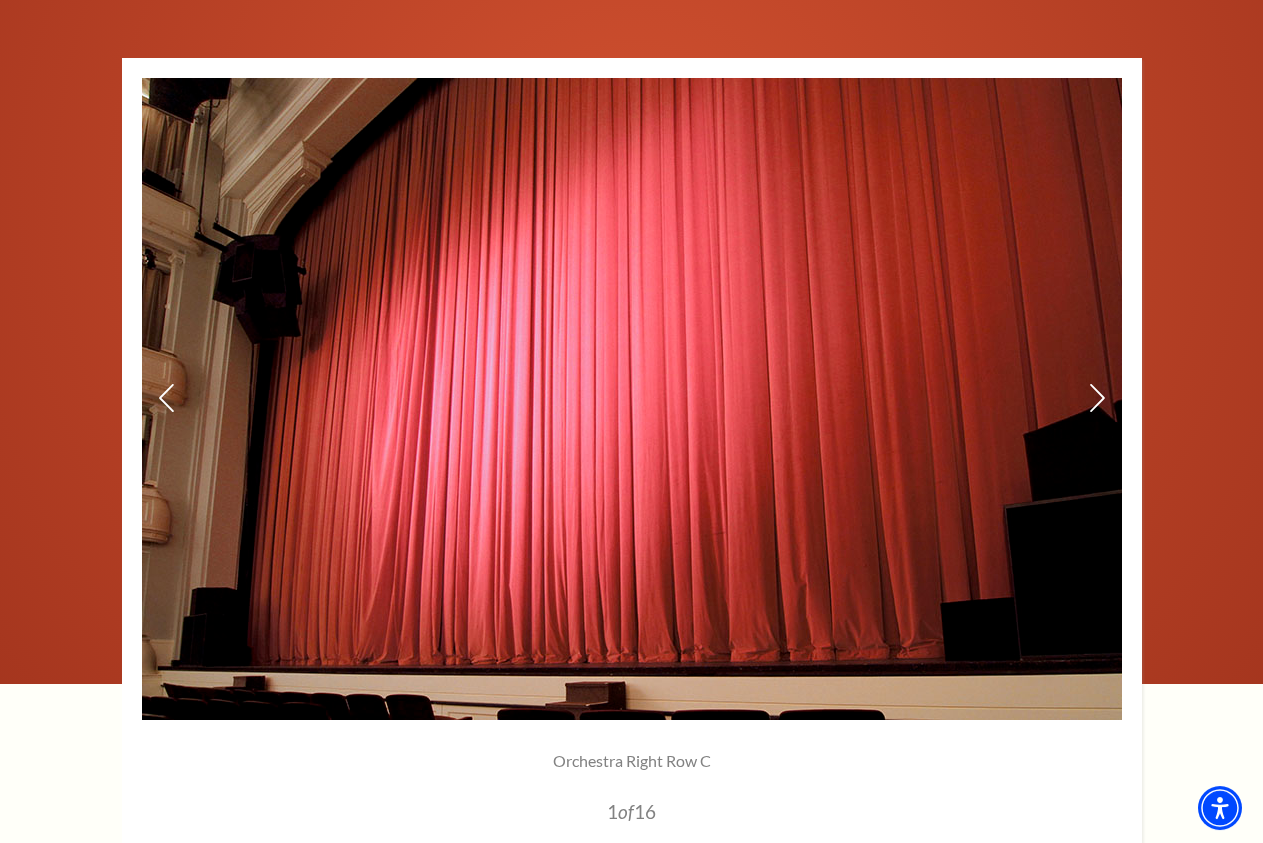 scroll, scrollTop: 1224, scrollLeft: 0, axis: vertical 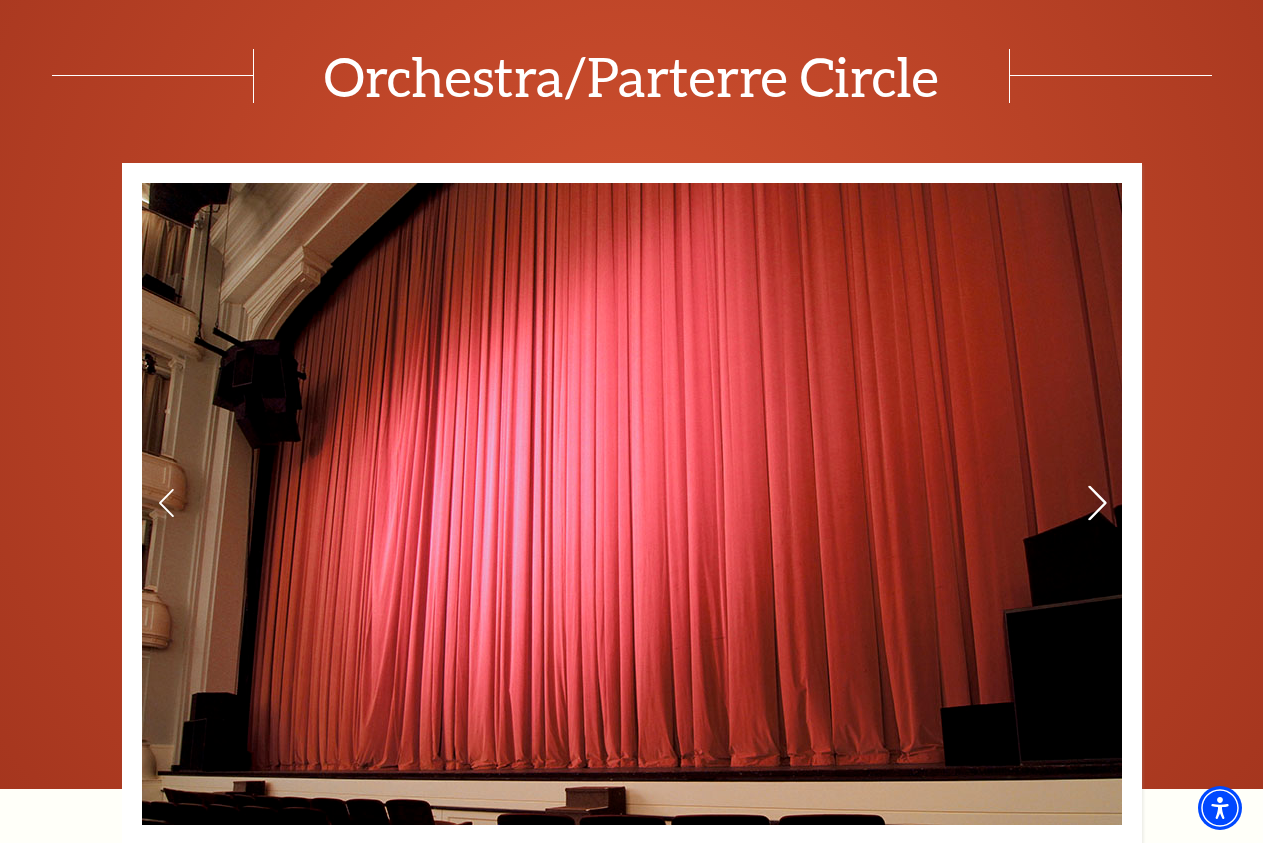 click 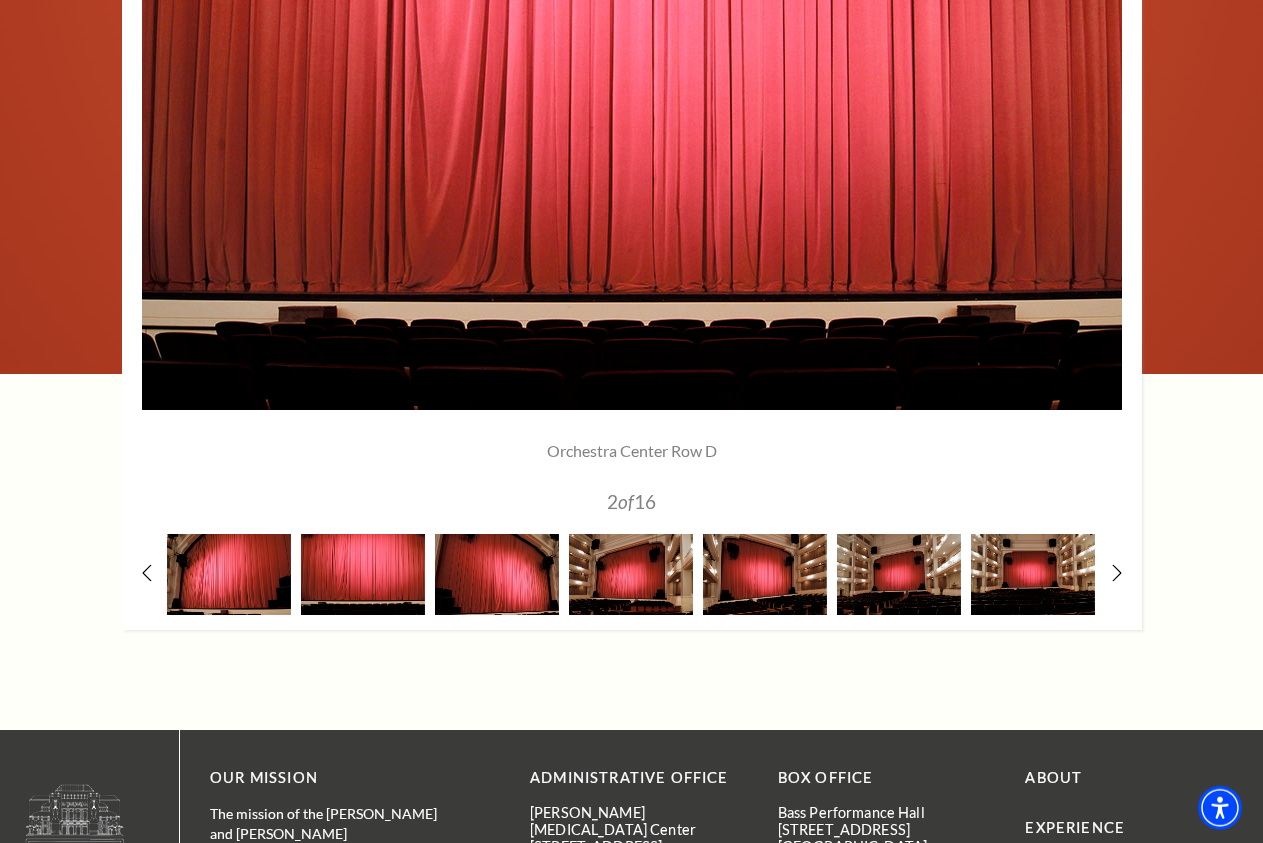 scroll, scrollTop: 1734, scrollLeft: 0, axis: vertical 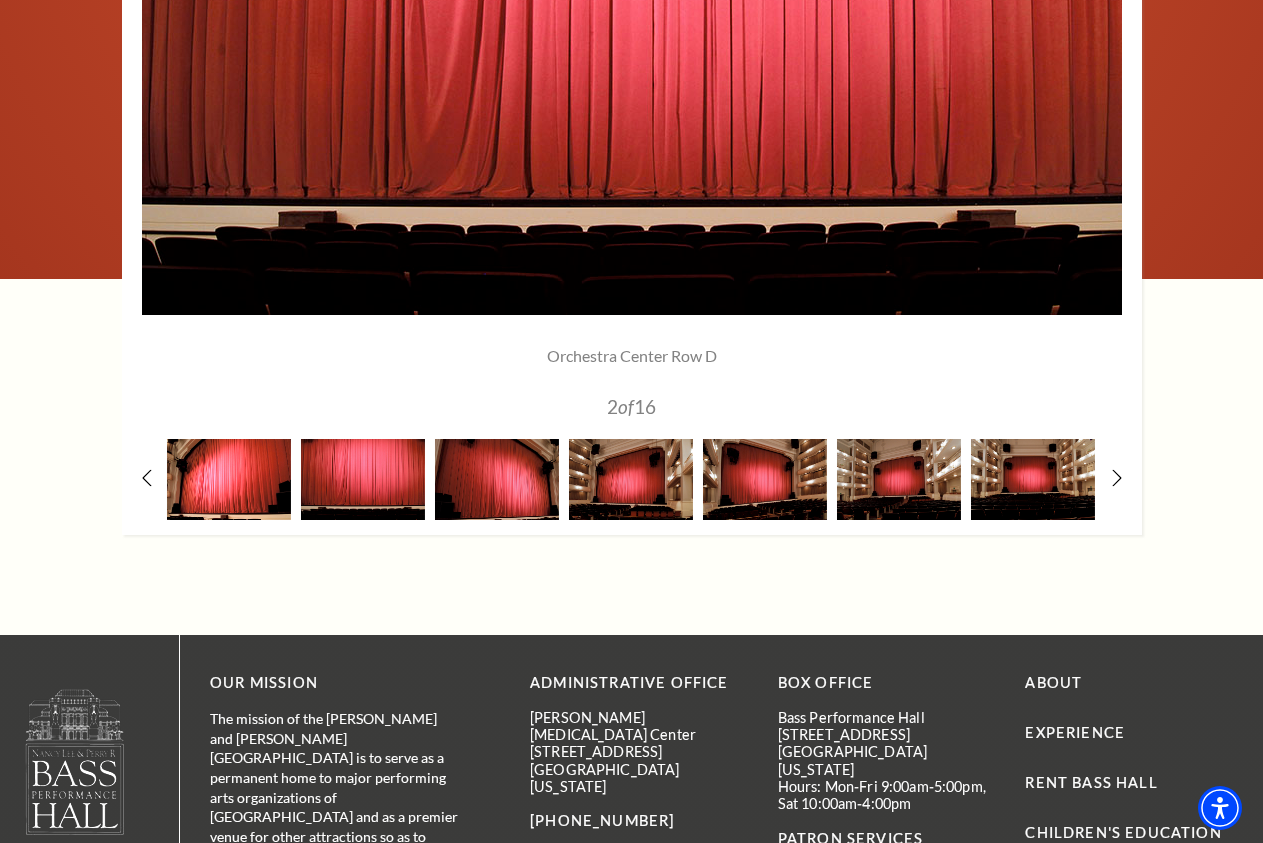 click at bounding box center (229, 479) 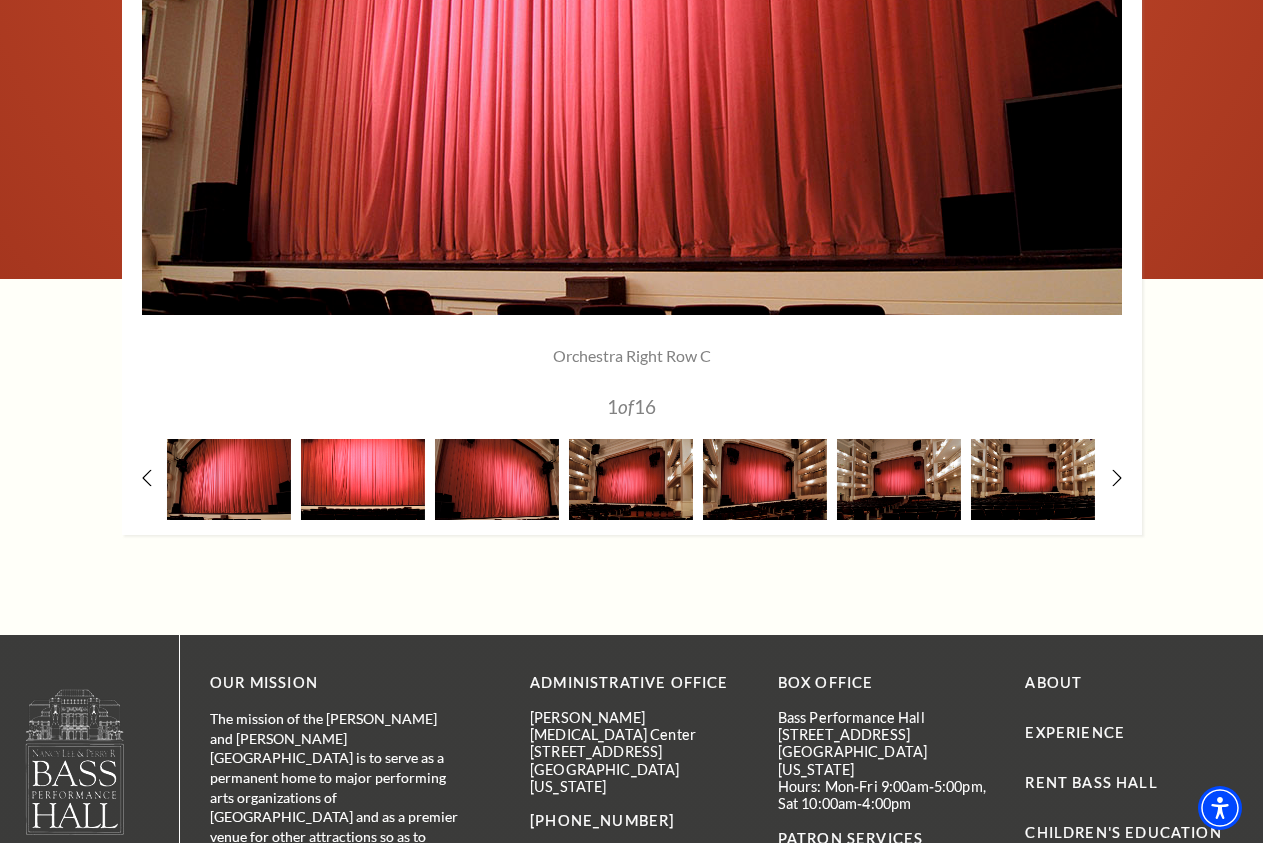 click at bounding box center [363, 479] 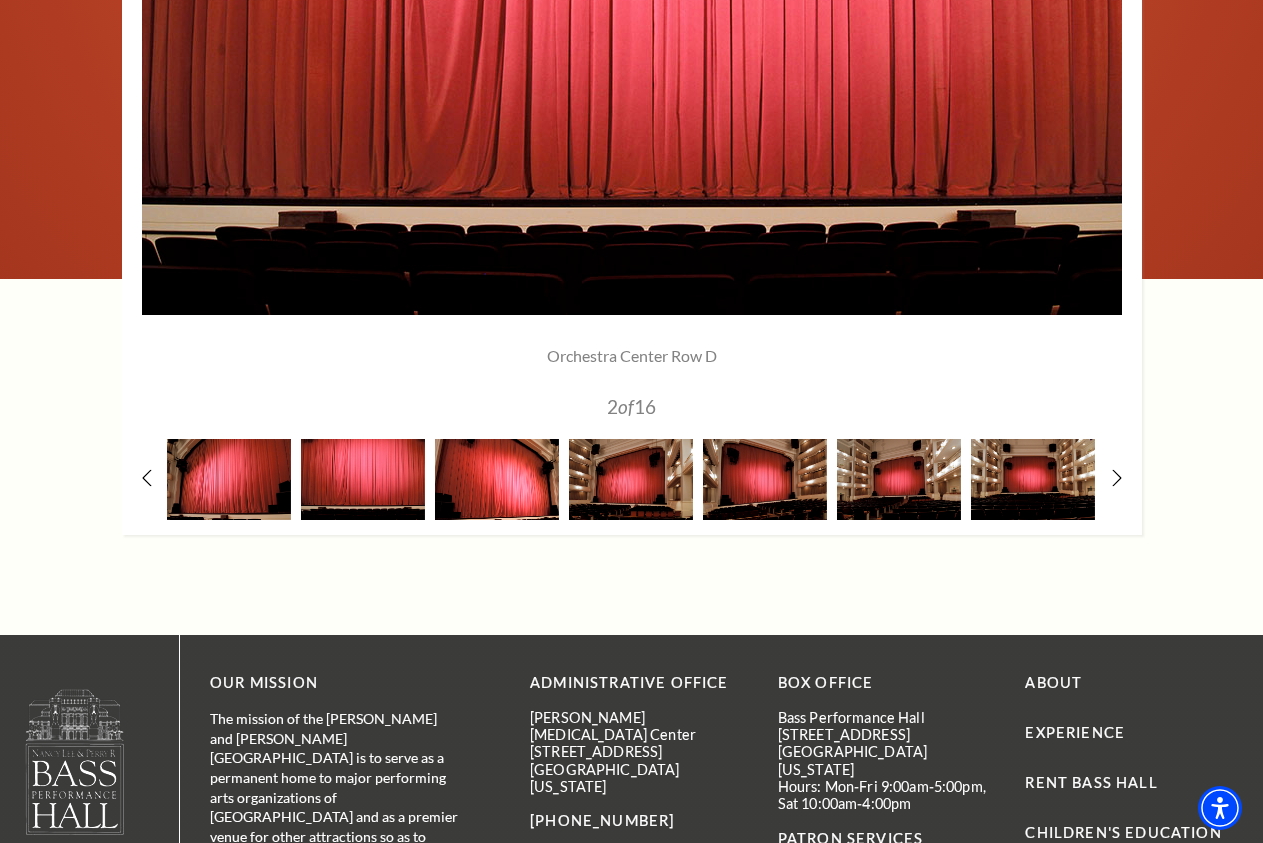 click at bounding box center (497, 479) 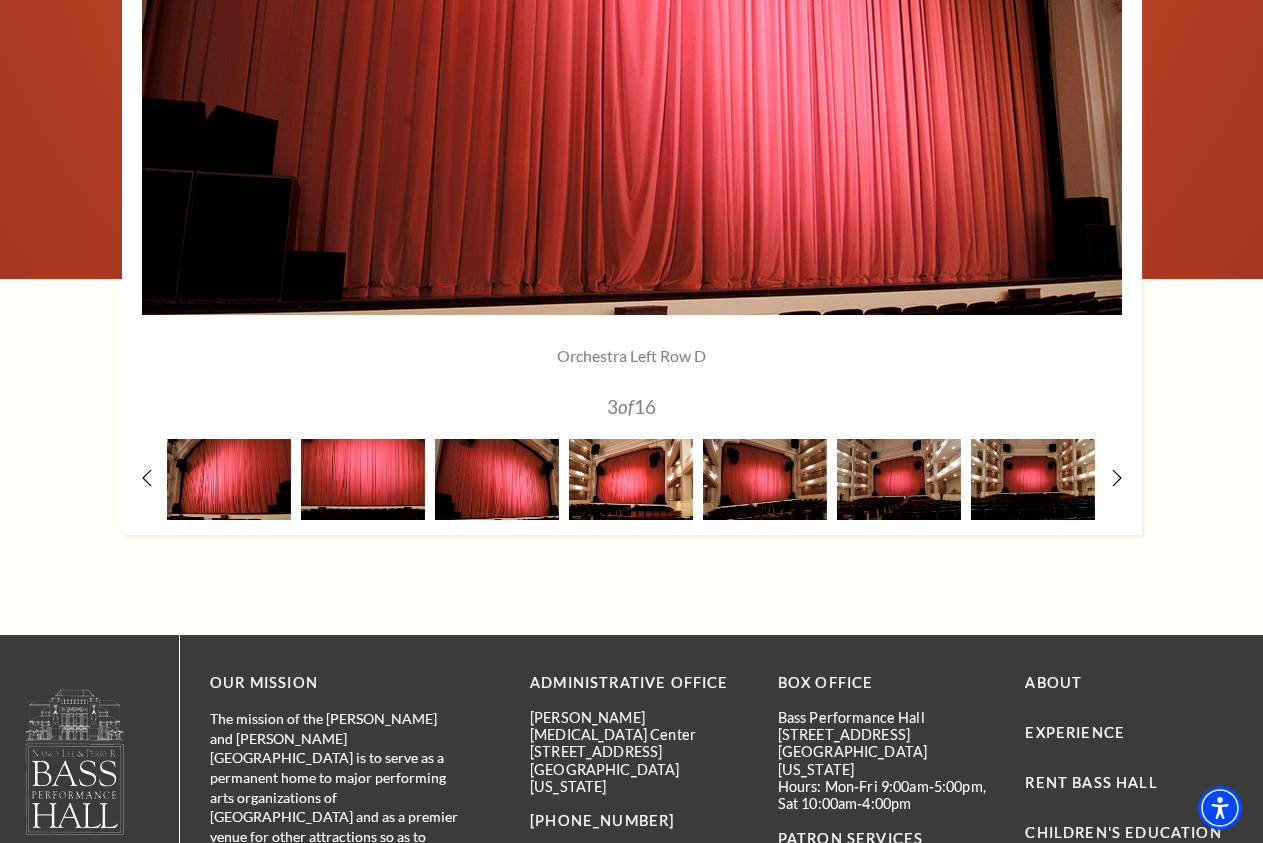 click at bounding box center [631, 479] 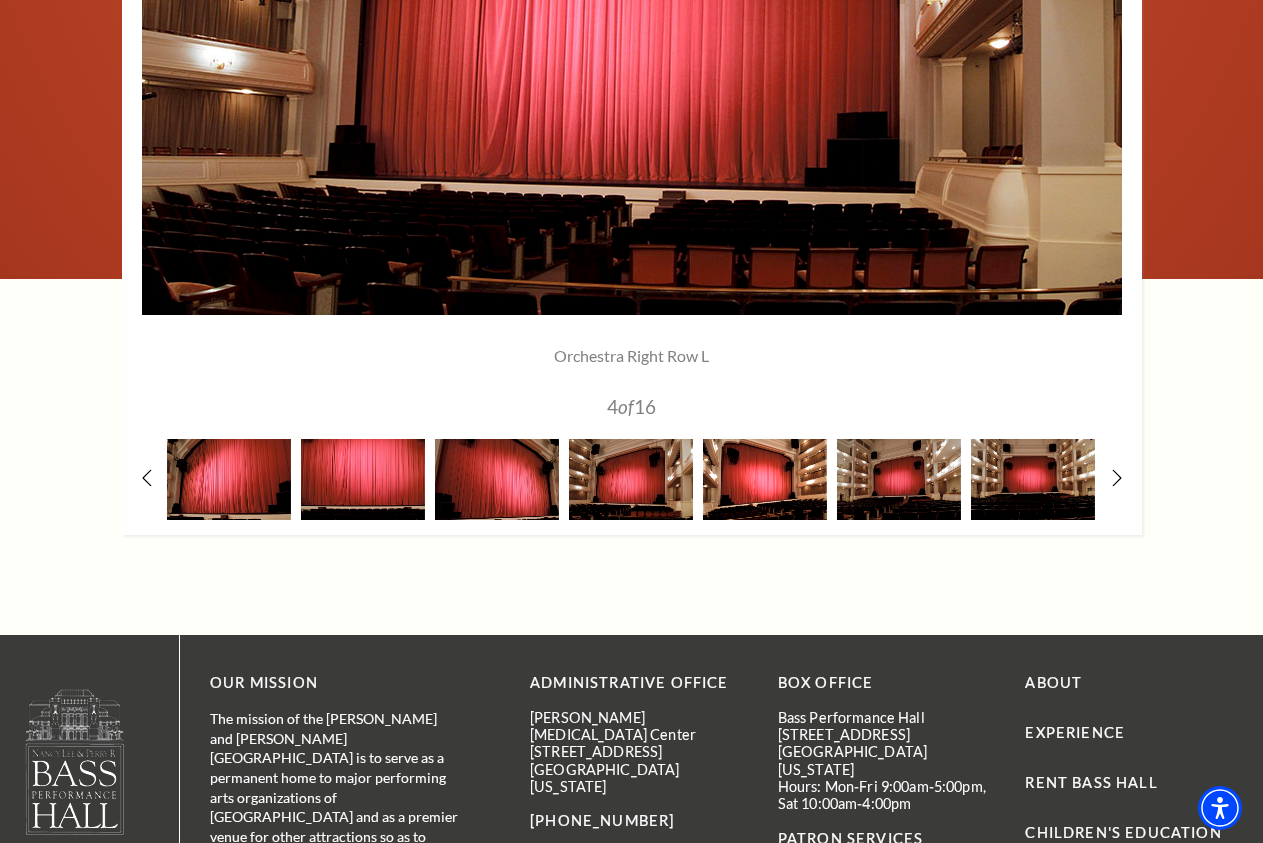 click at bounding box center [765, 479] 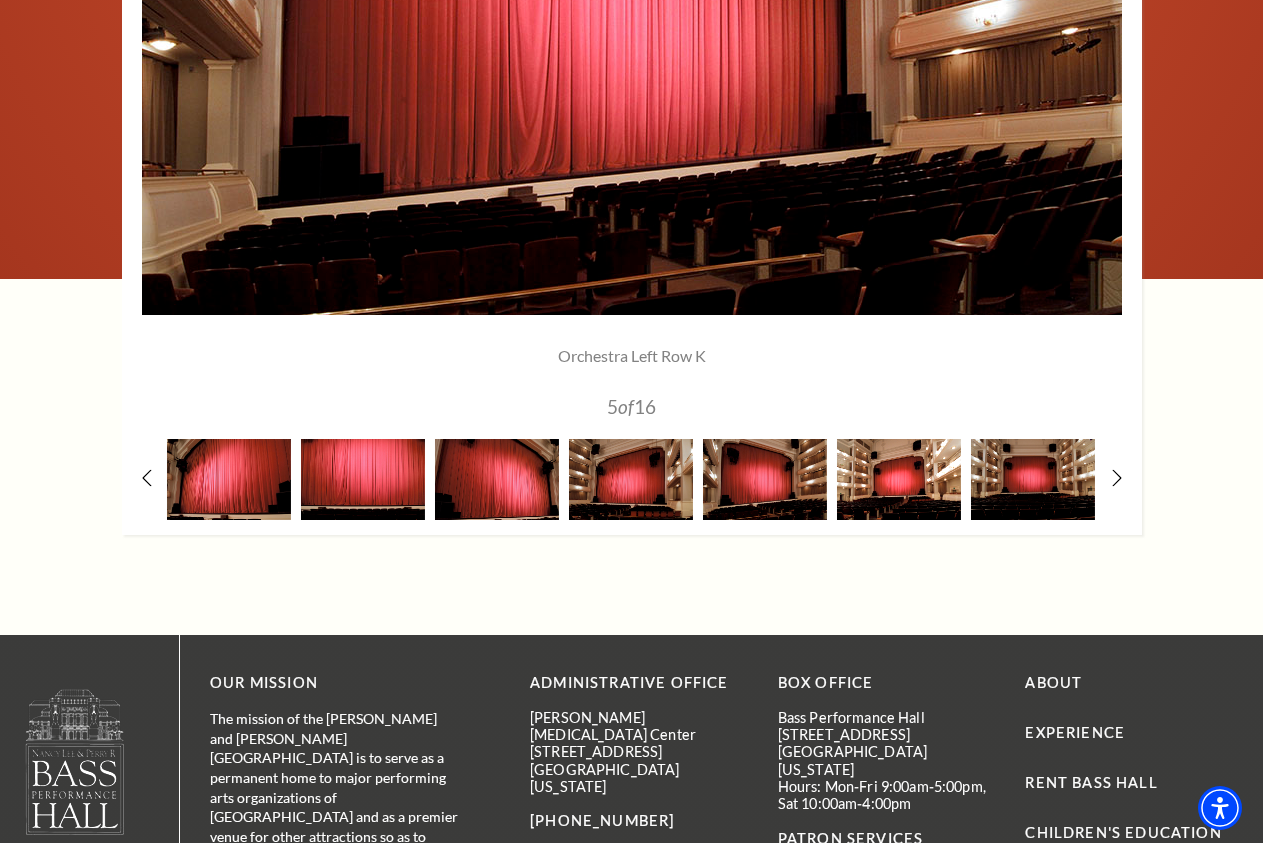 click at bounding box center [899, 479] 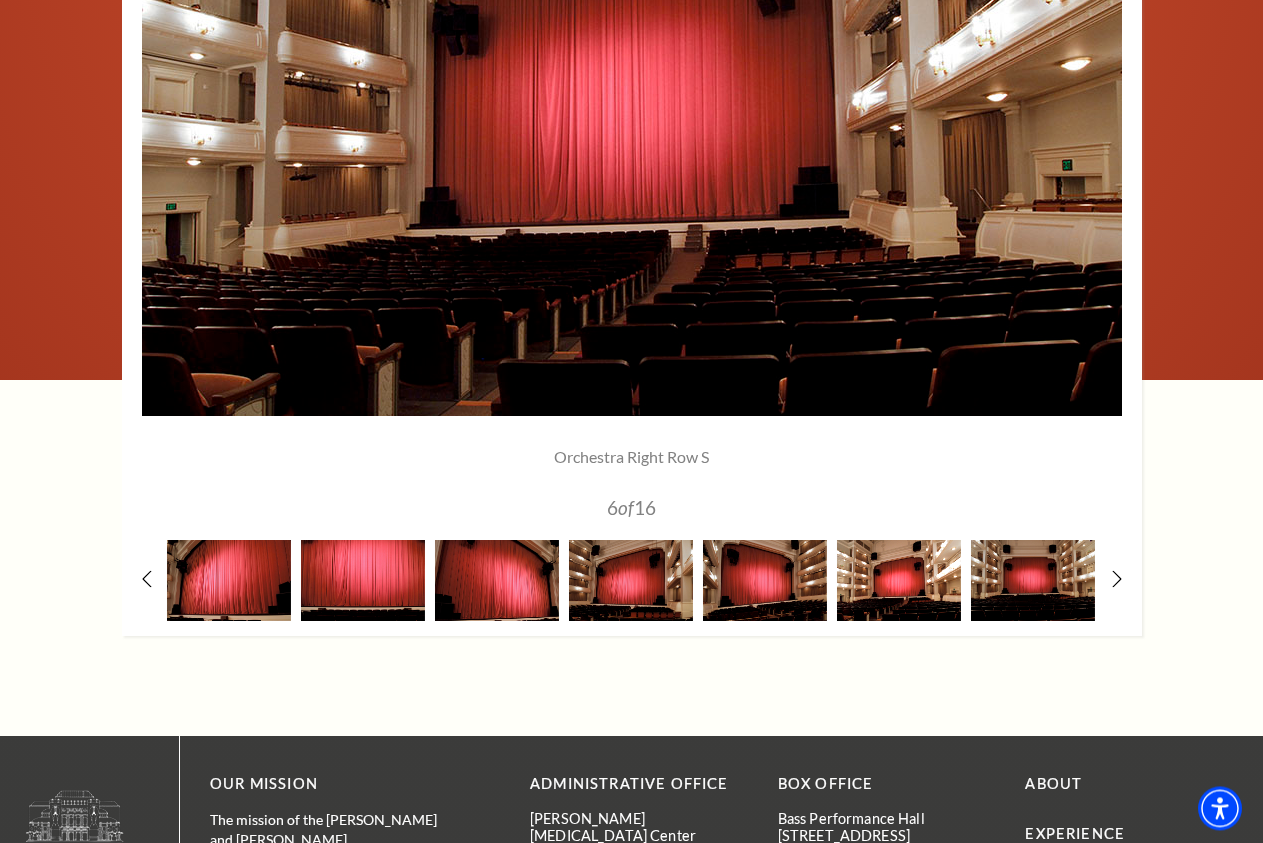 scroll, scrollTop: 1632, scrollLeft: 0, axis: vertical 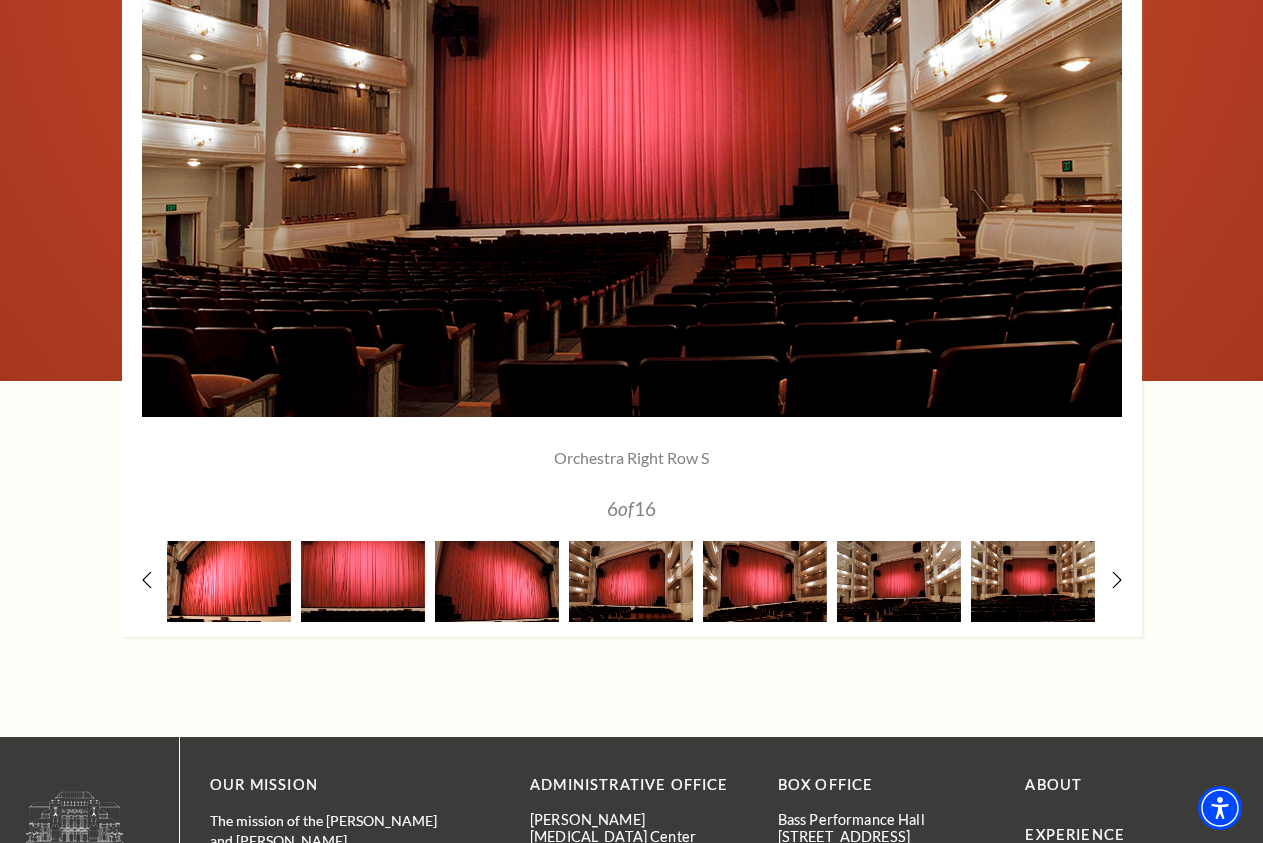 click at bounding box center (229, 581) 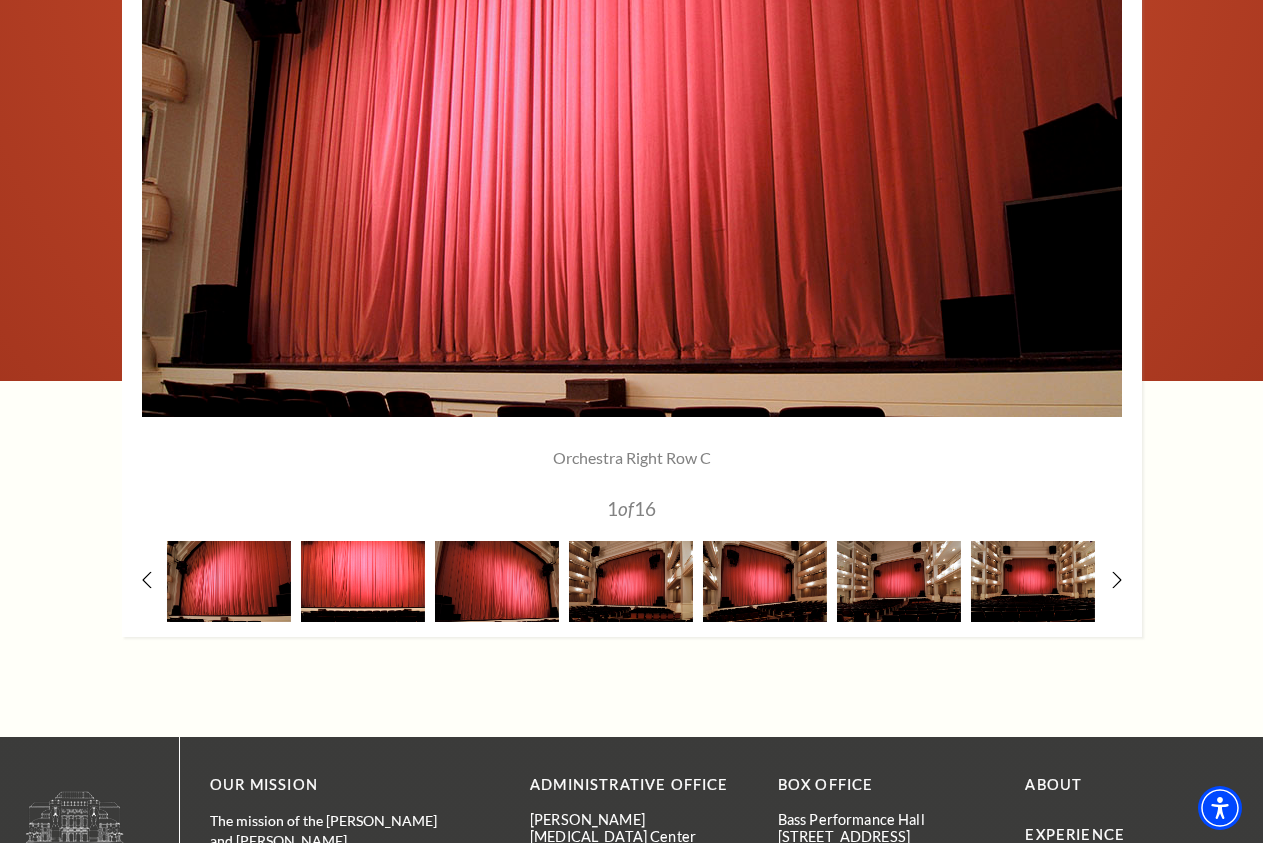 click at bounding box center [363, 581] 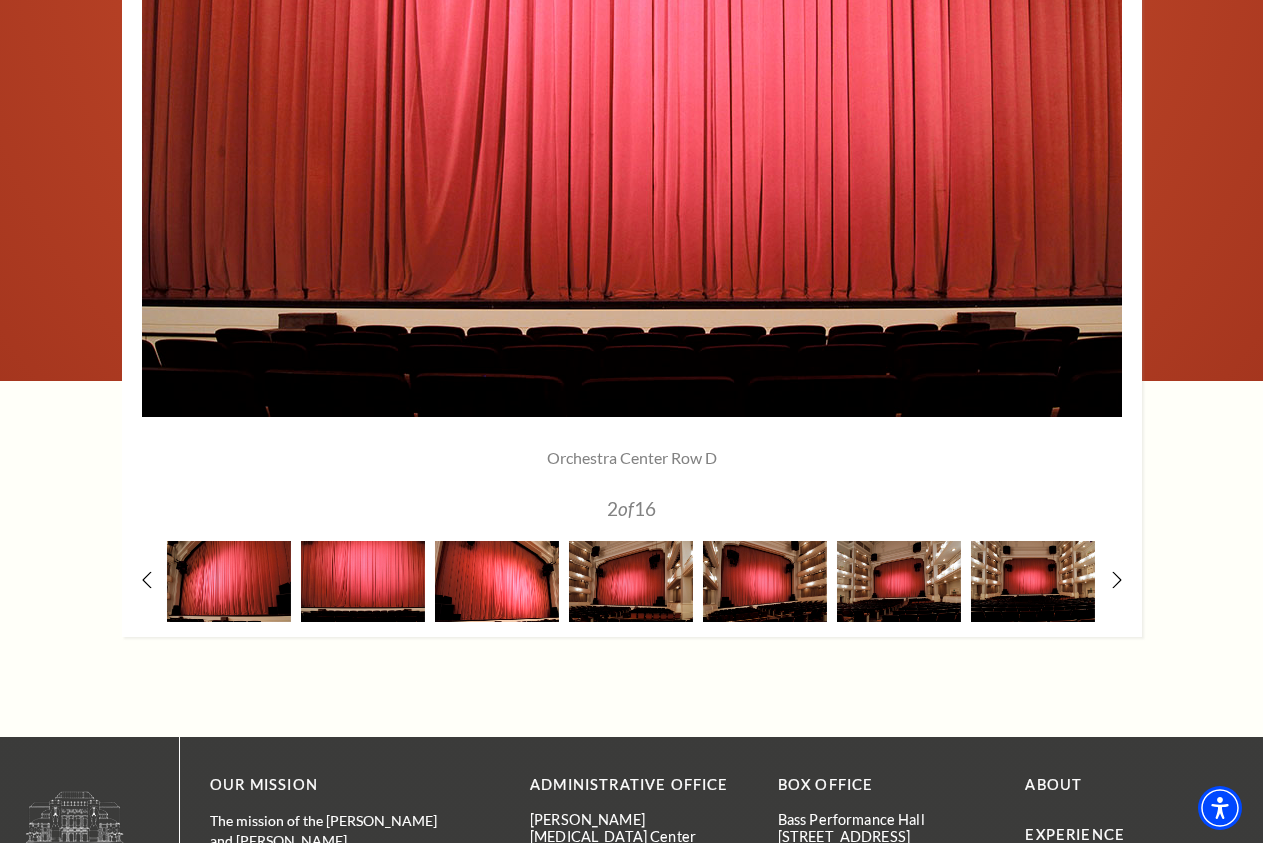 click at bounding box center (497, 581) 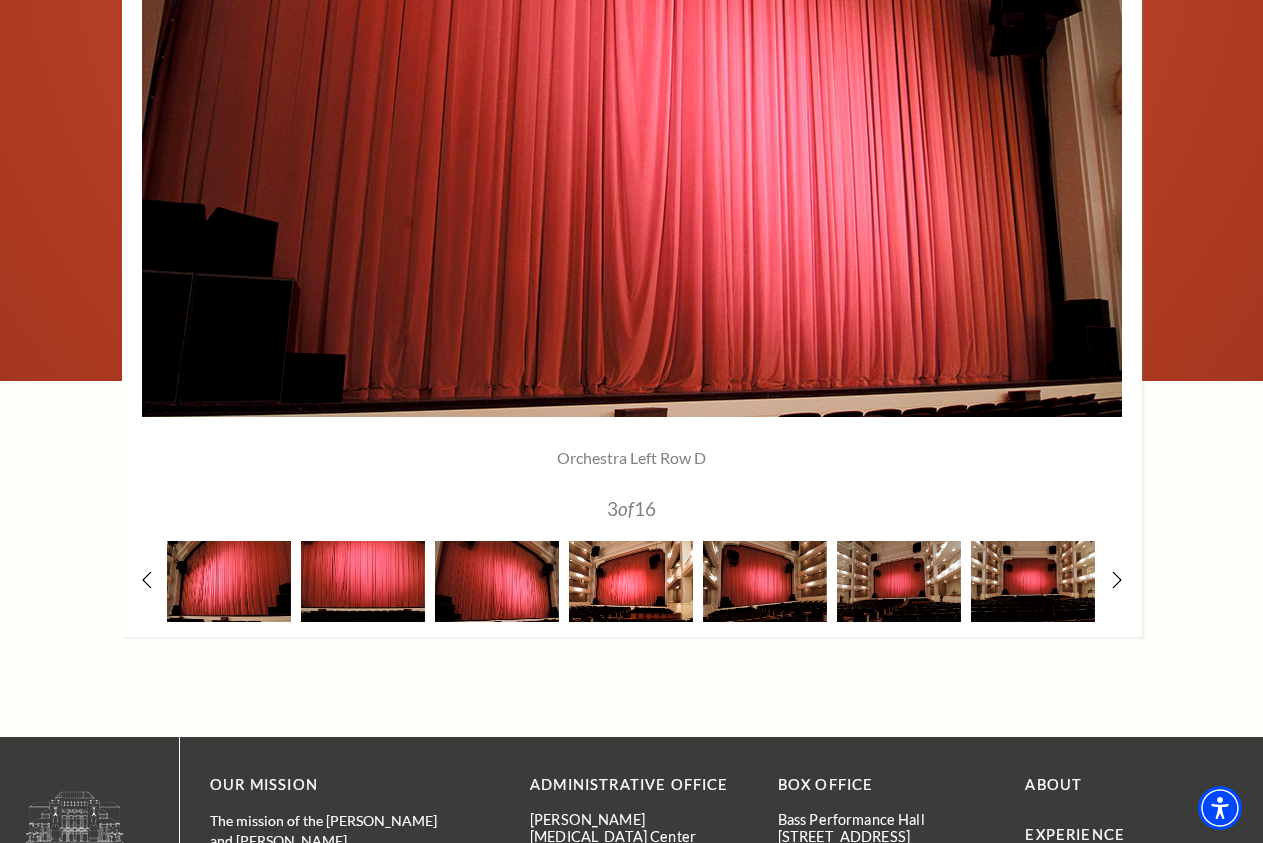 click at bounding box center (631, 581) 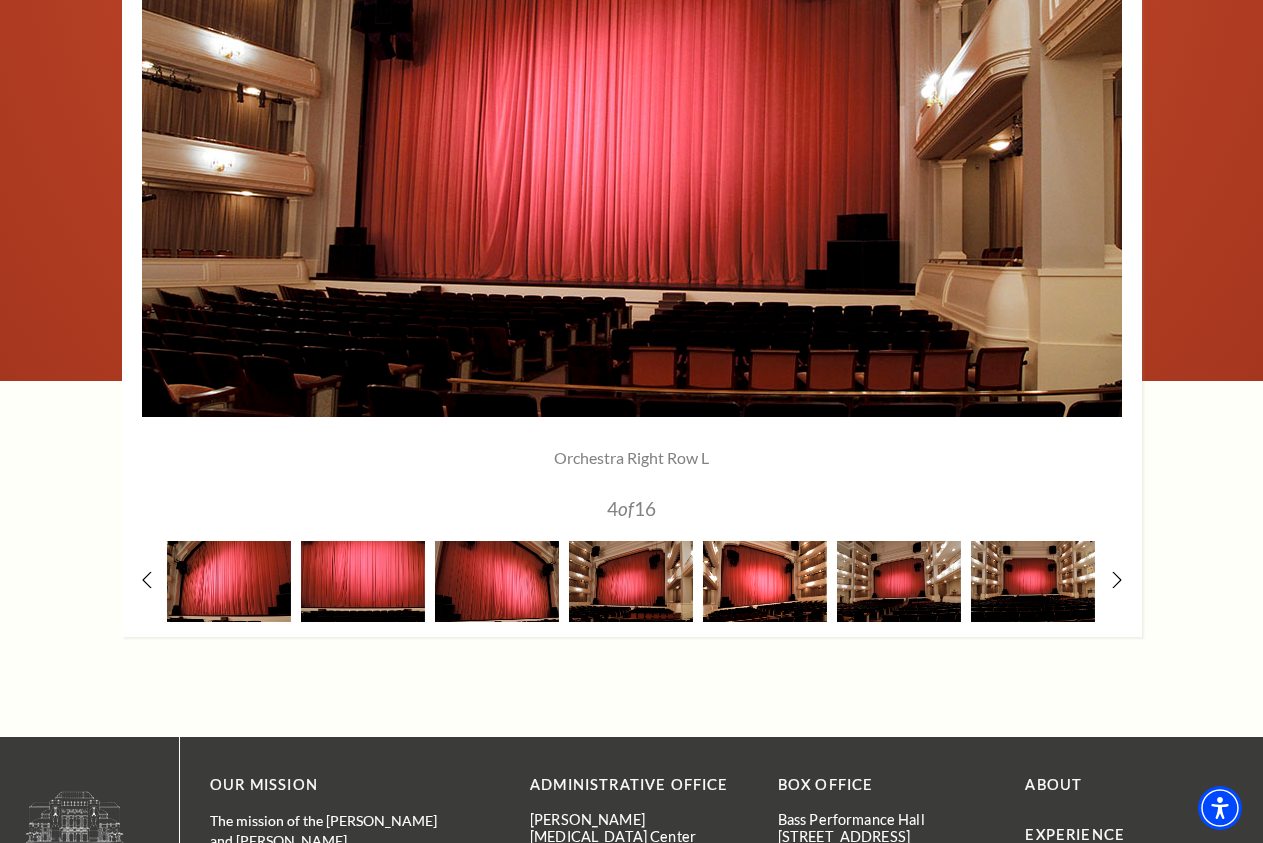 click at bounding box center [765, 581] 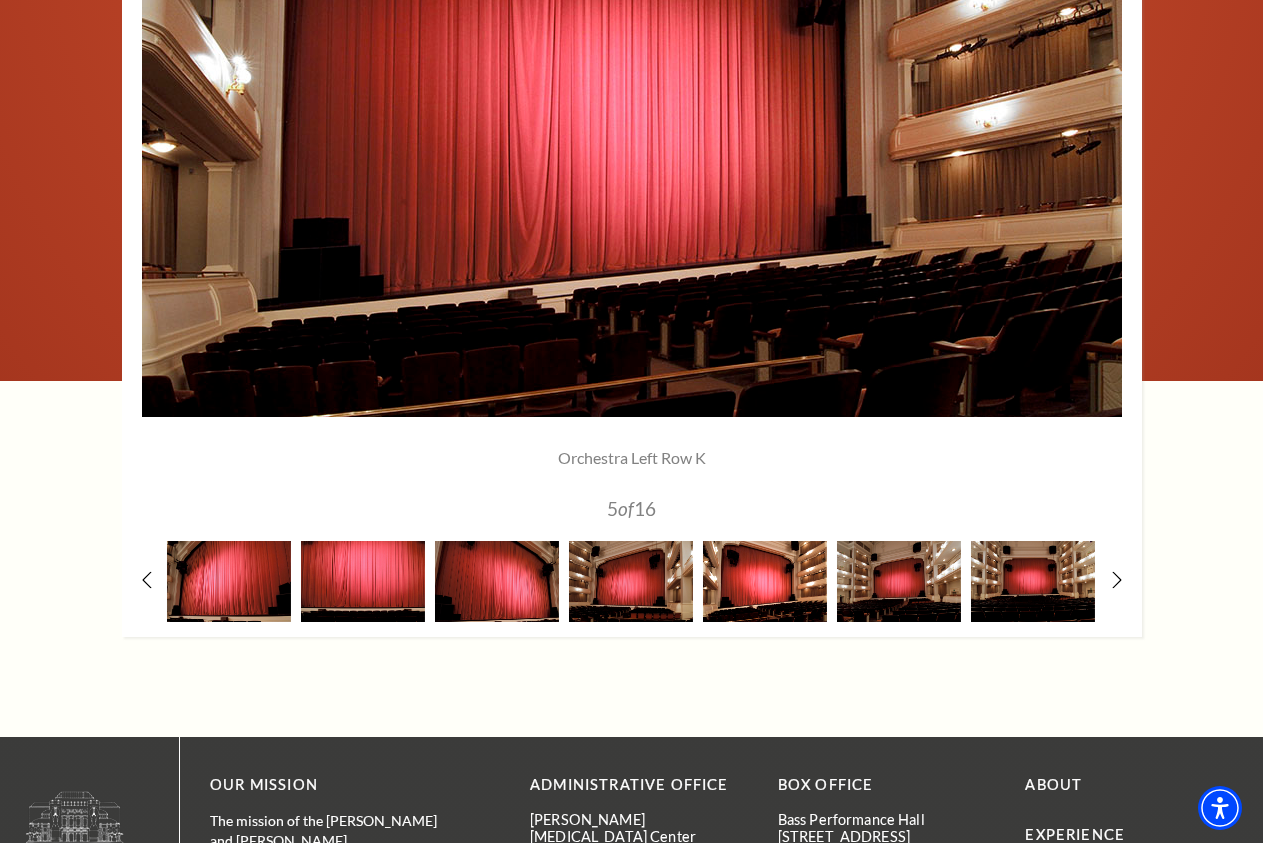 click at bounding box center [765, 581] 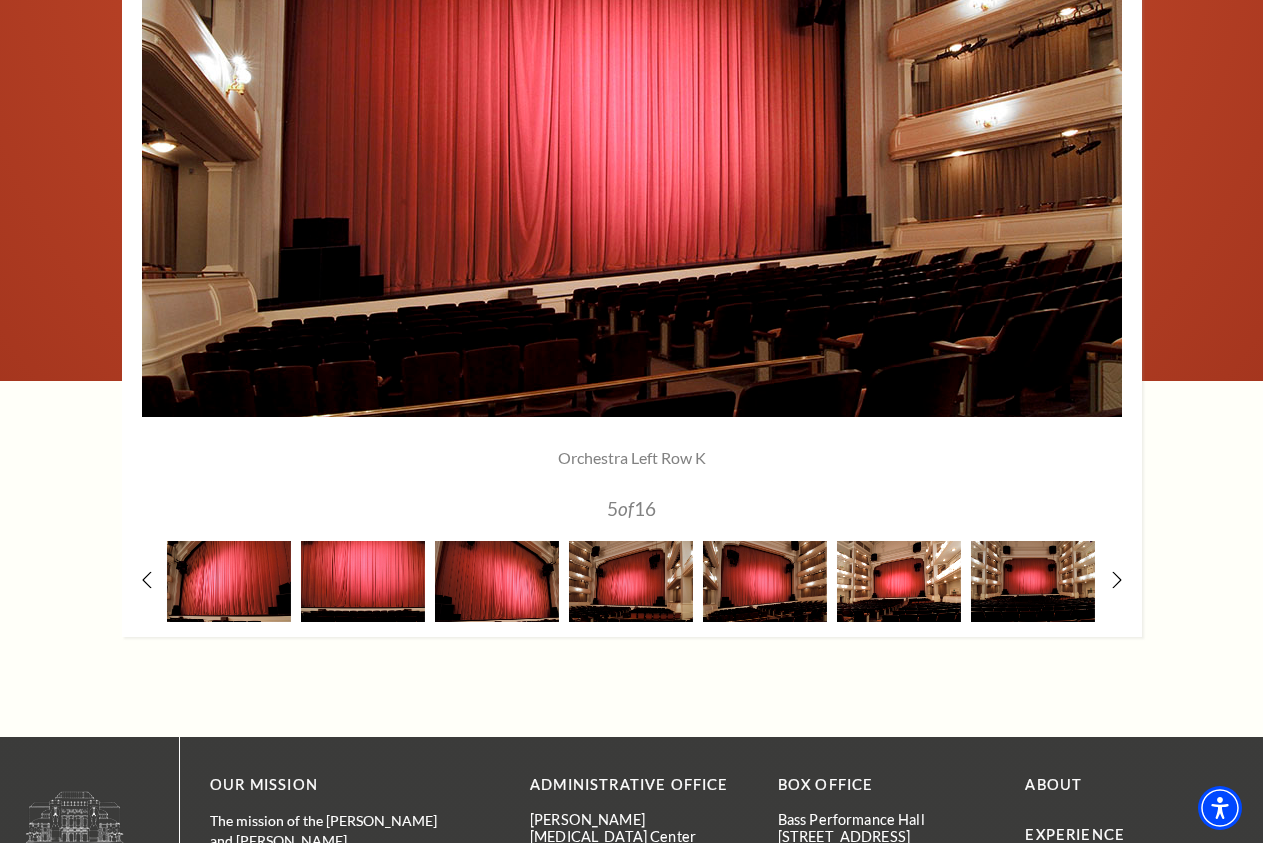 click at bounding box center (899, 581) 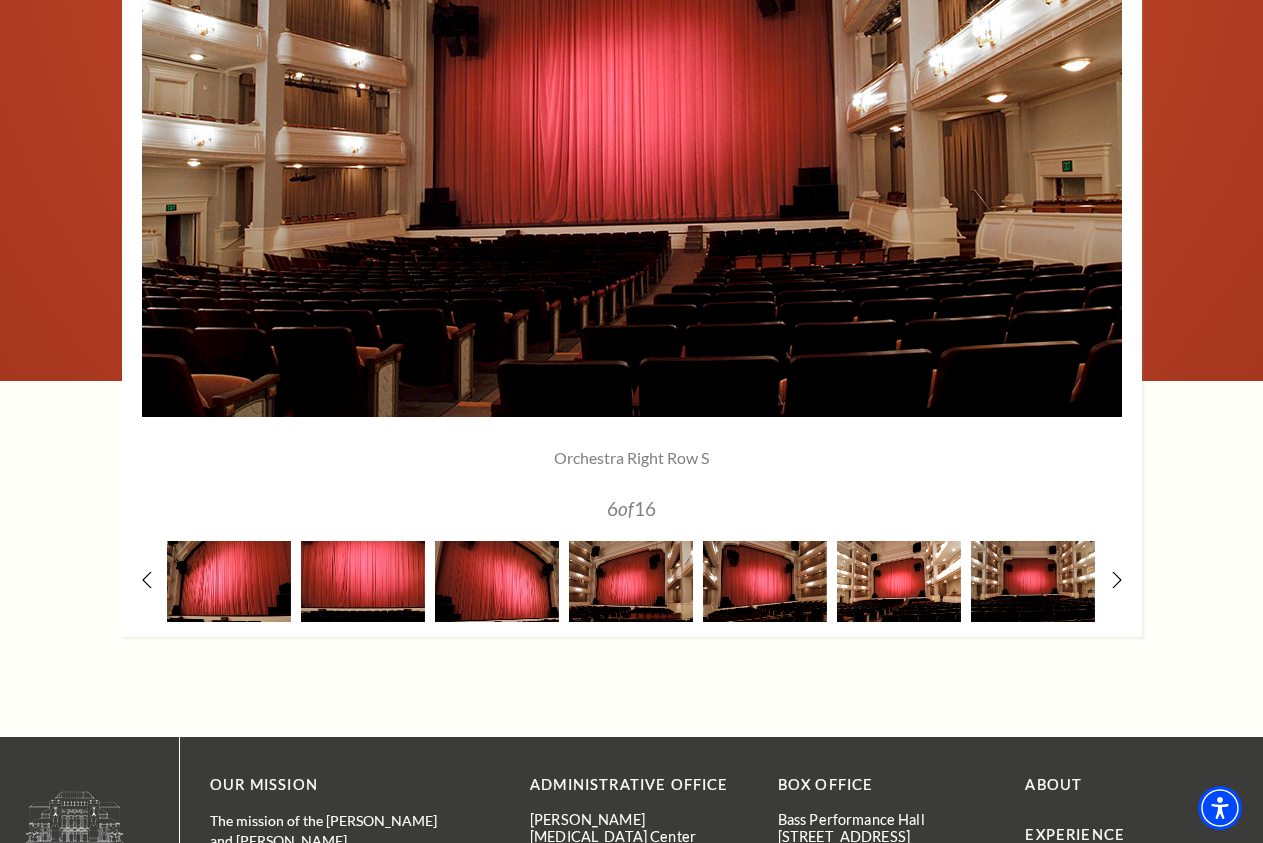 click at bounding box center [899, 581] 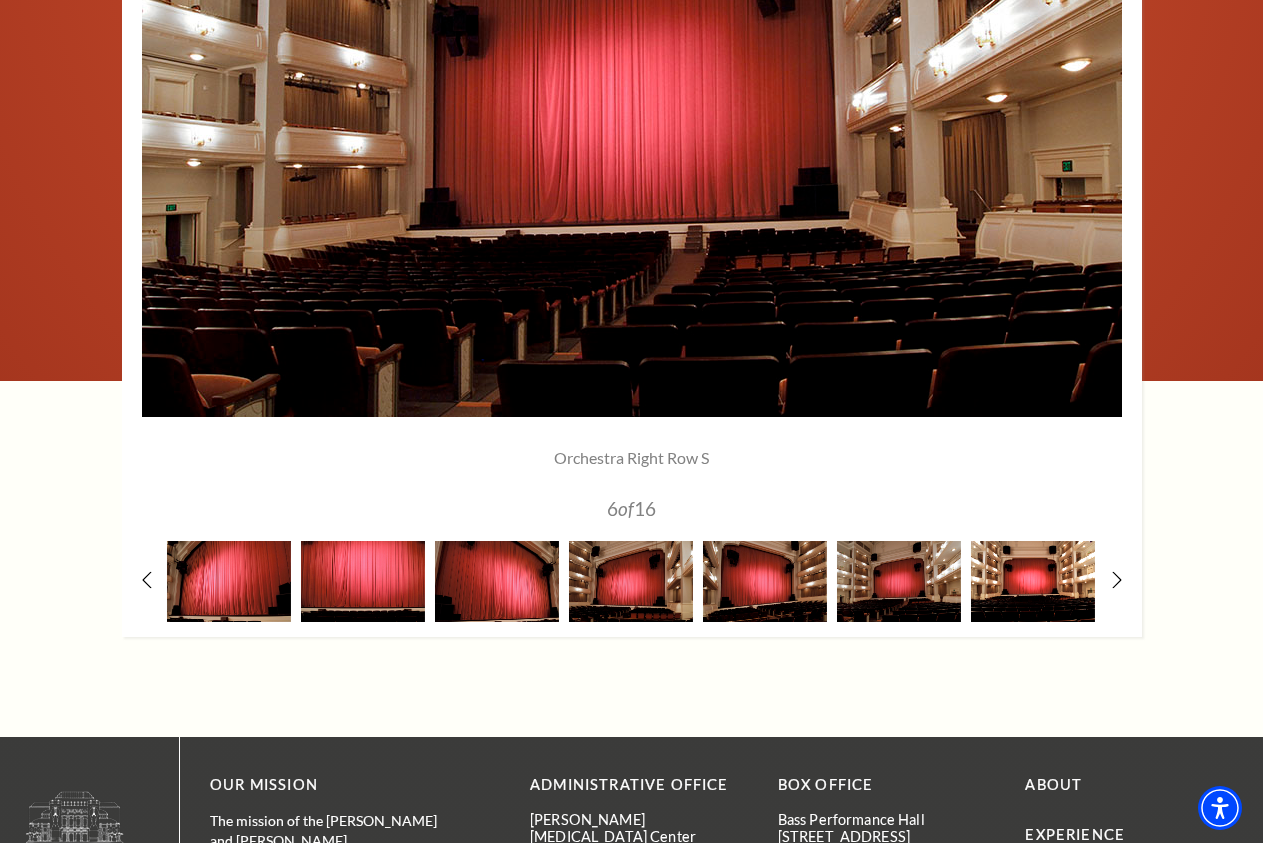 click at bounding box center [1033, 581] 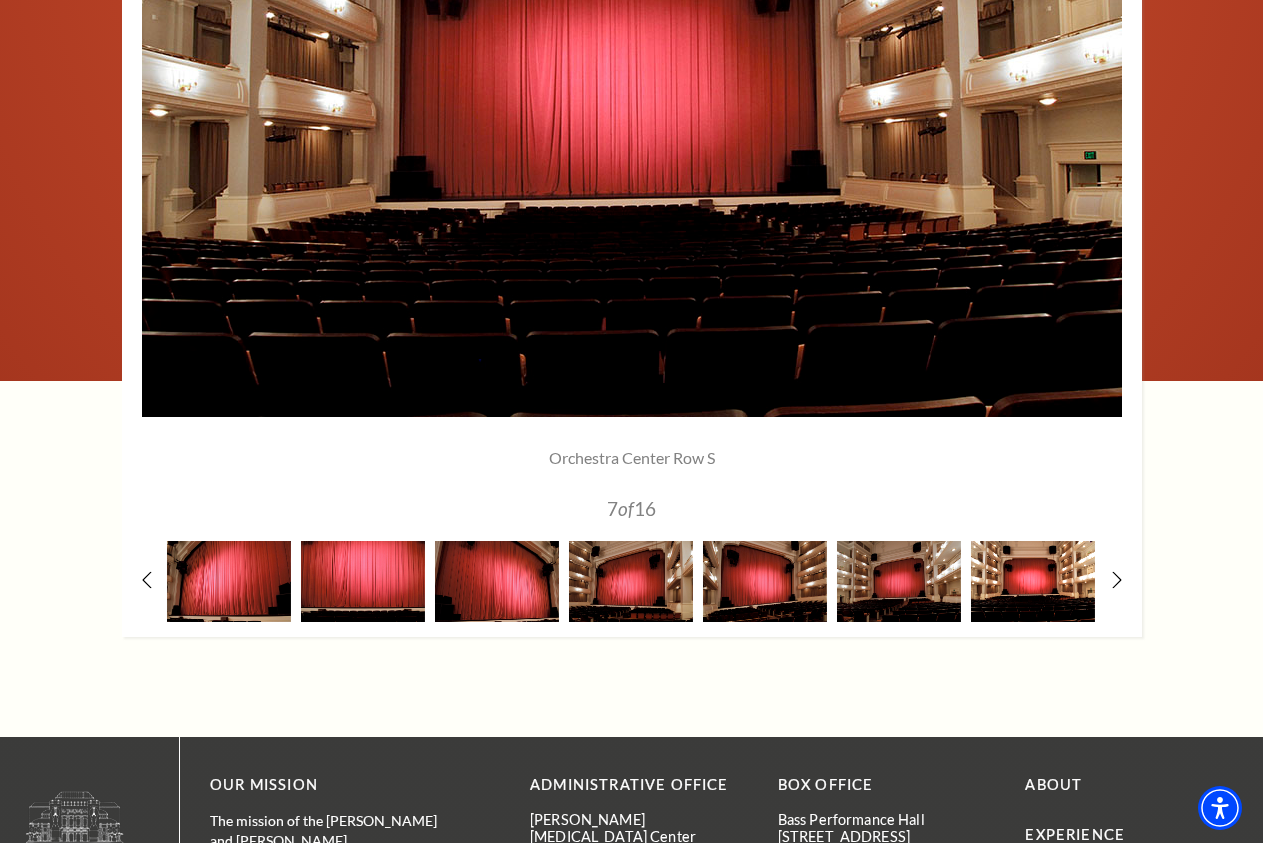 click at bounding box center [1033, 581] 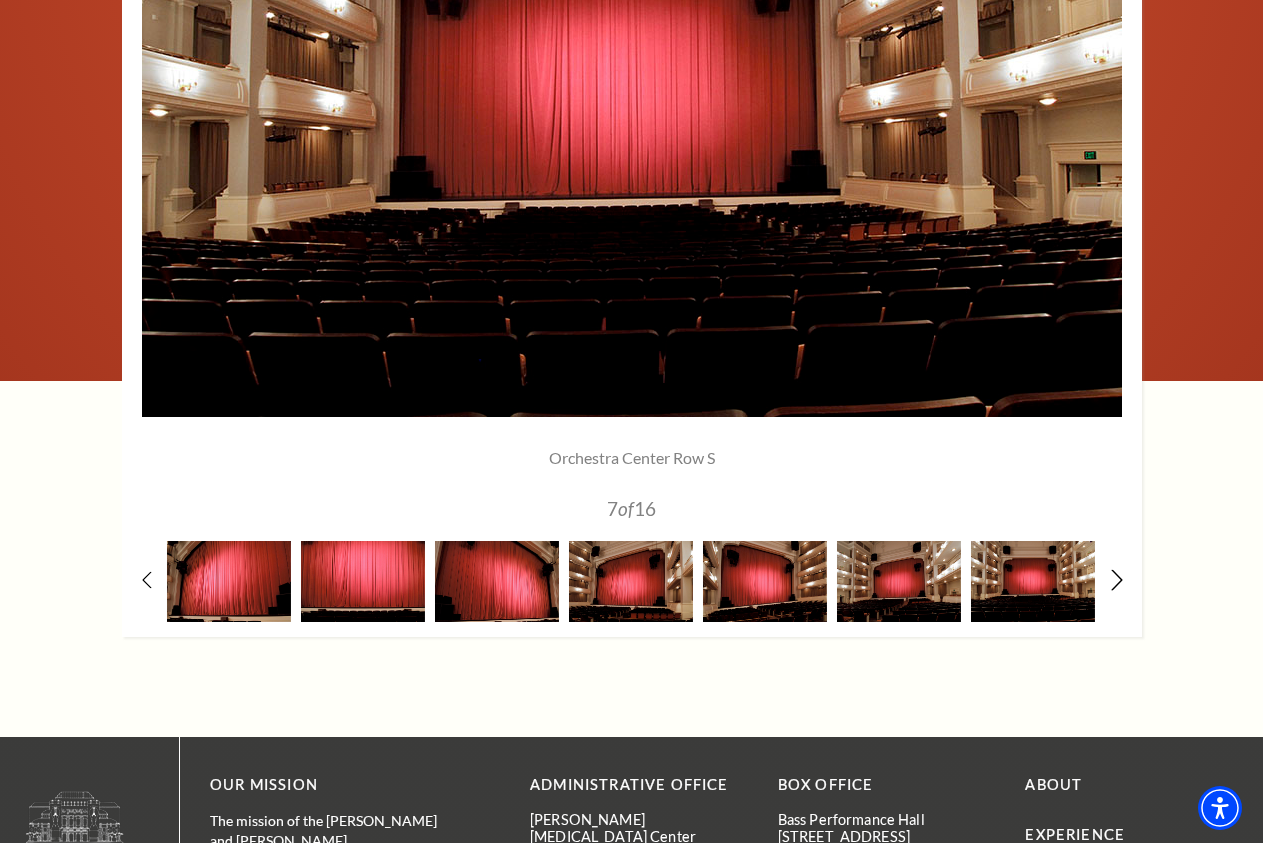click 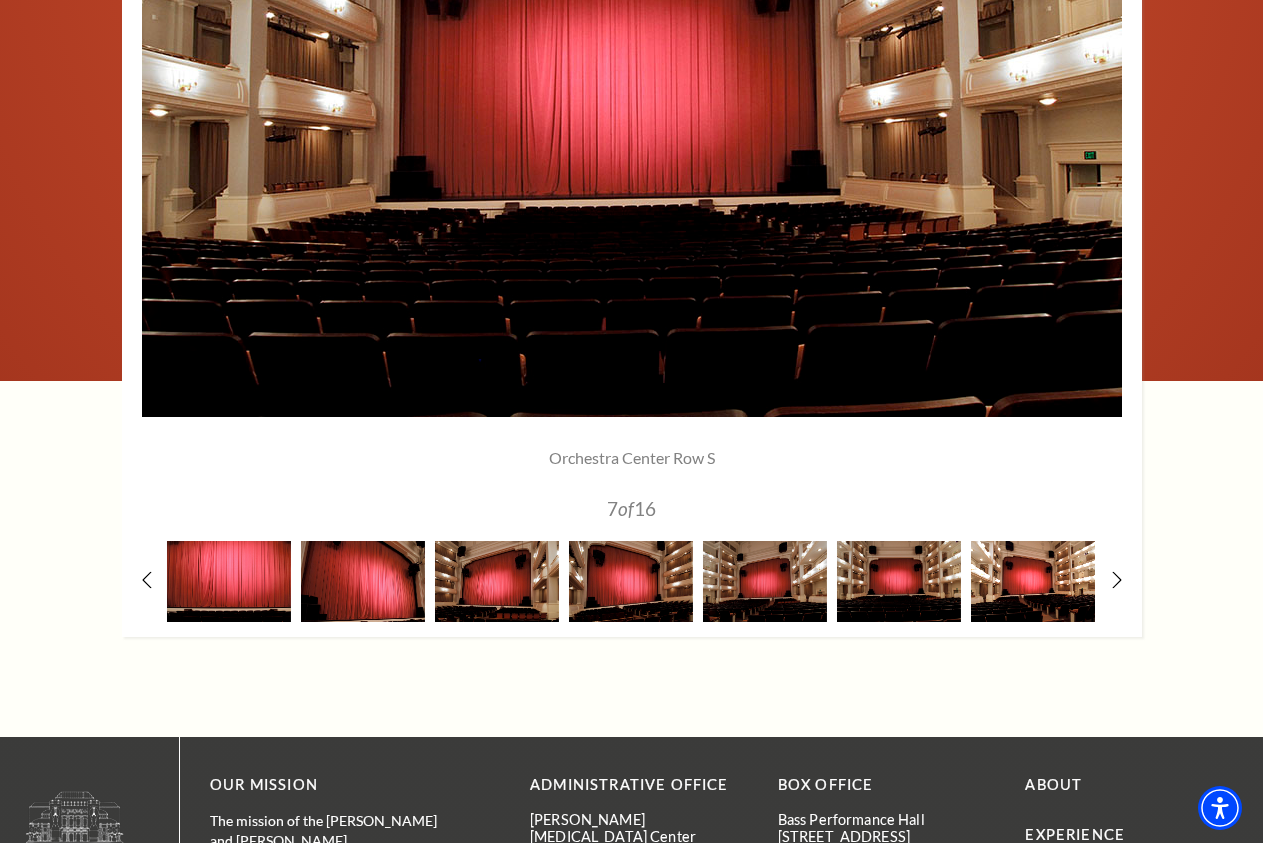 click at bounding box center [1033, 581] 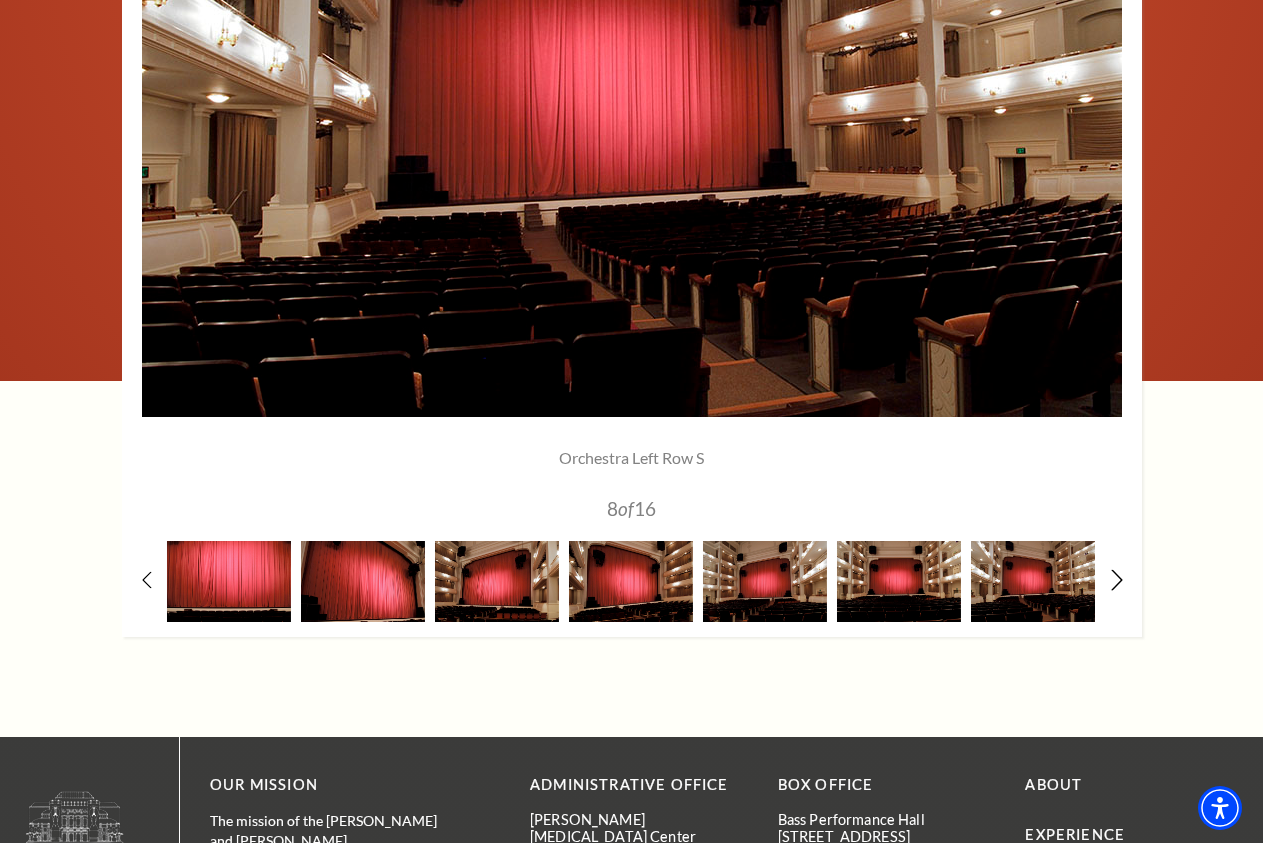 click 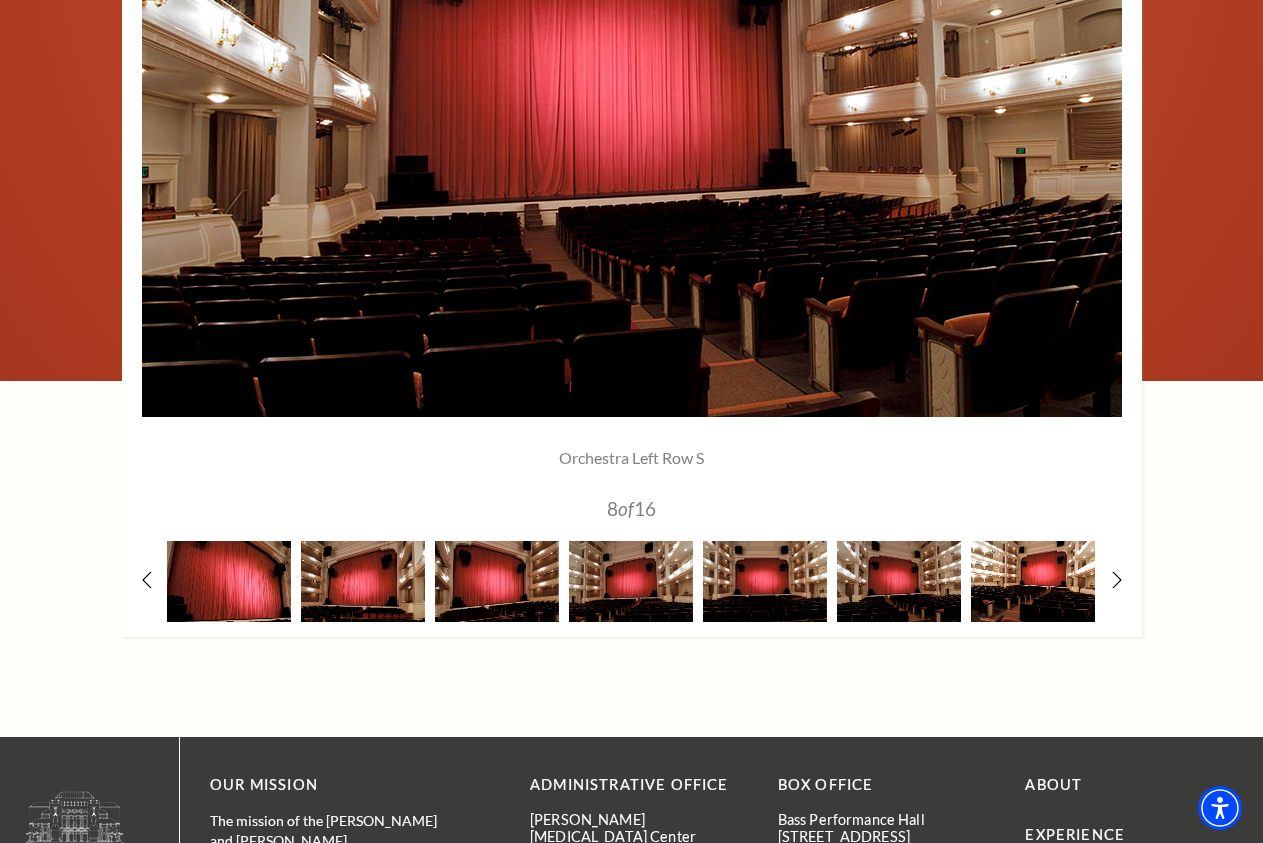 click at bounding box center [1033, 581] 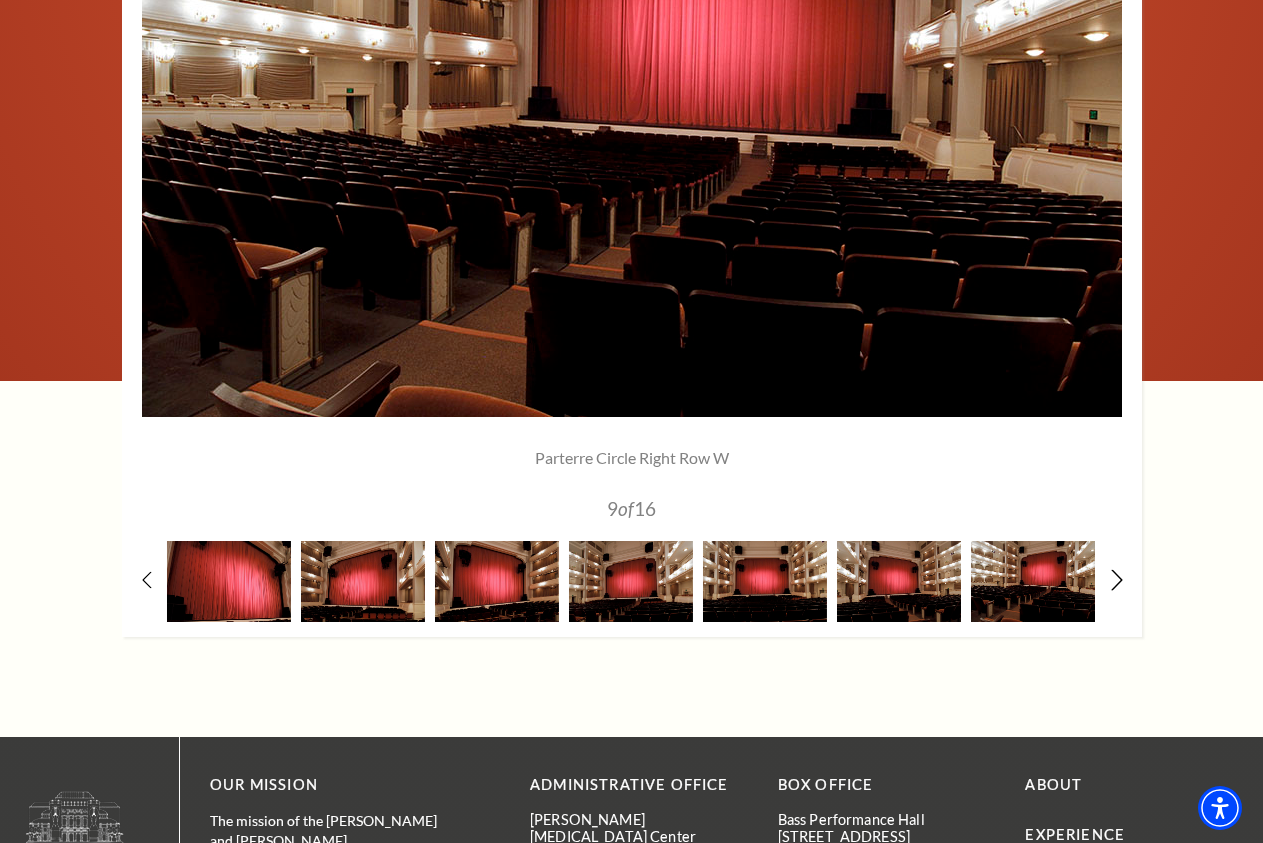 click 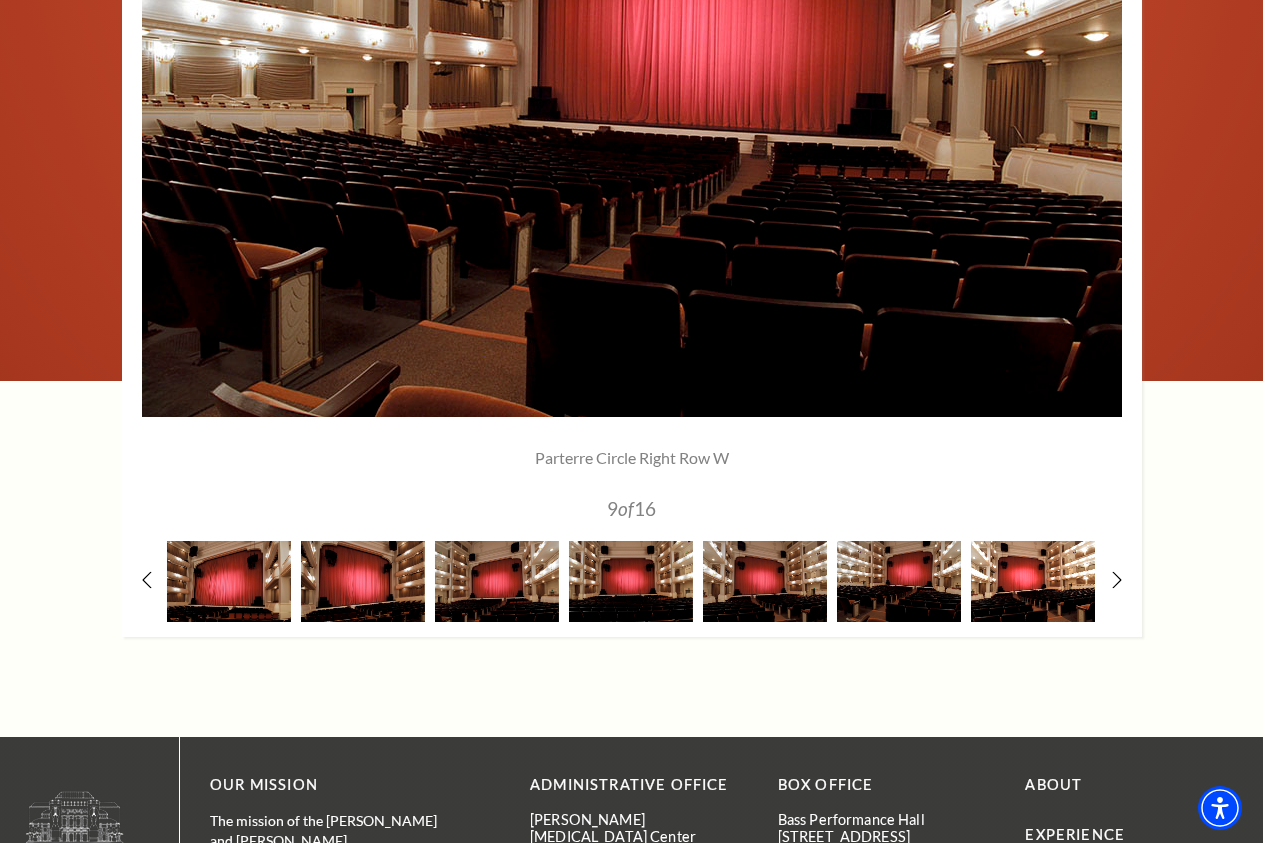 click at bounding box center (1033, 581) 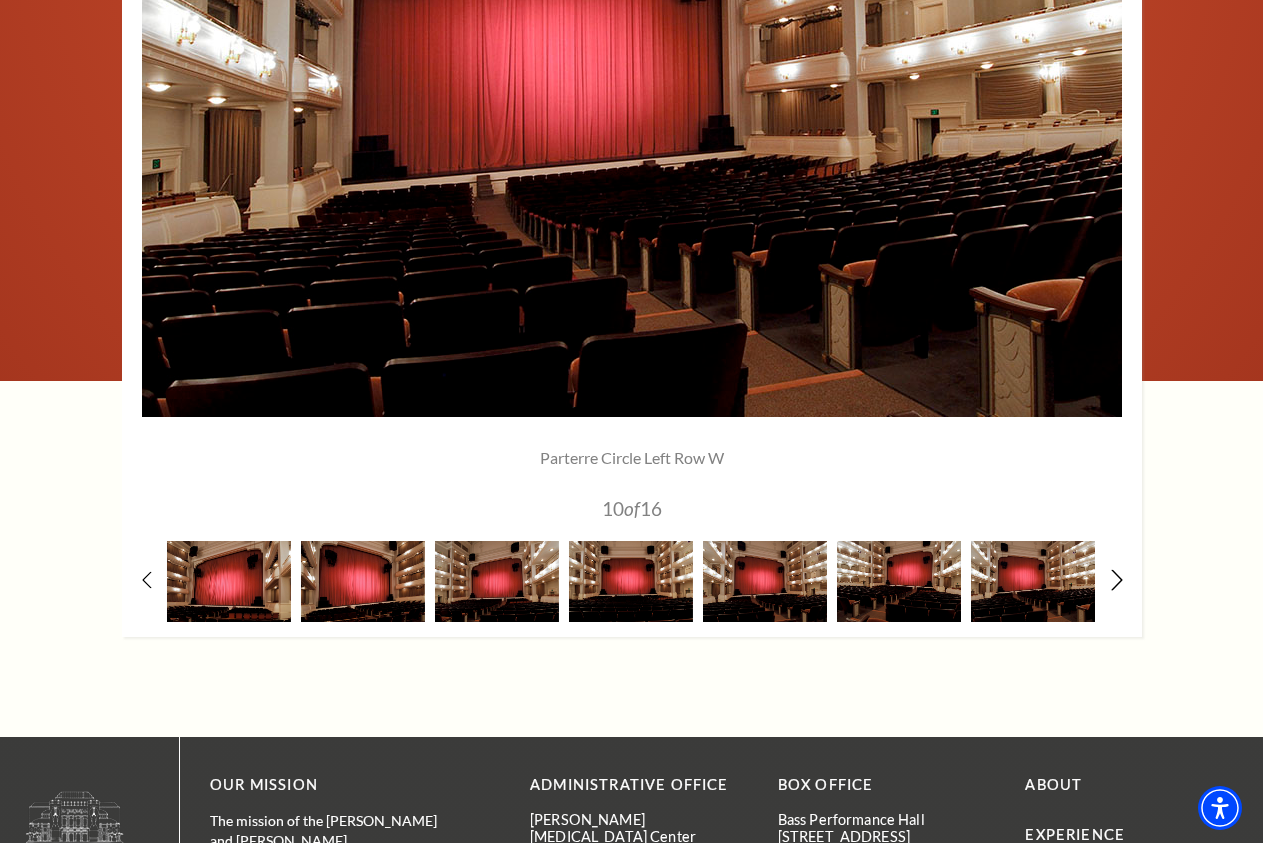 click 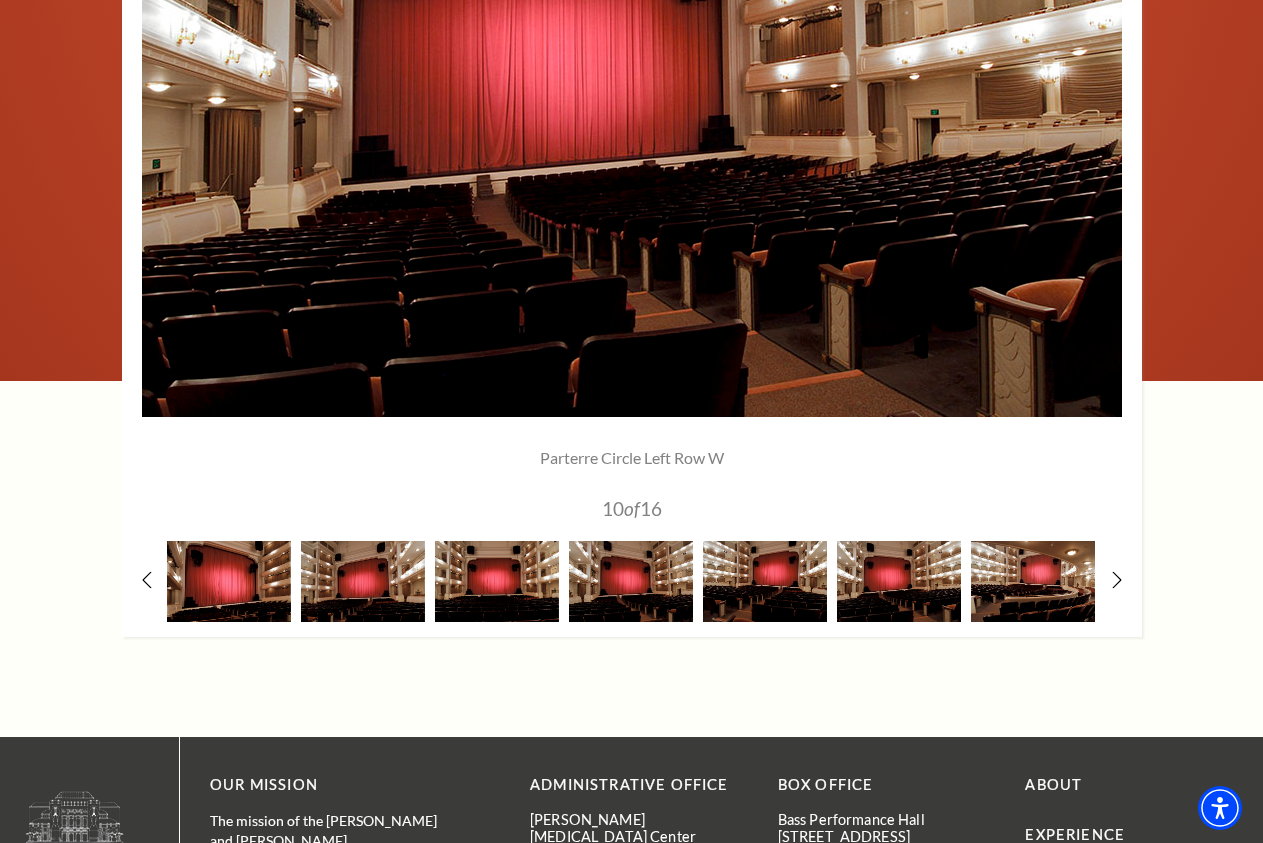 click at bounding box center [1033, 581] 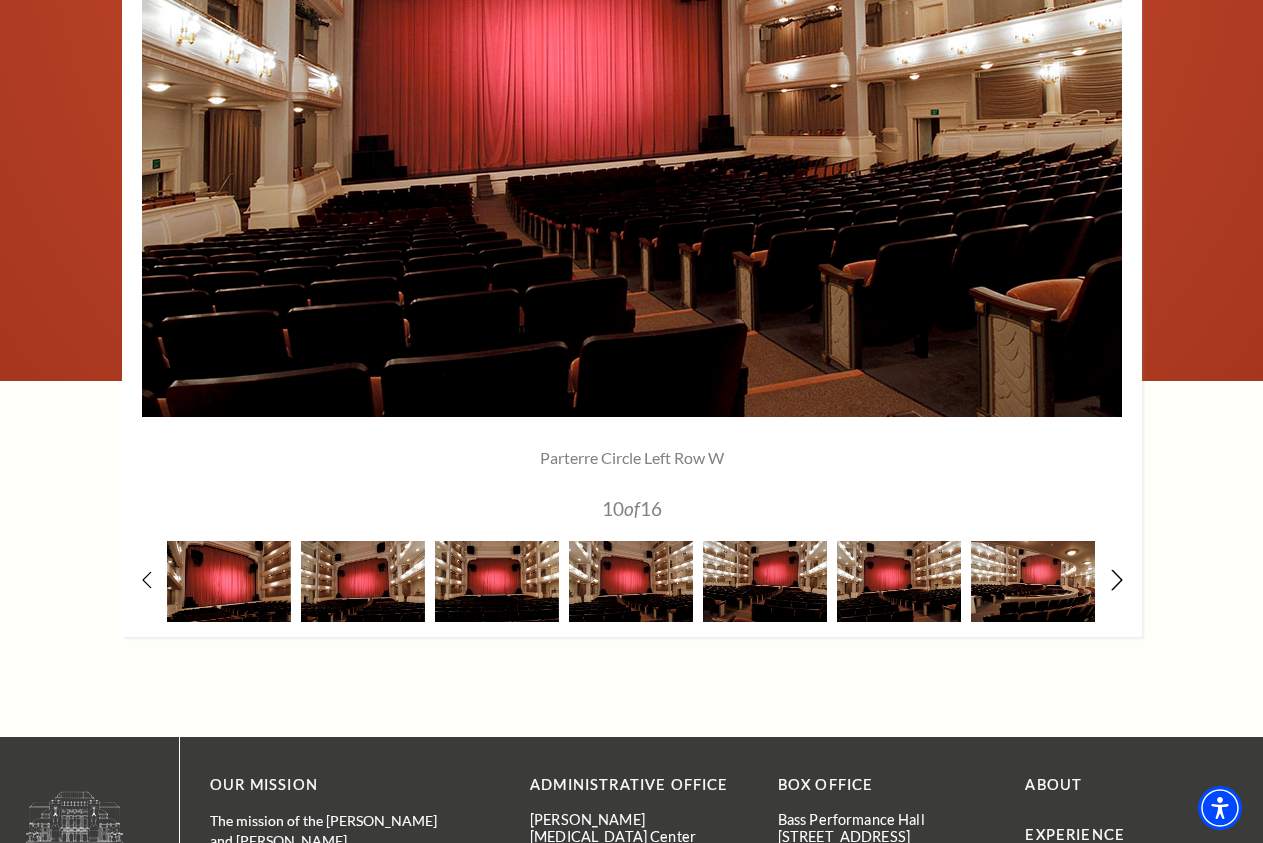 click 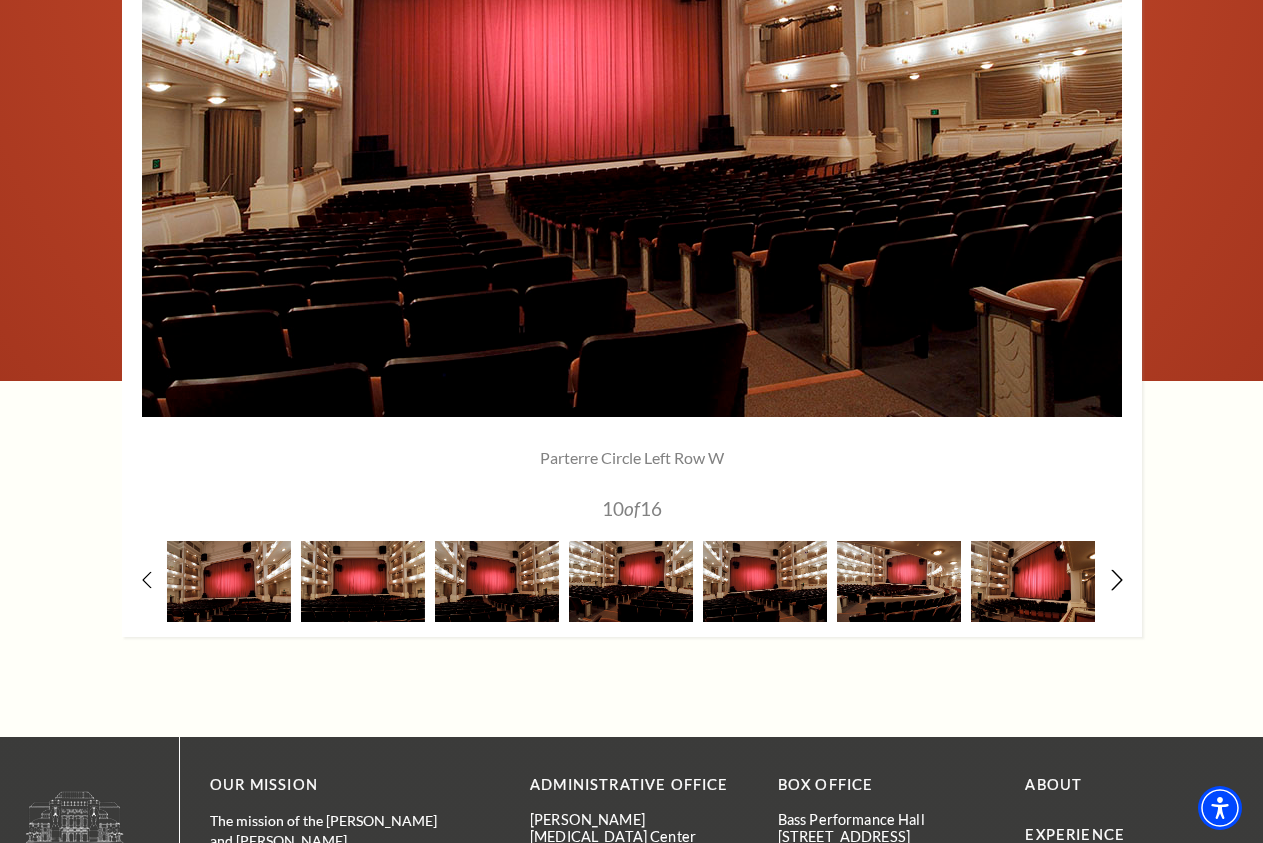 click 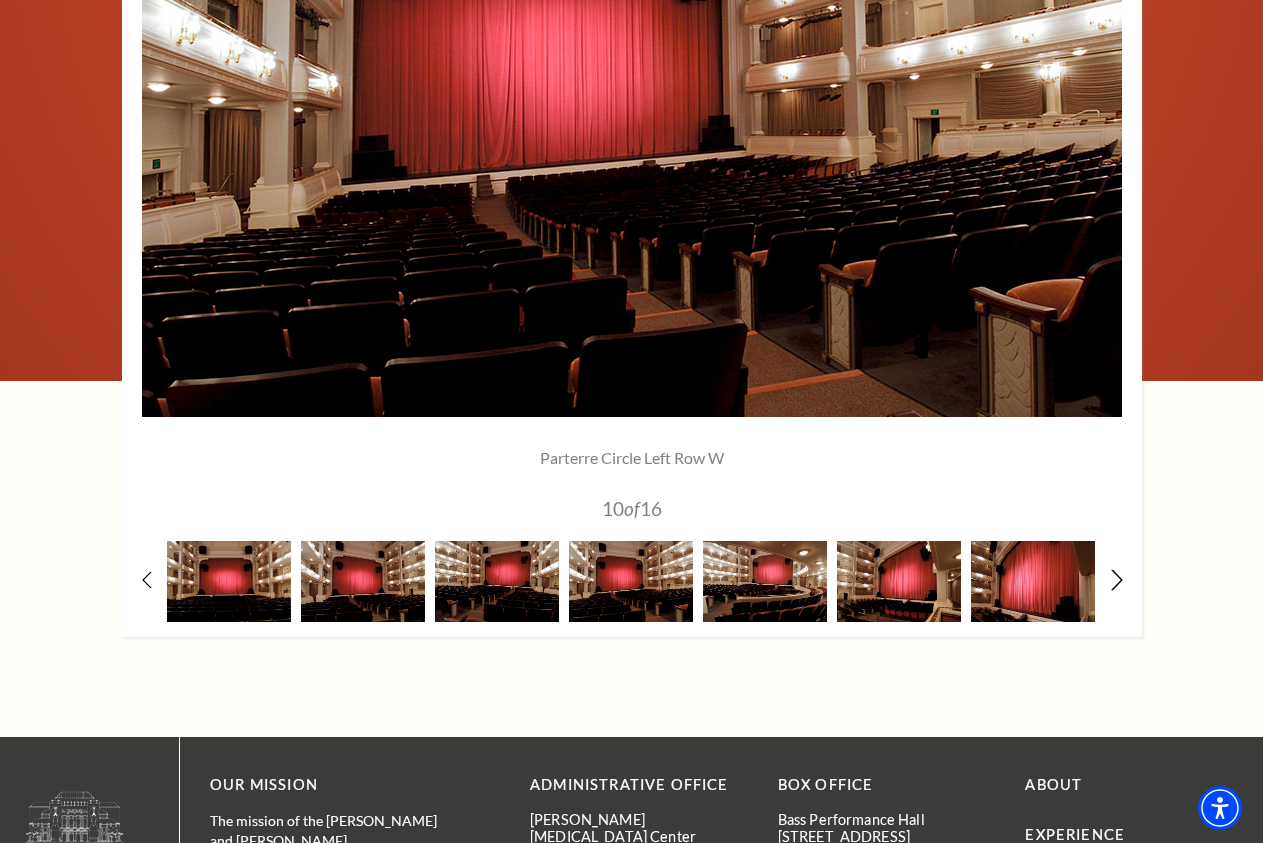 click 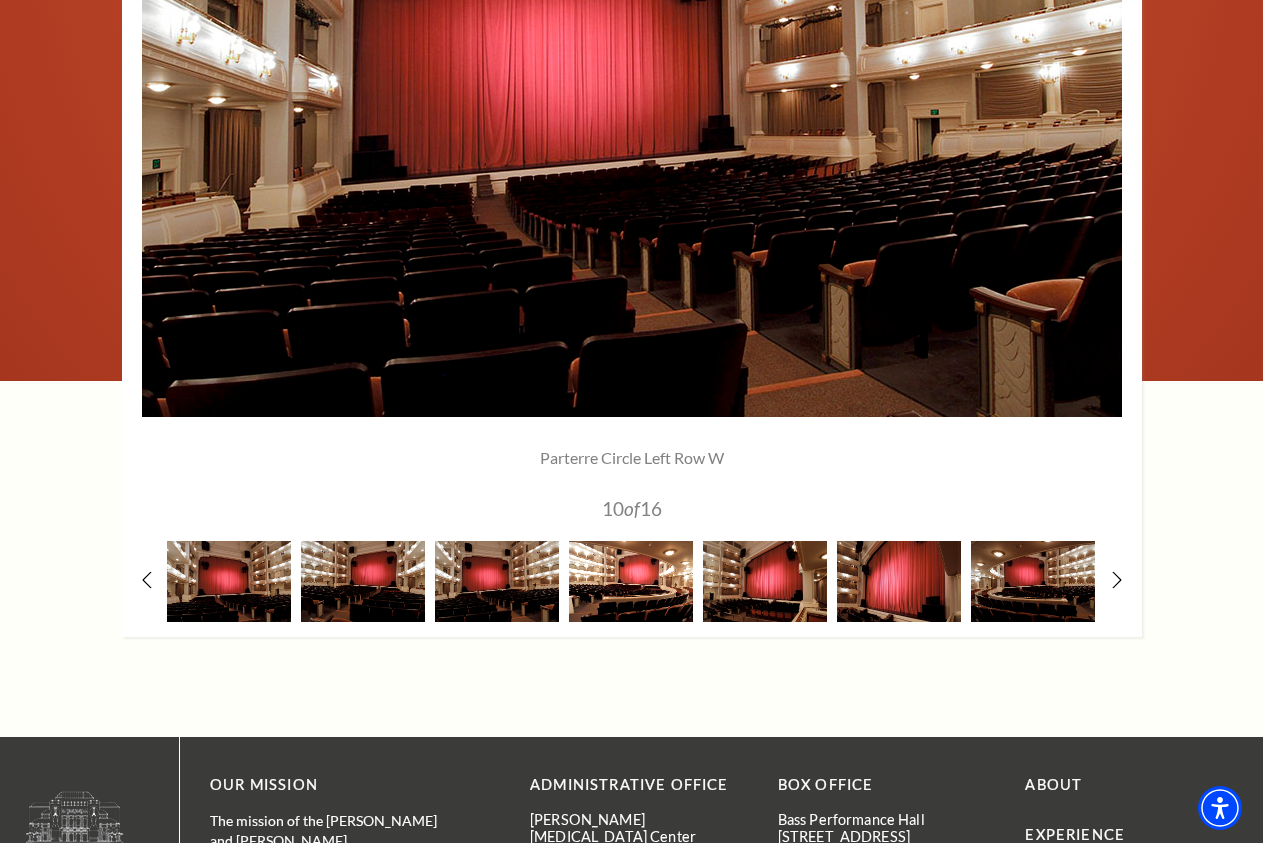 click at bounding box center [631, 581] 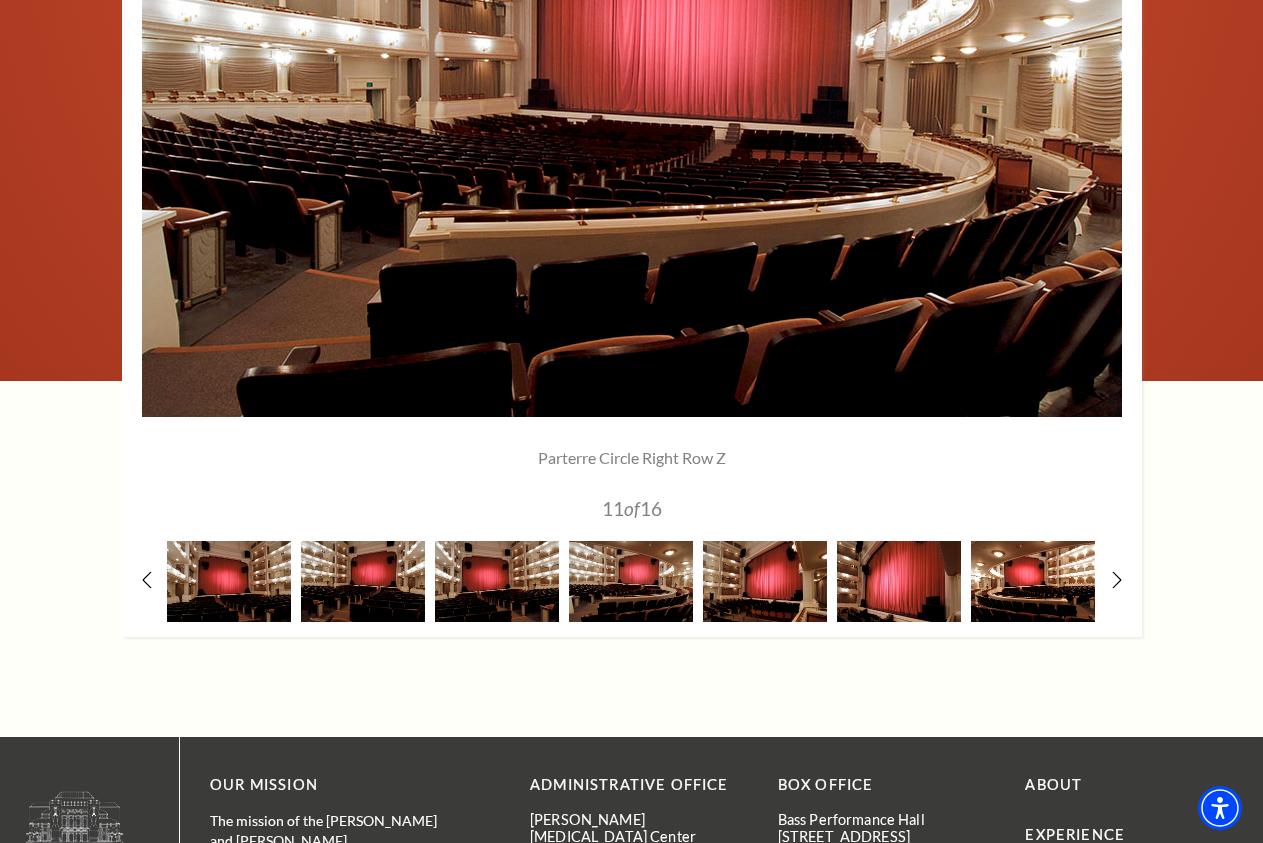 click at bounding box center (1033, 581) 